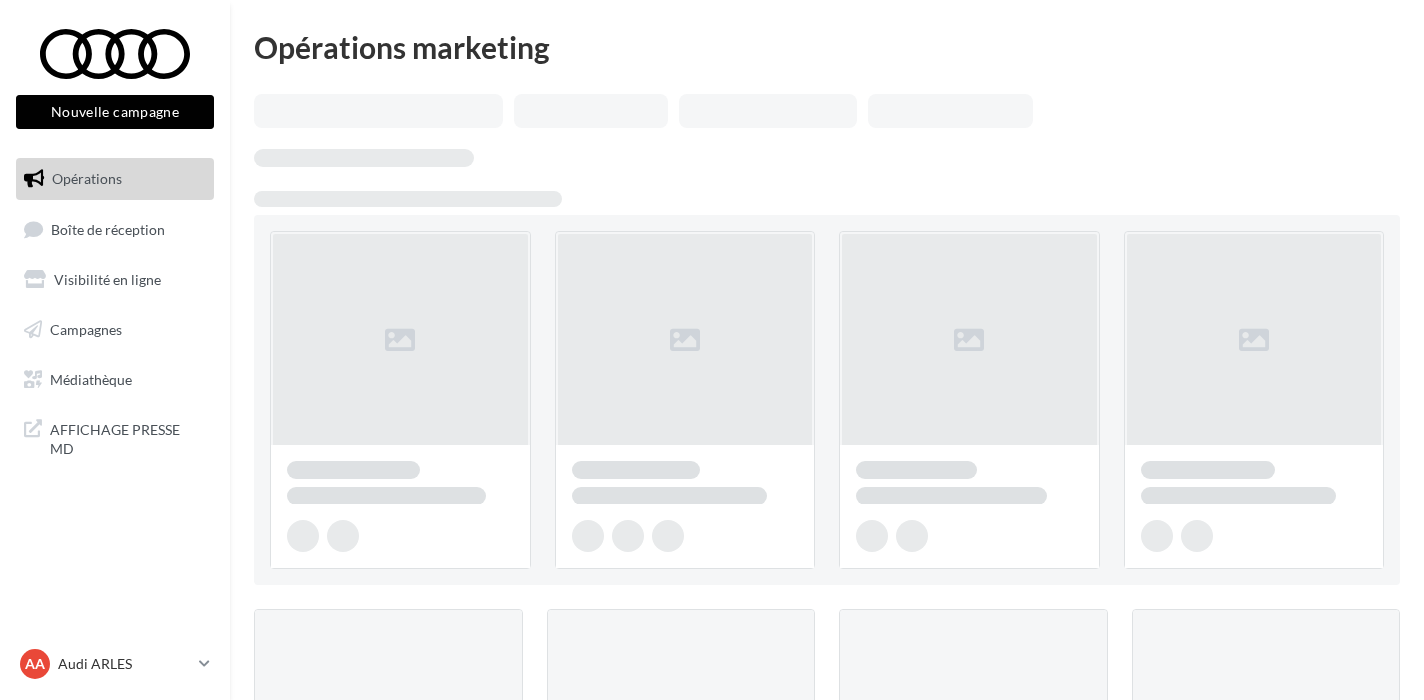 scroll, scrollTop: 0, scrollLeft: 0, axis: both 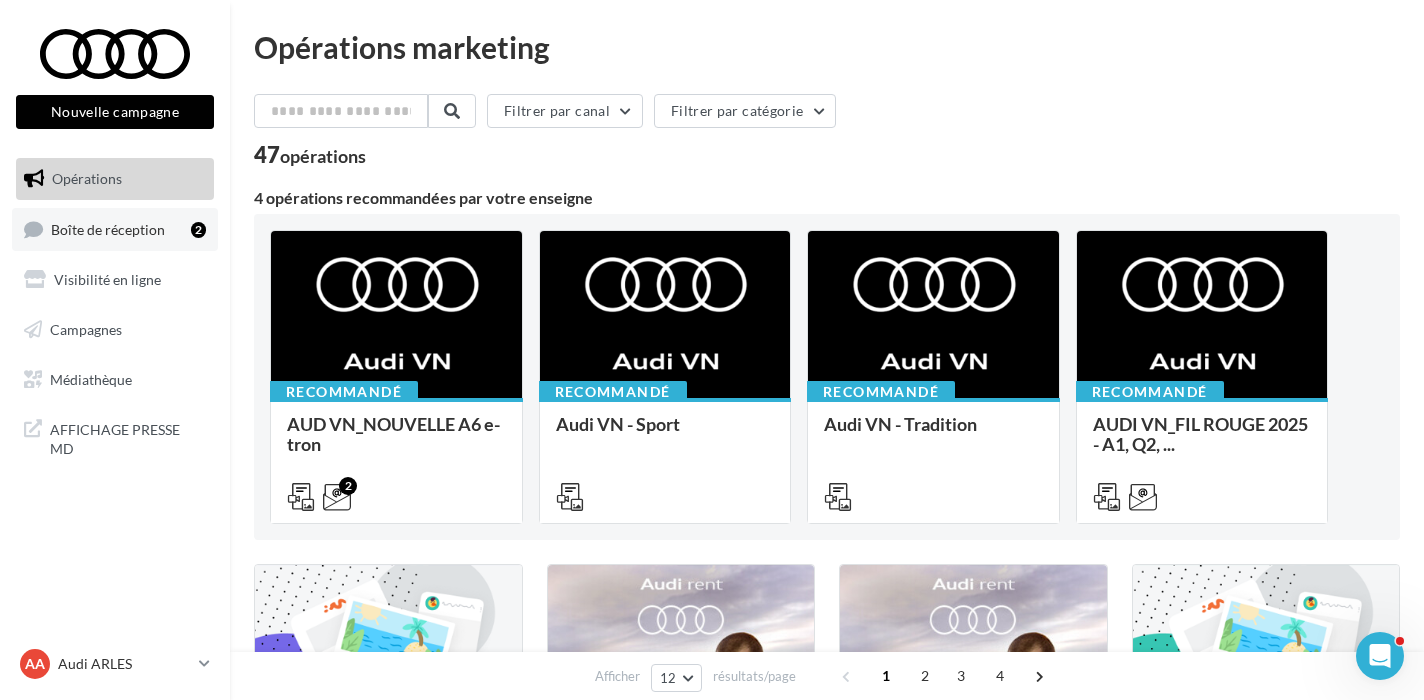 click on "Boîte de réception
2" at bounding box center (115, 229) 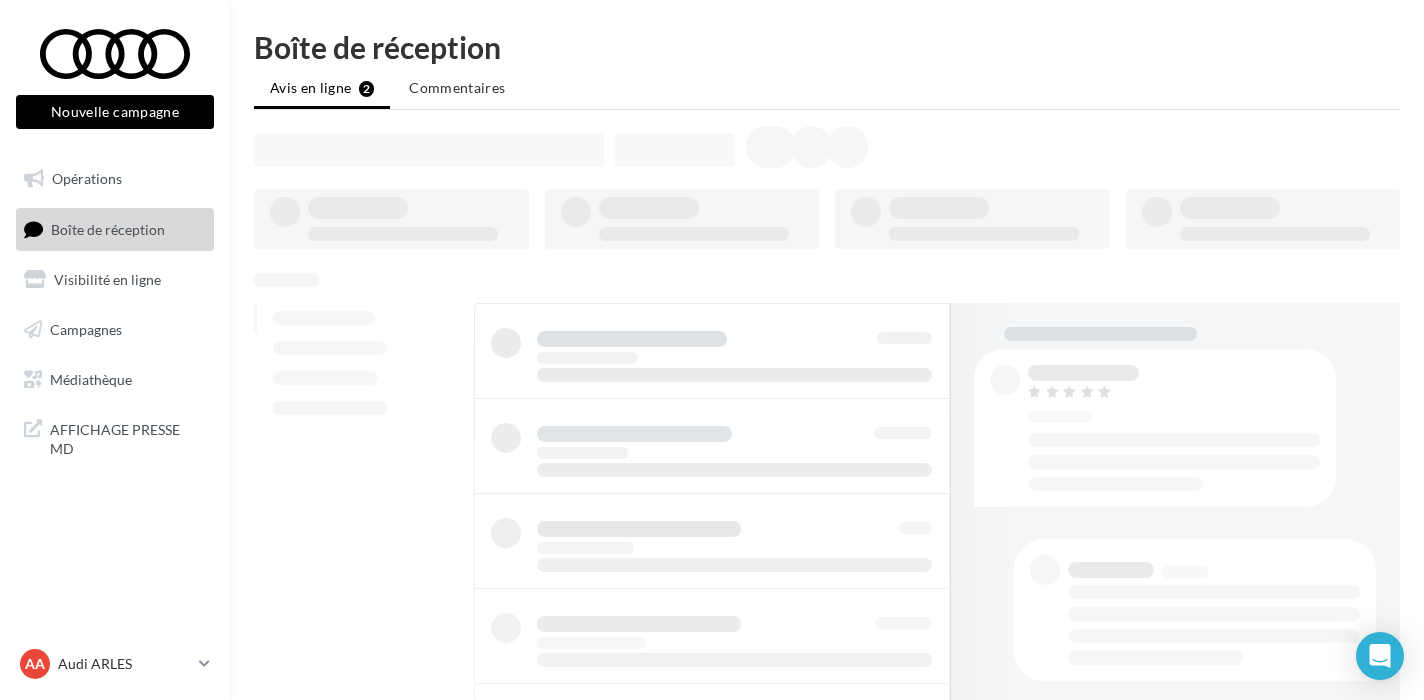 scroll, scrollTop: 0, scrollLeft: 0, axis: both 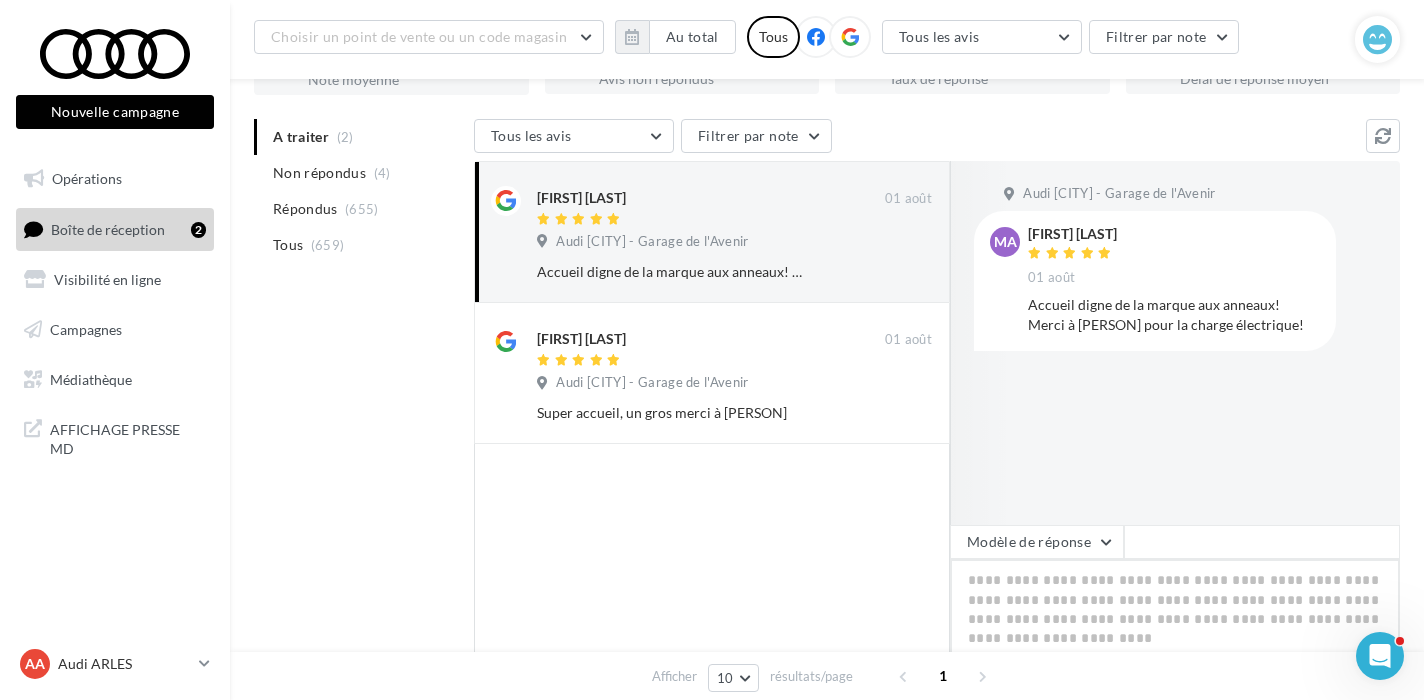 click at bounding box center [1175, 621] 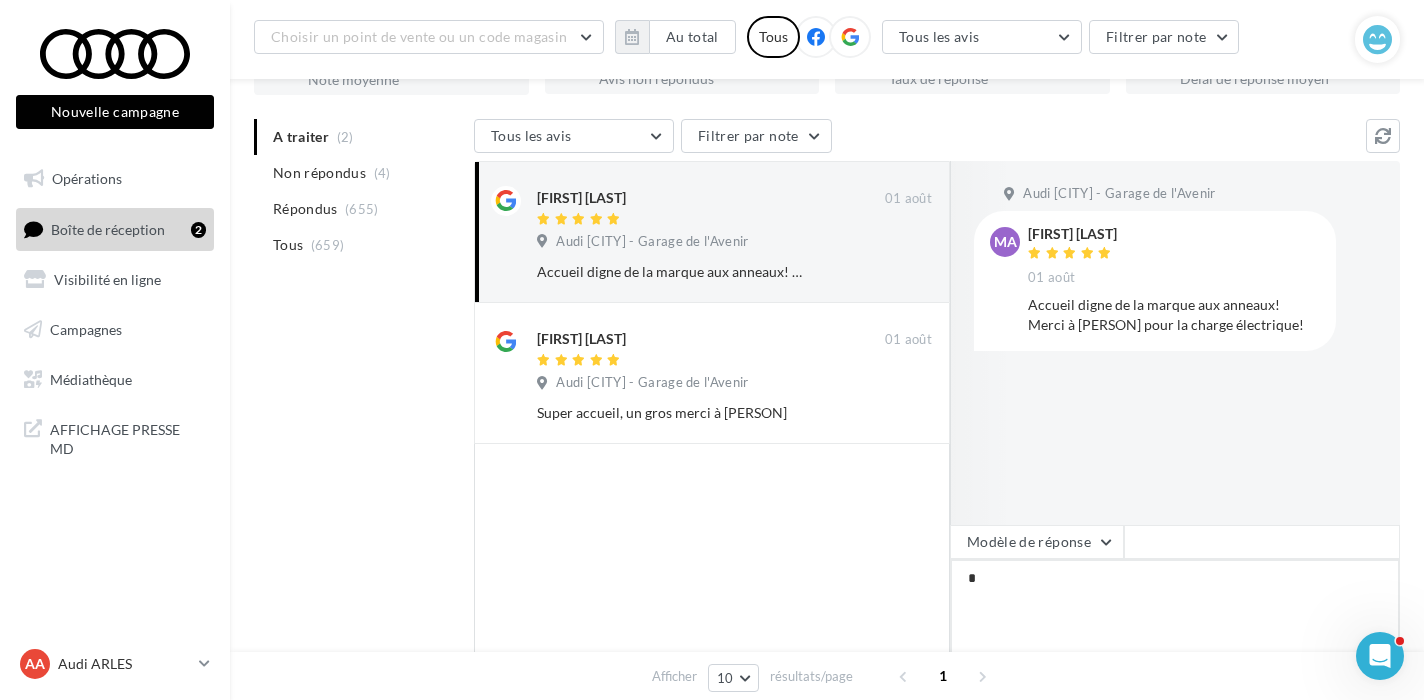 type on "**" 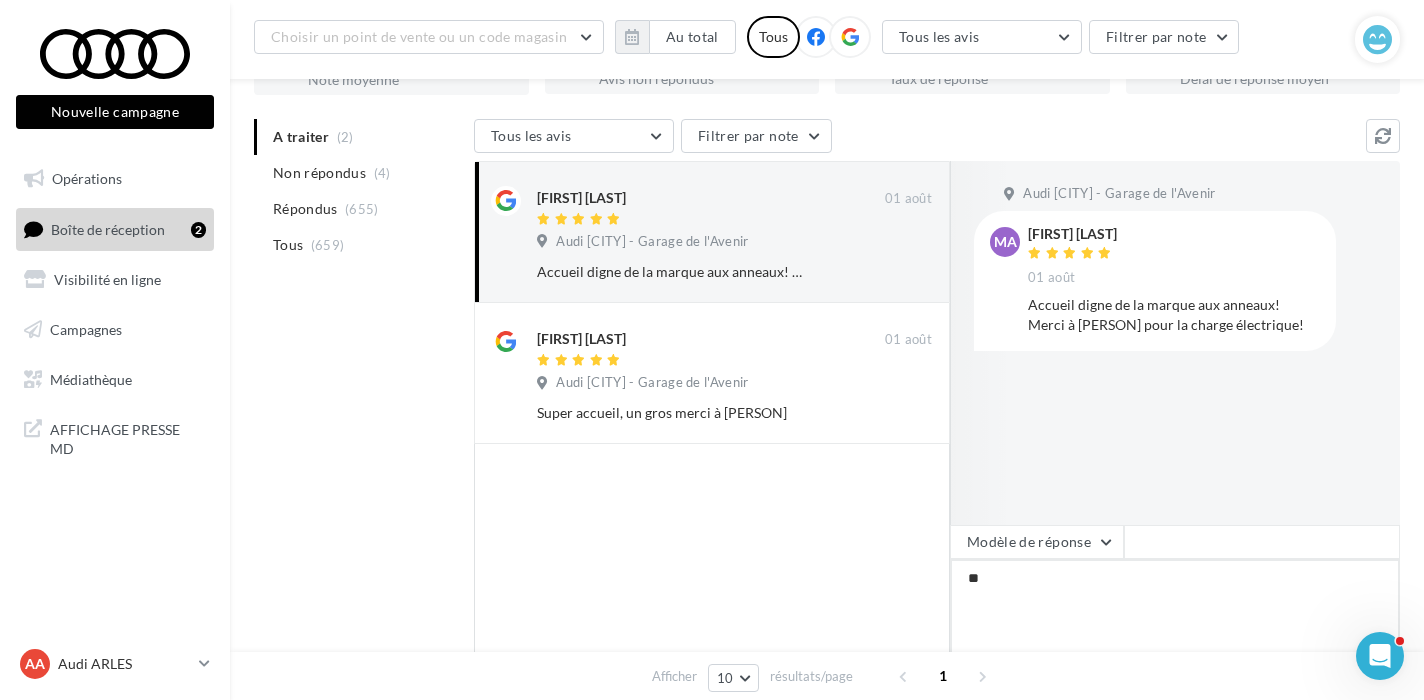 type on "***" 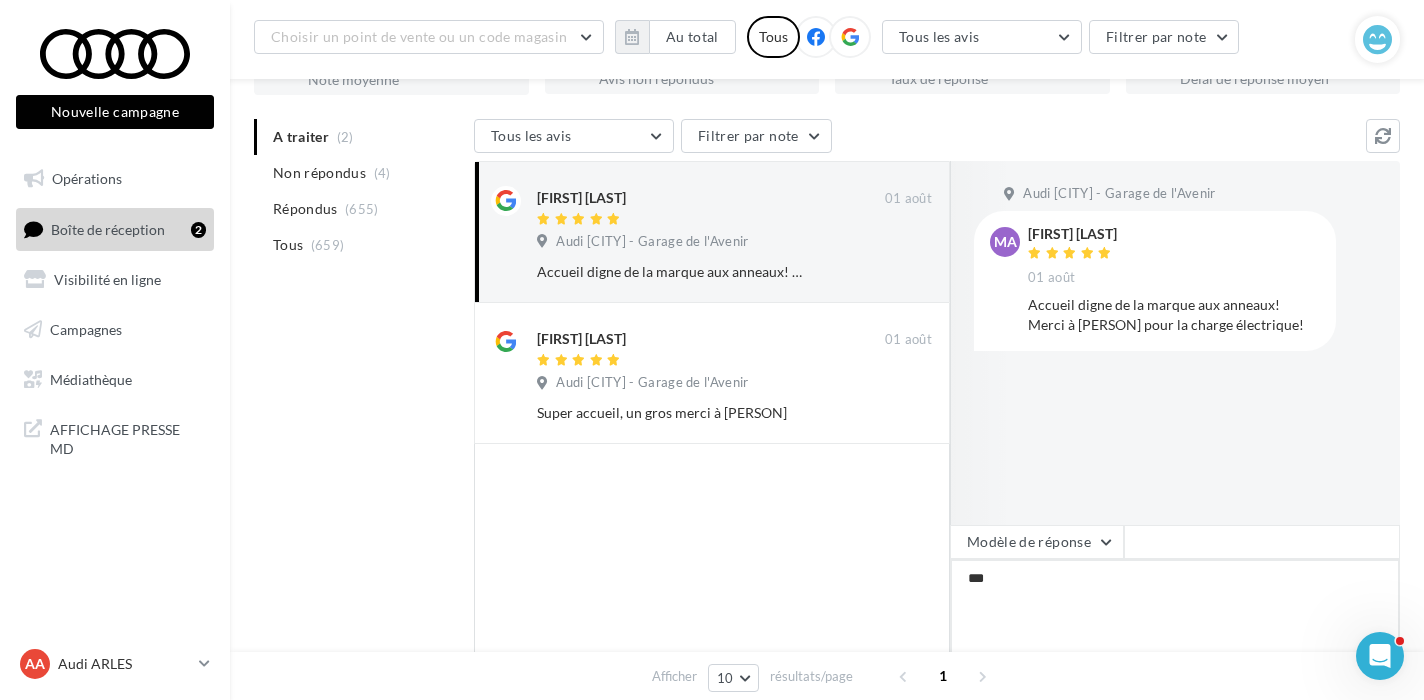 type on "****" 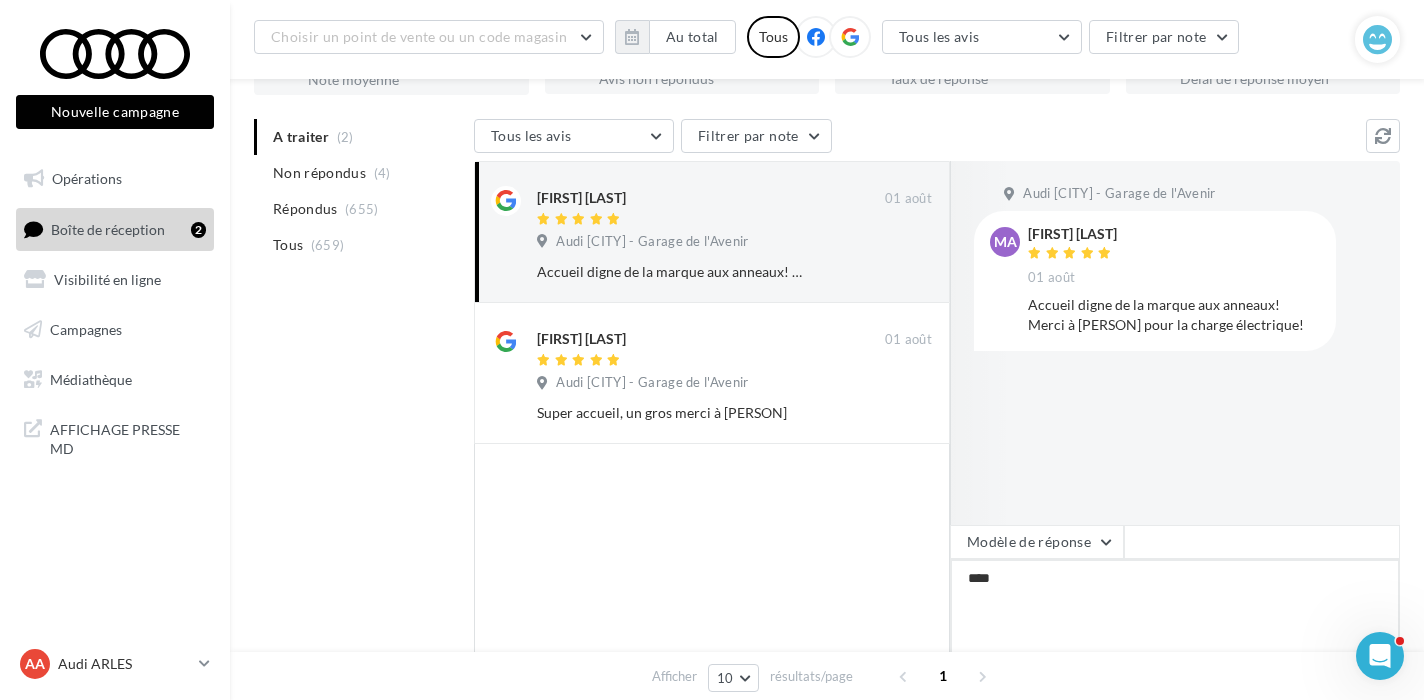 type on "*****" 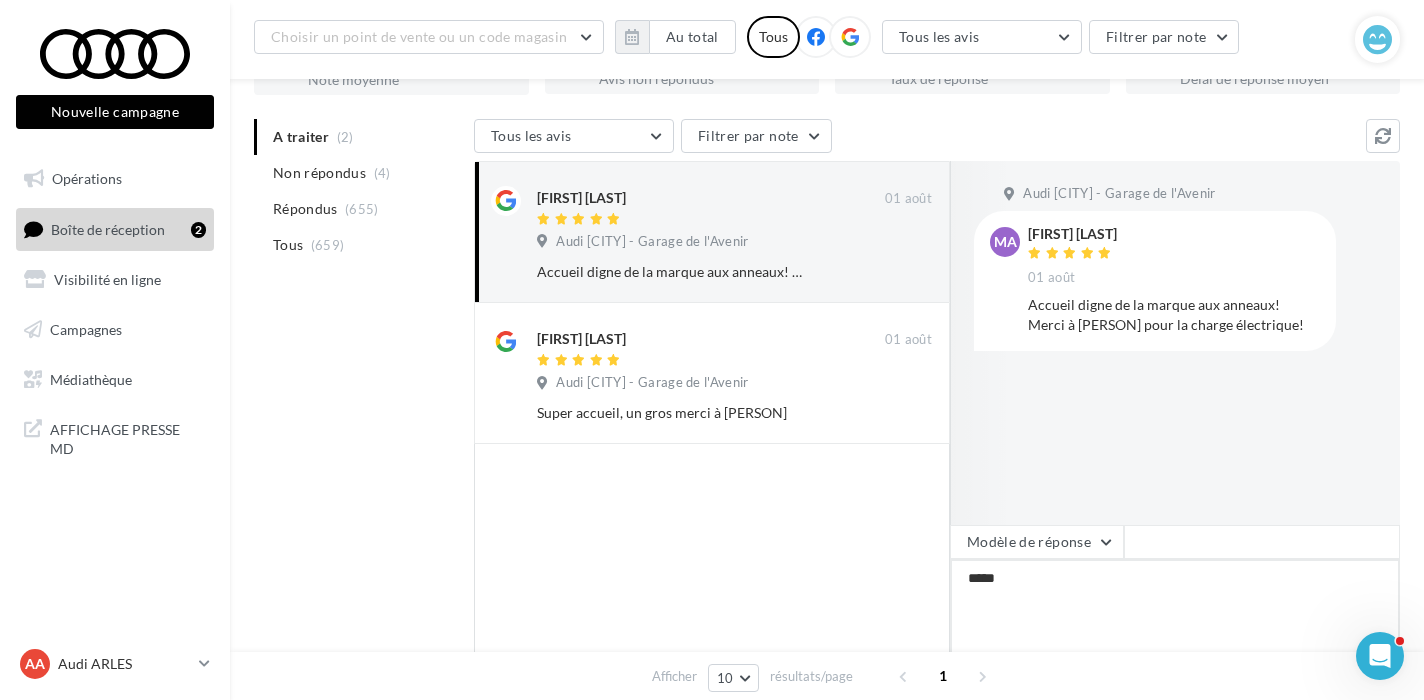 type on "*****" 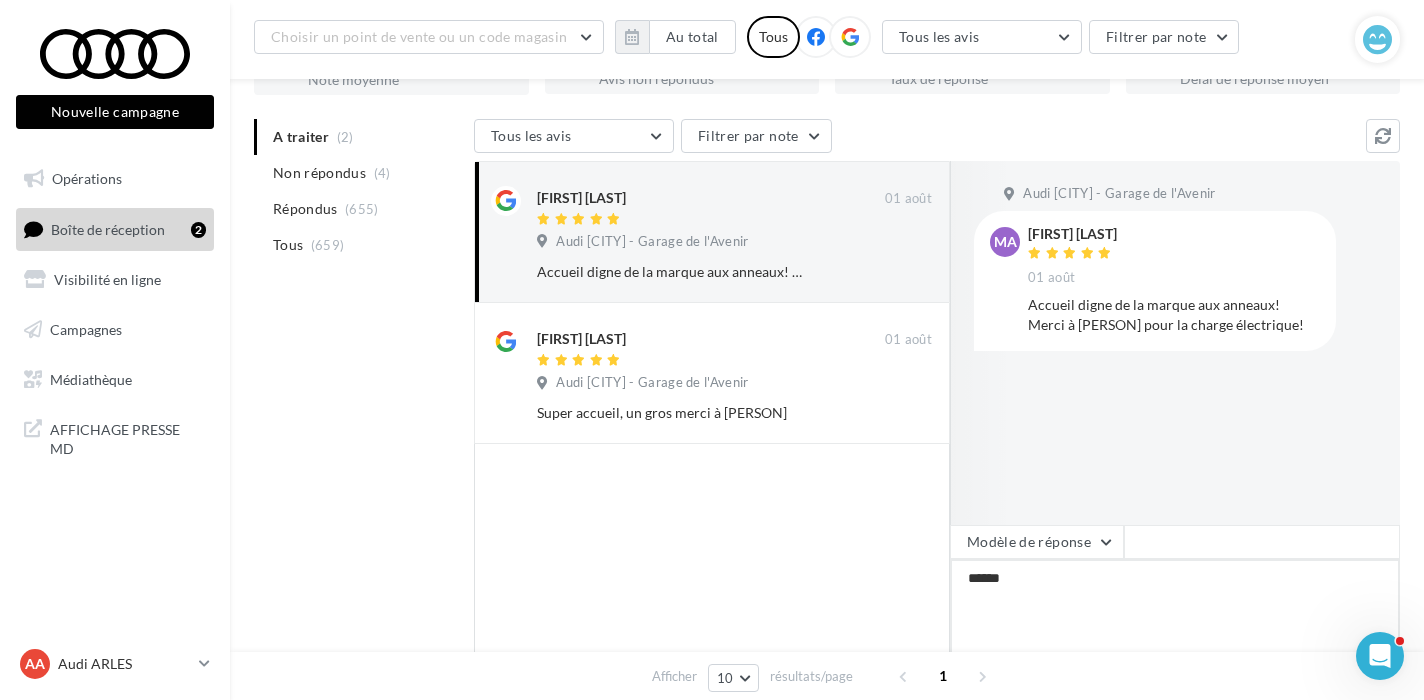 type on "*******" 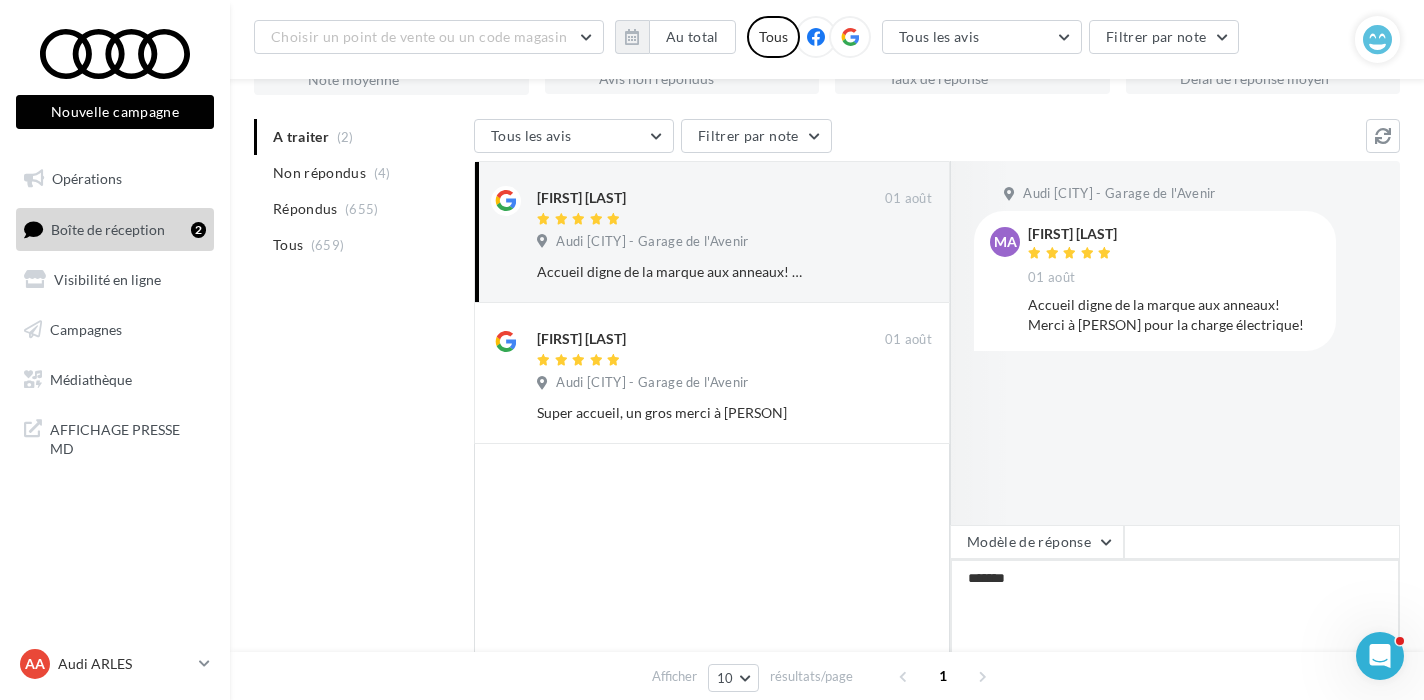 type on "********" 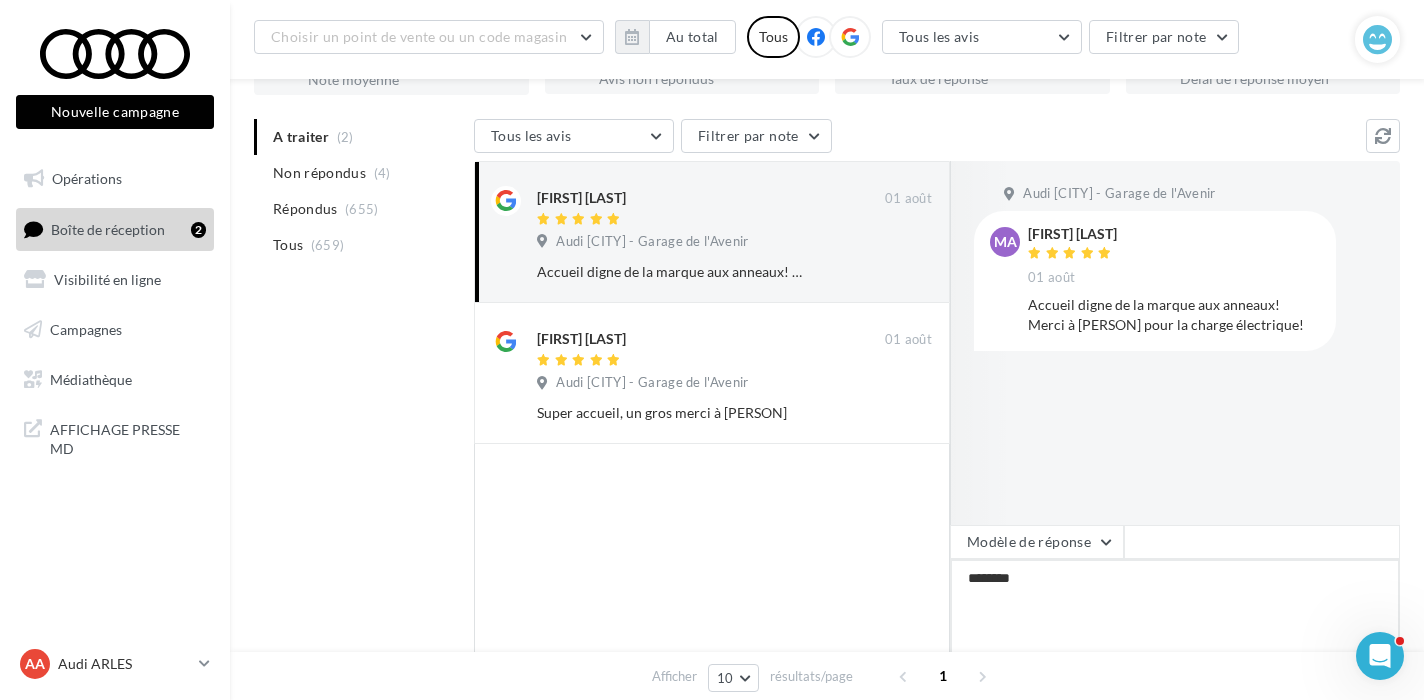 type on "*********" 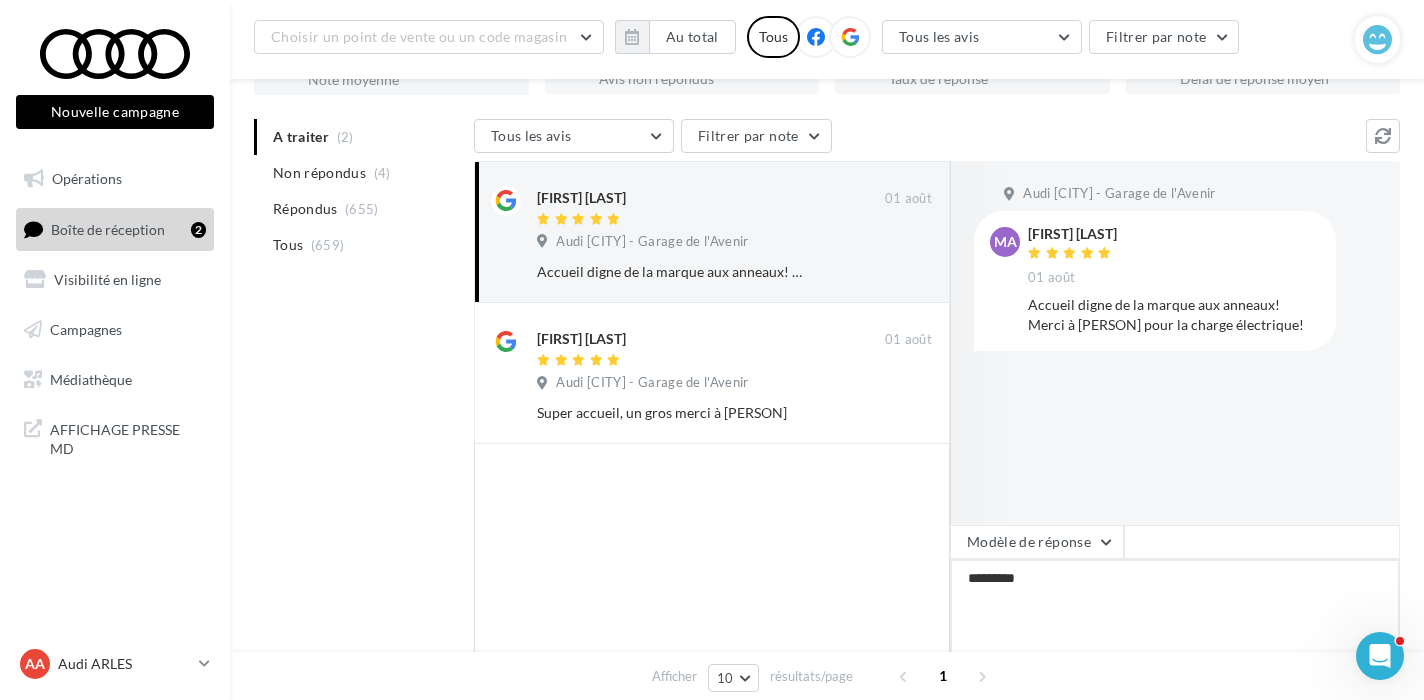 type on "**********" 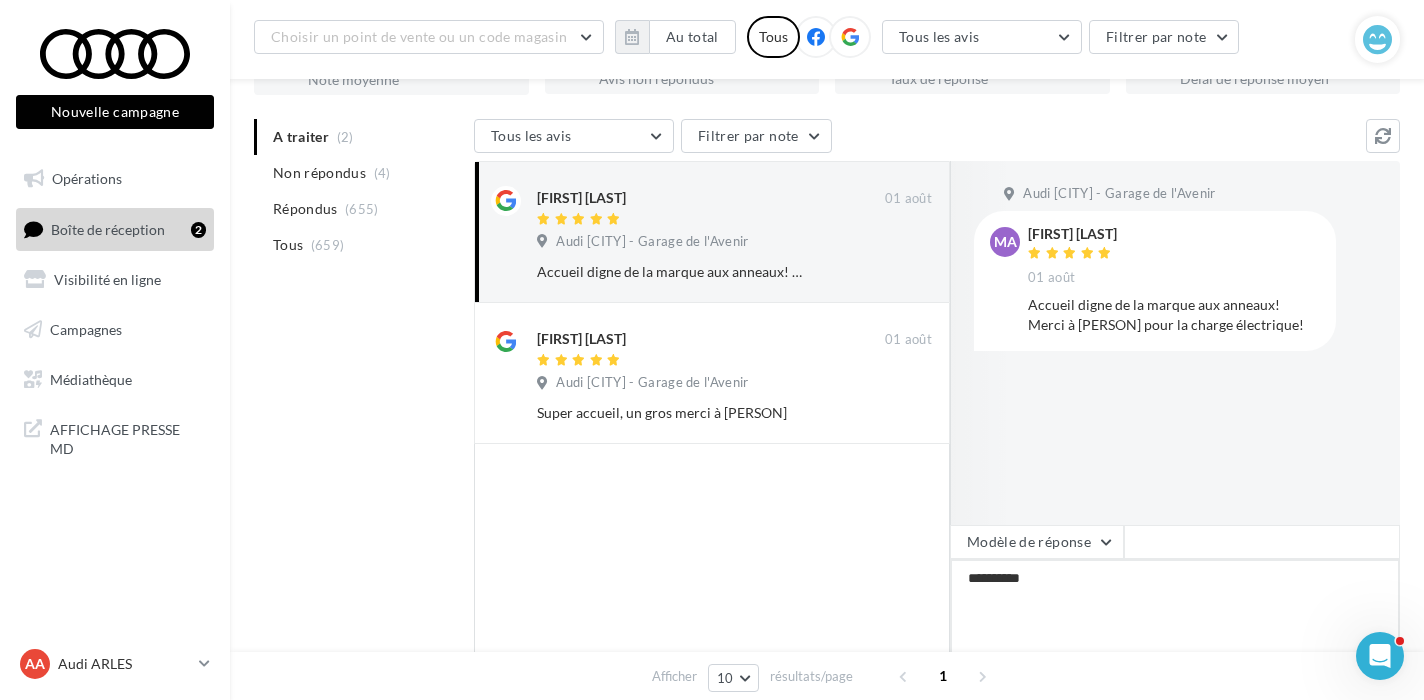 type on "**********" 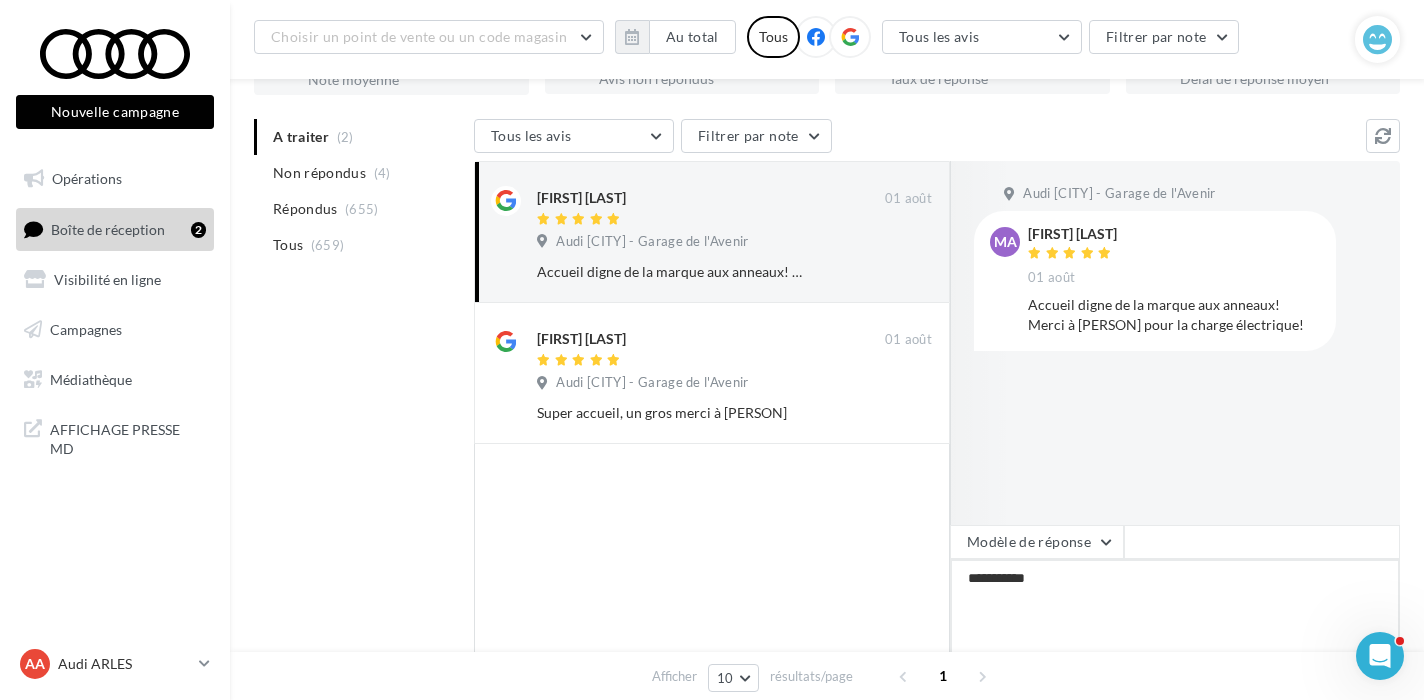 type on "**********" 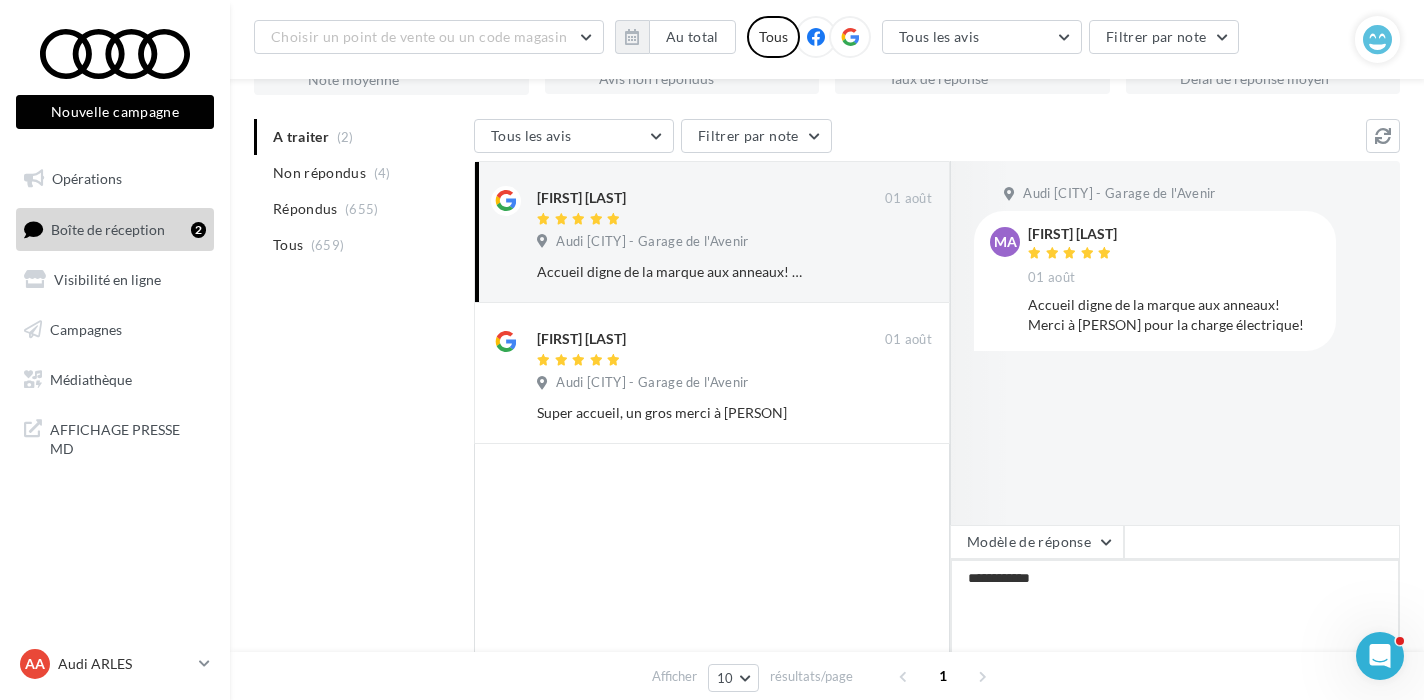 type on "**********" 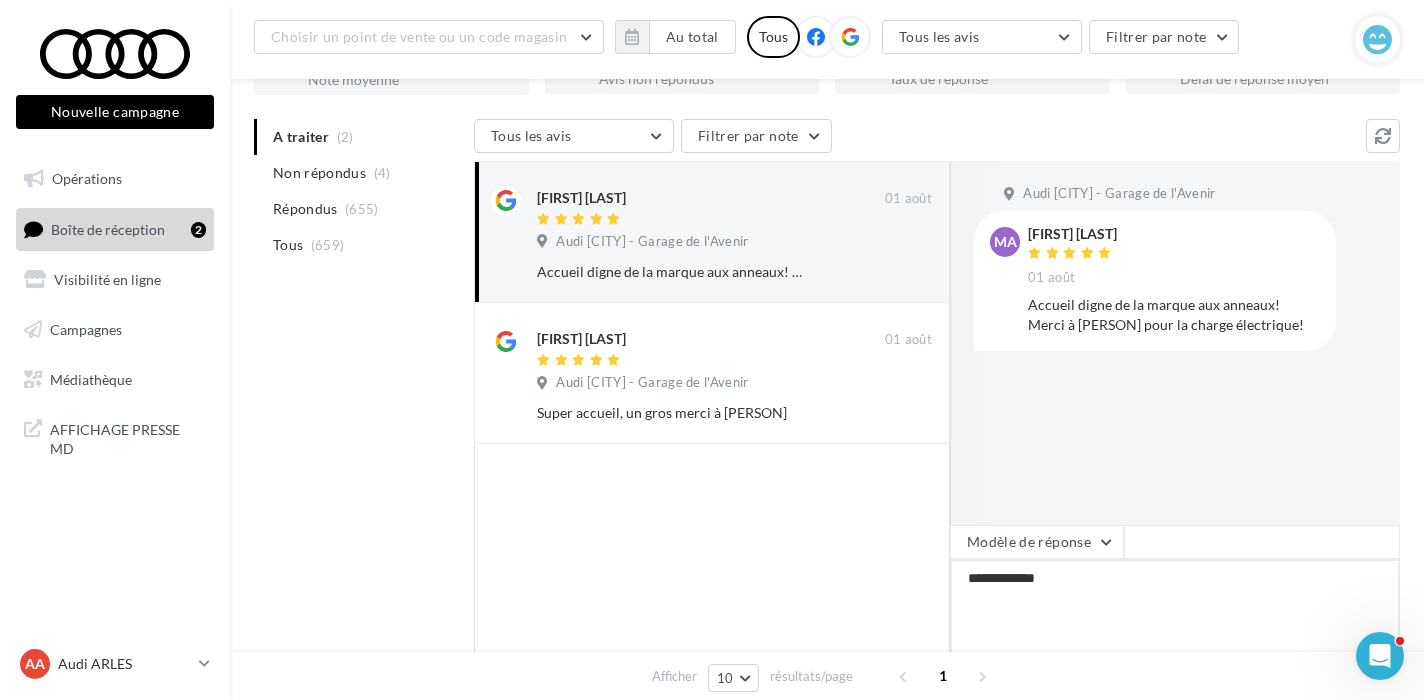 type on "**********" 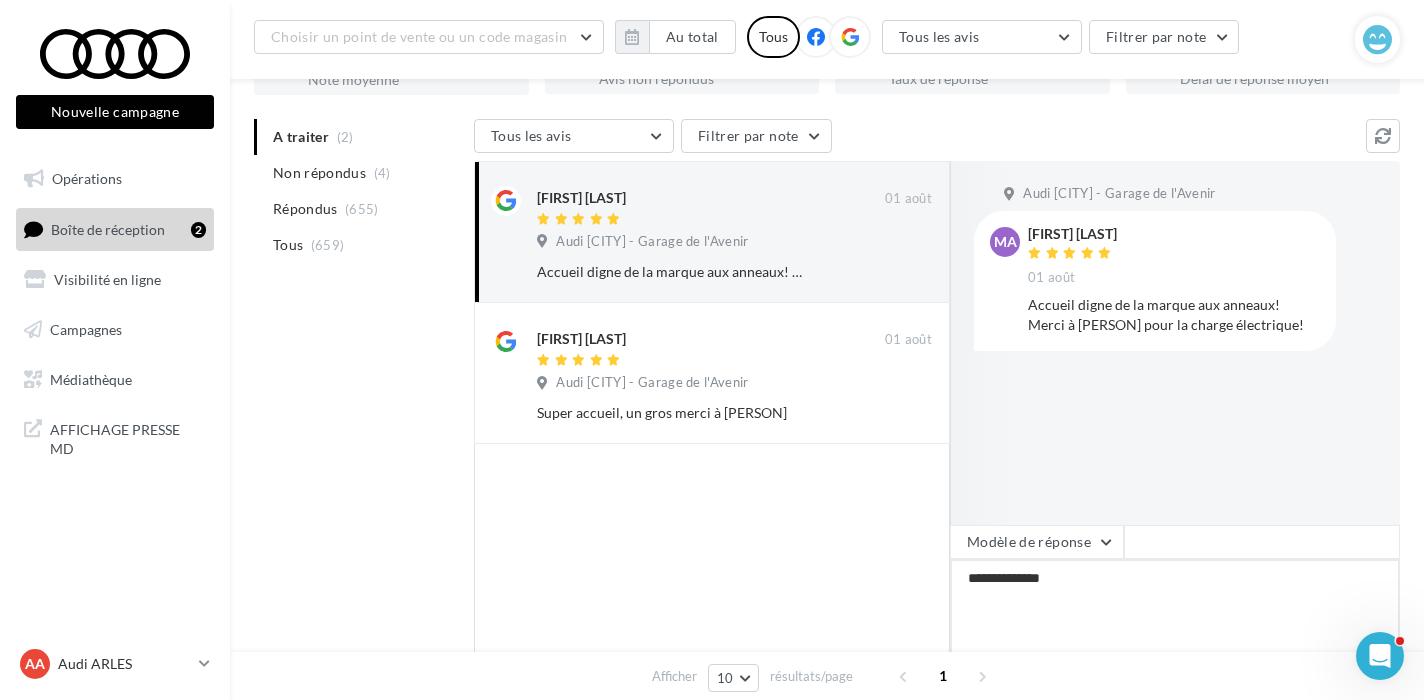 type on "**********" 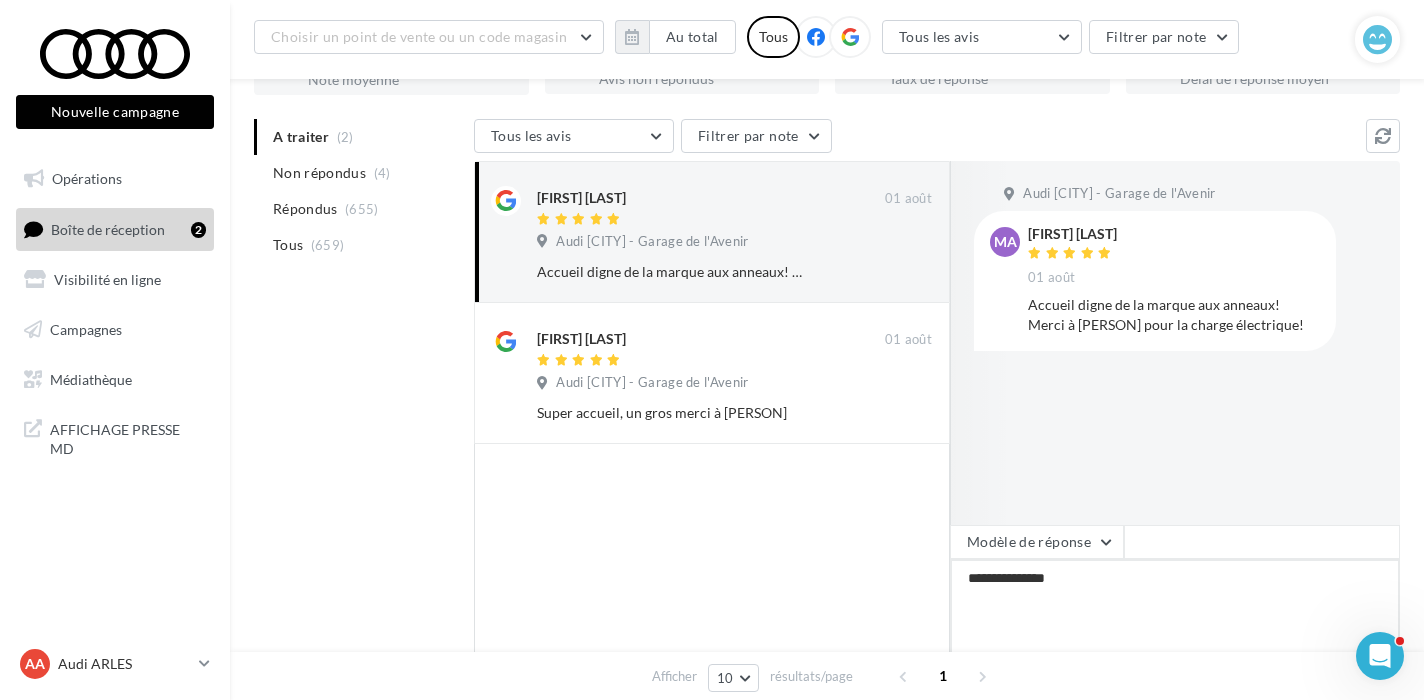 type on "**********" 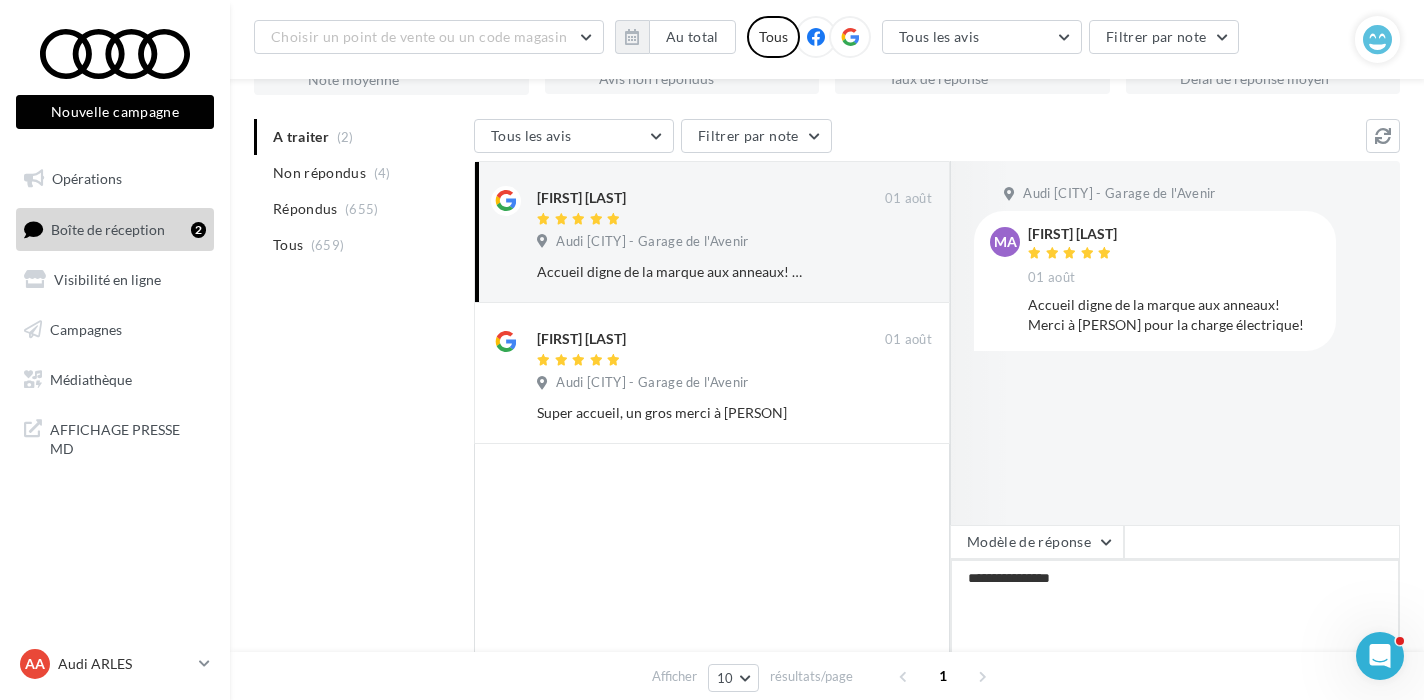 type on "**********" 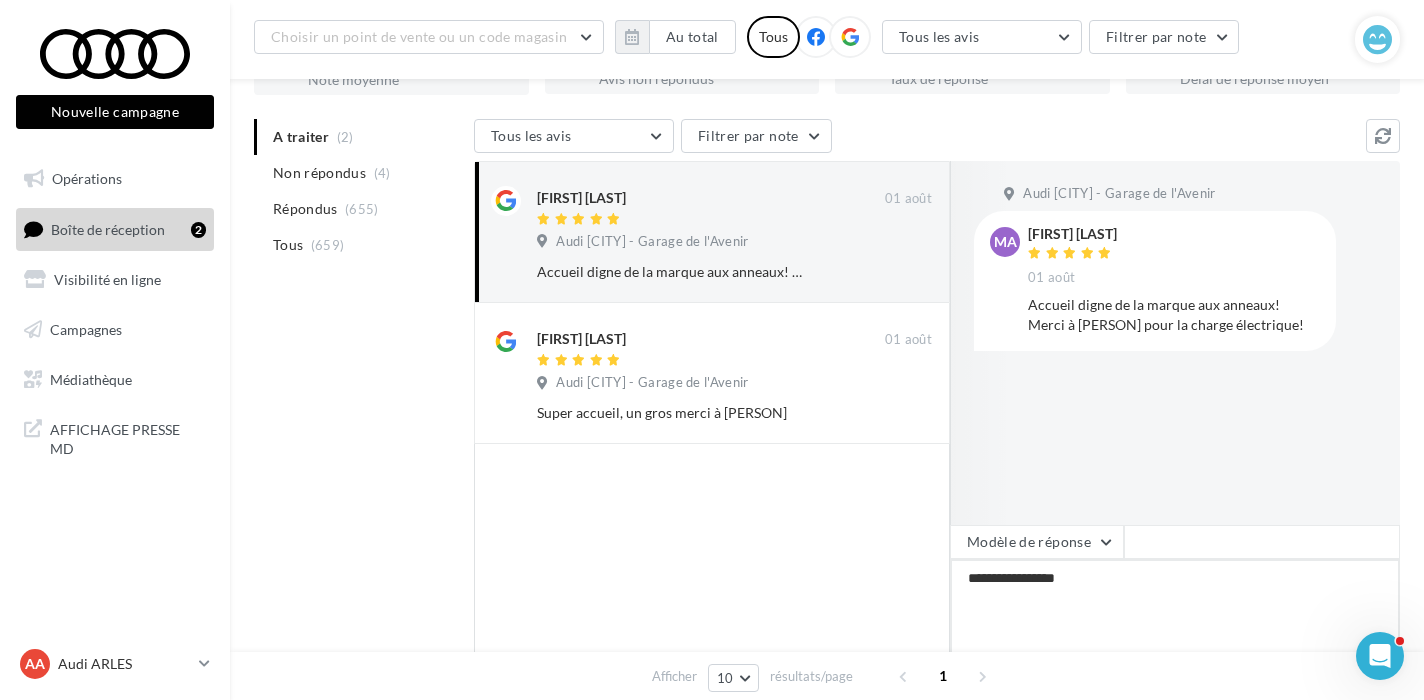 type on "**********" 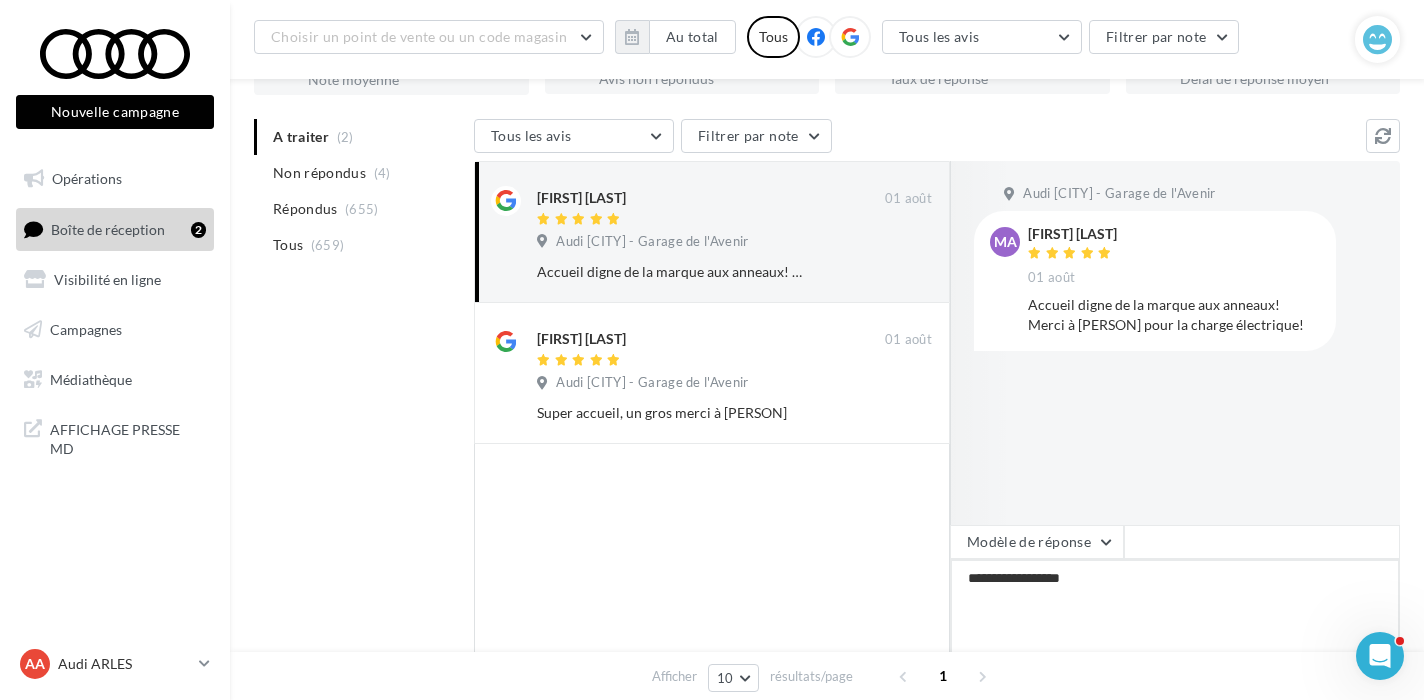type on "**********" 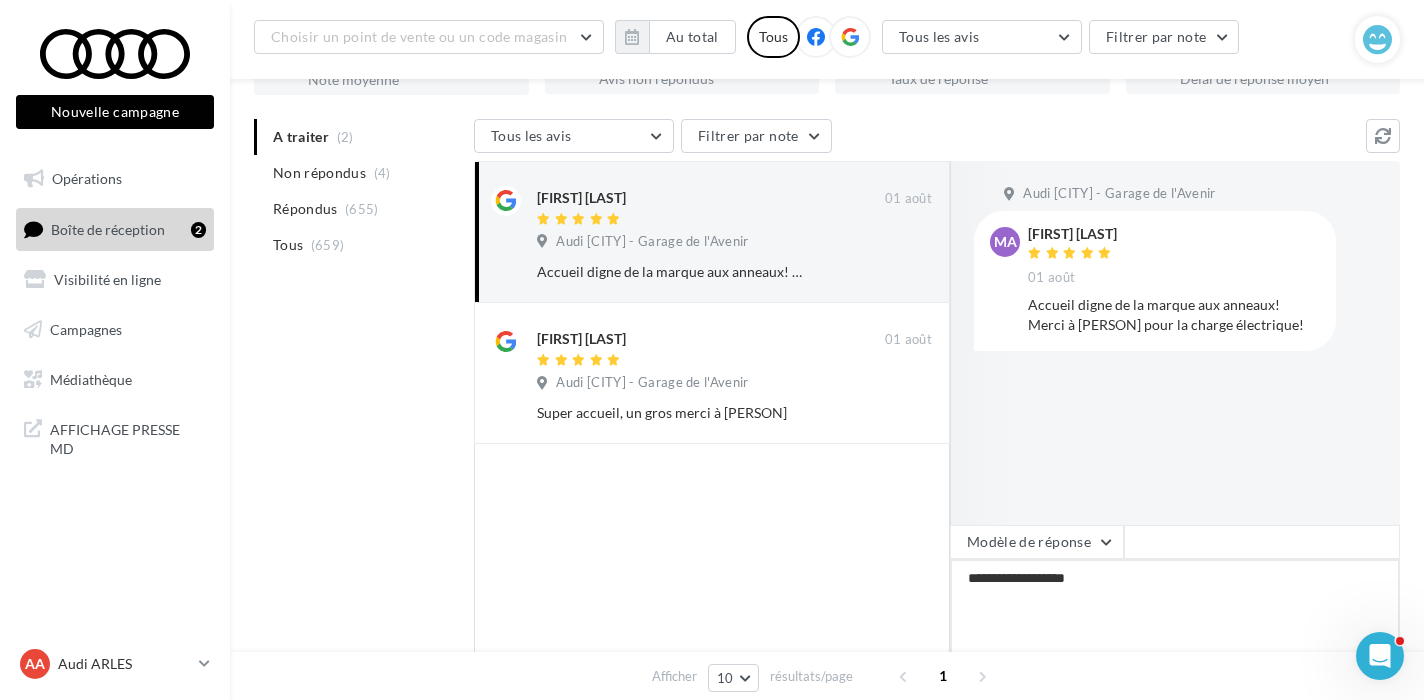 type on "**********" 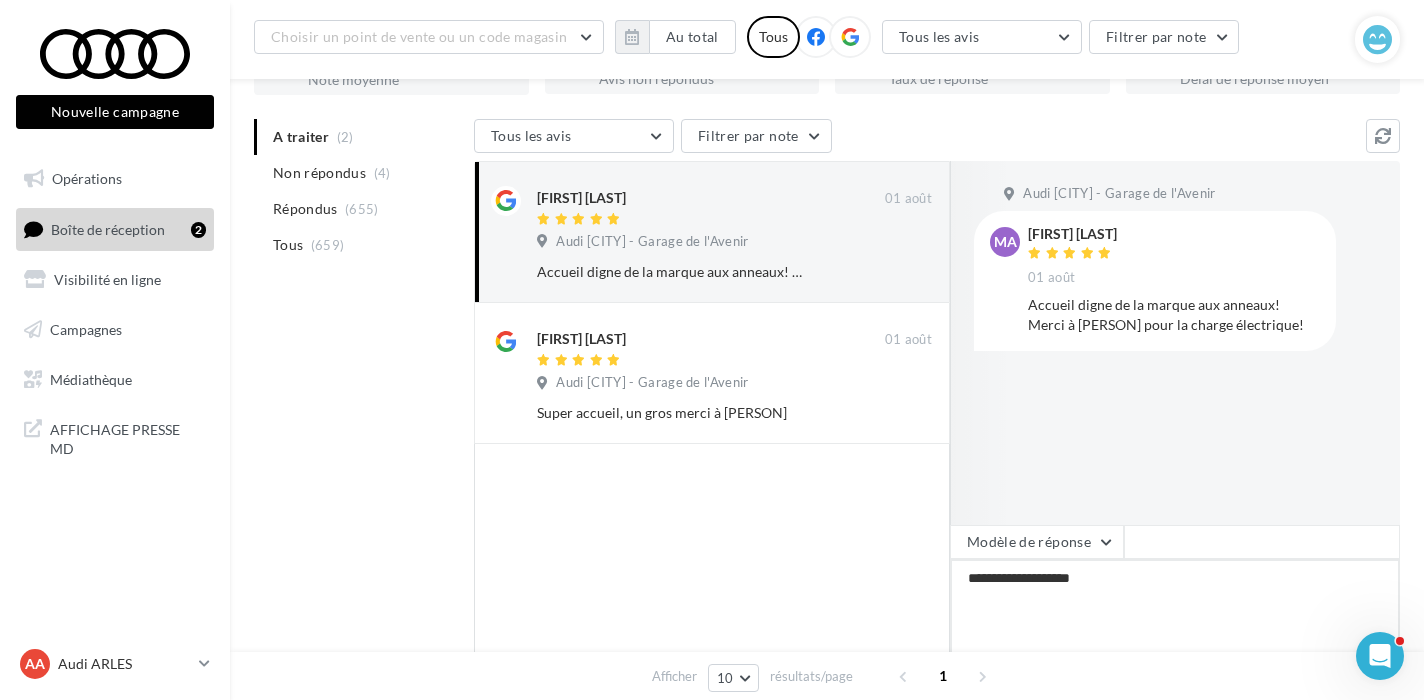 type on "**********" 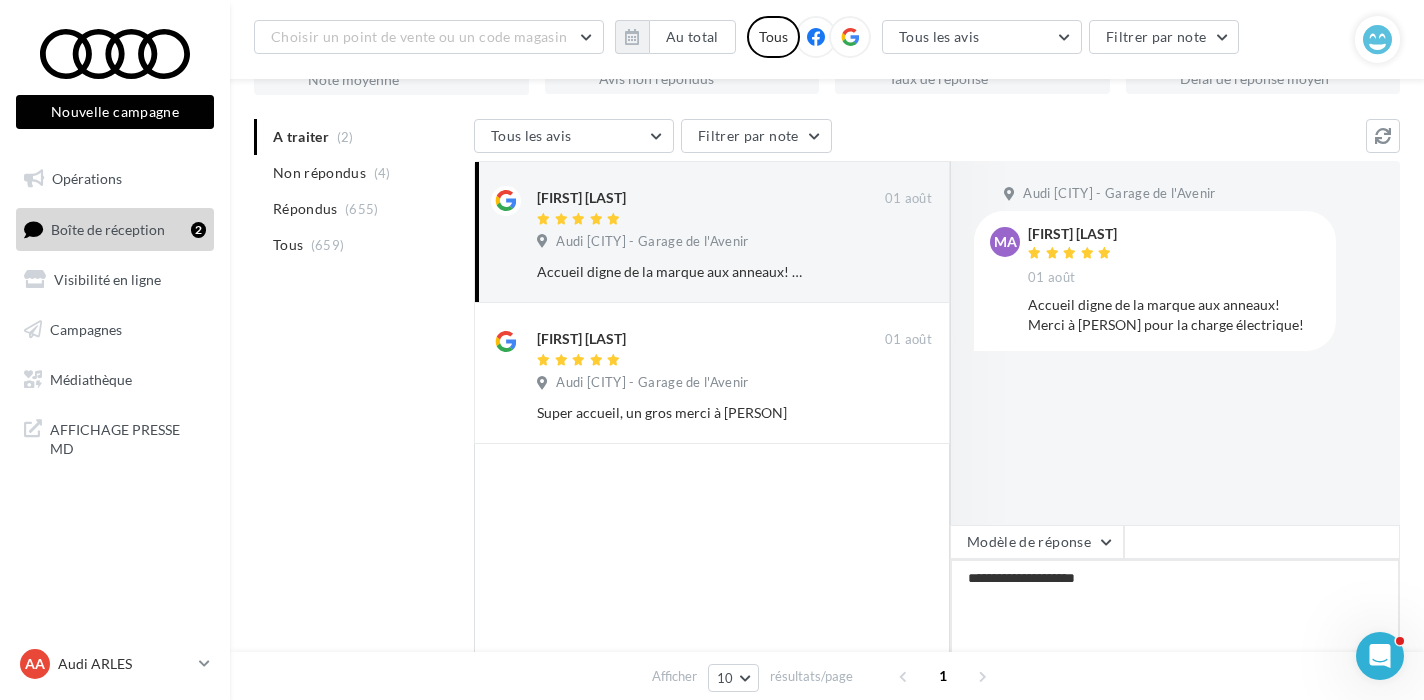 type on "**********" 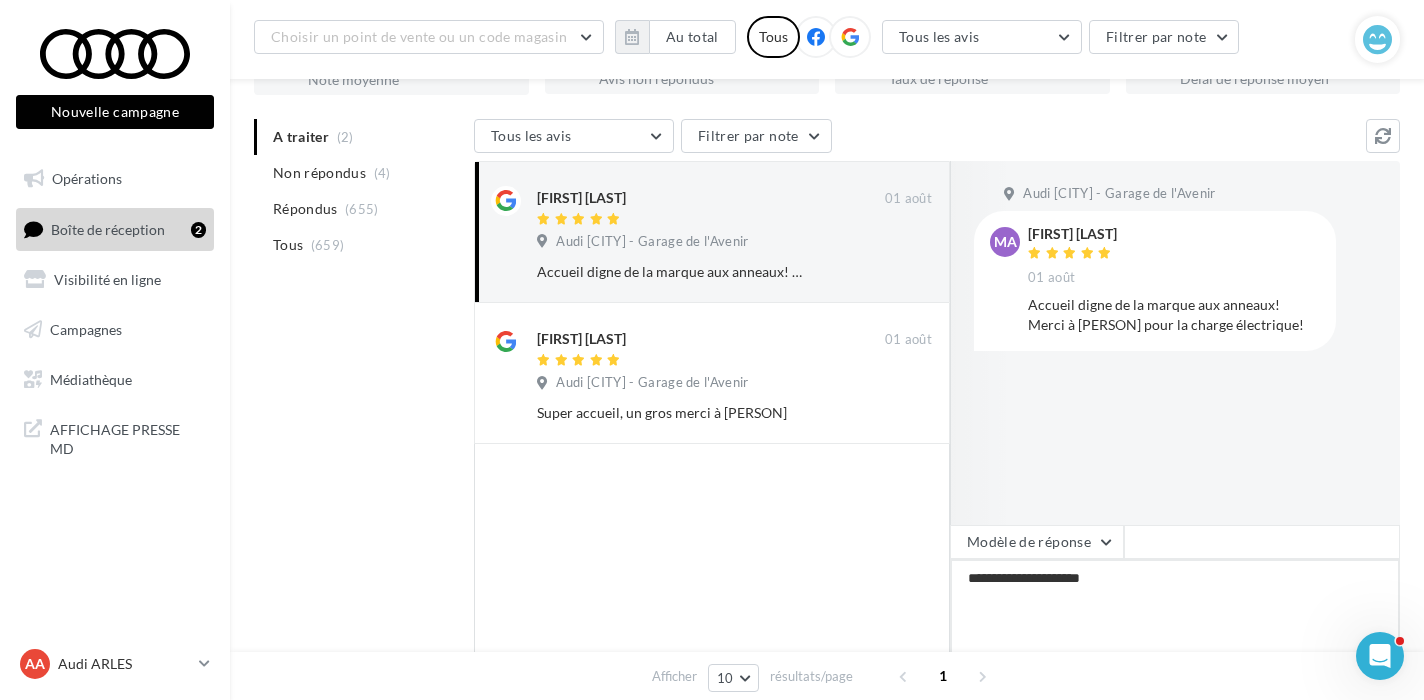 type on "**********" 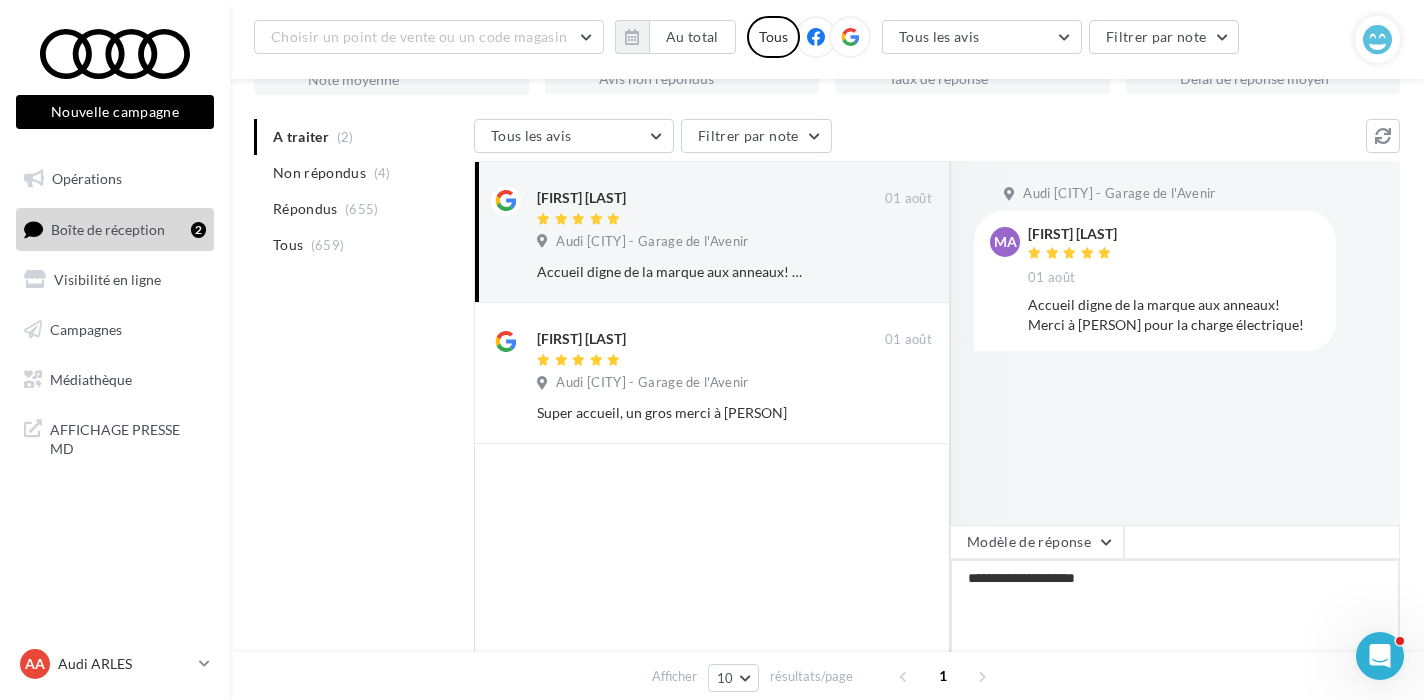 type on "**********" 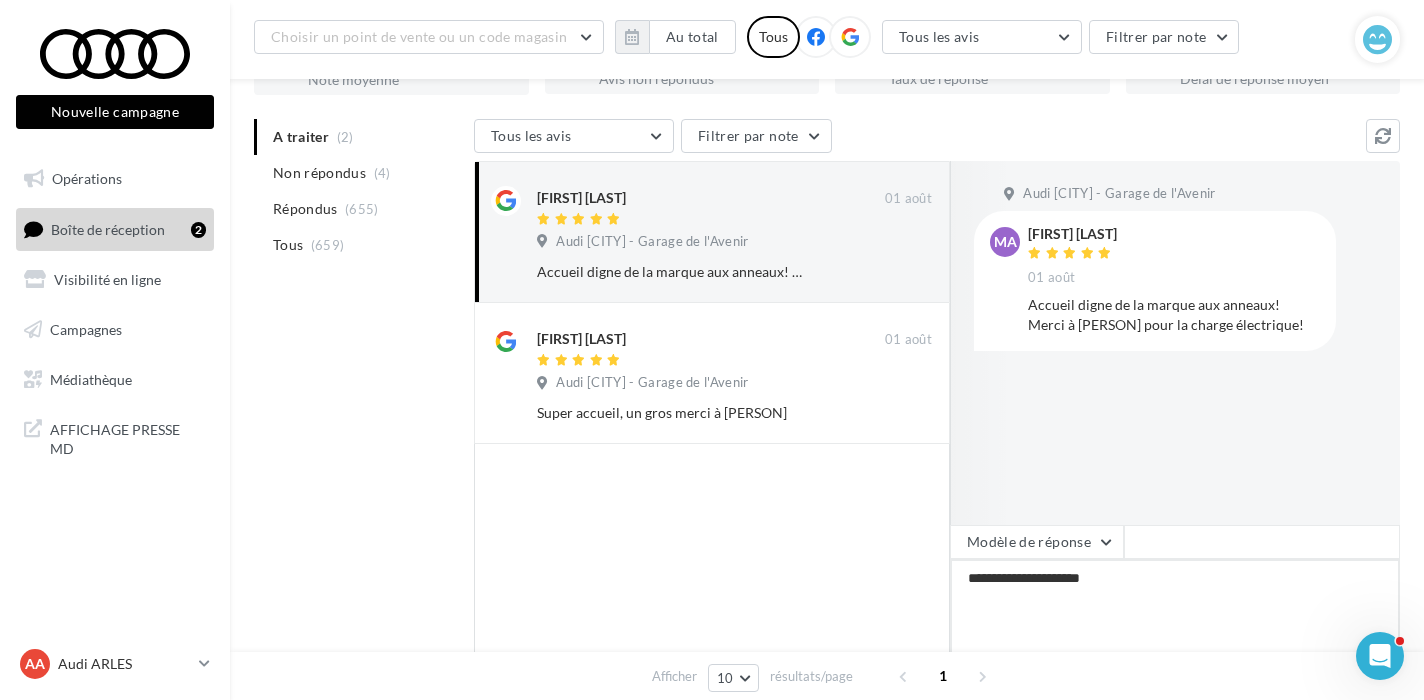 type on "**********" 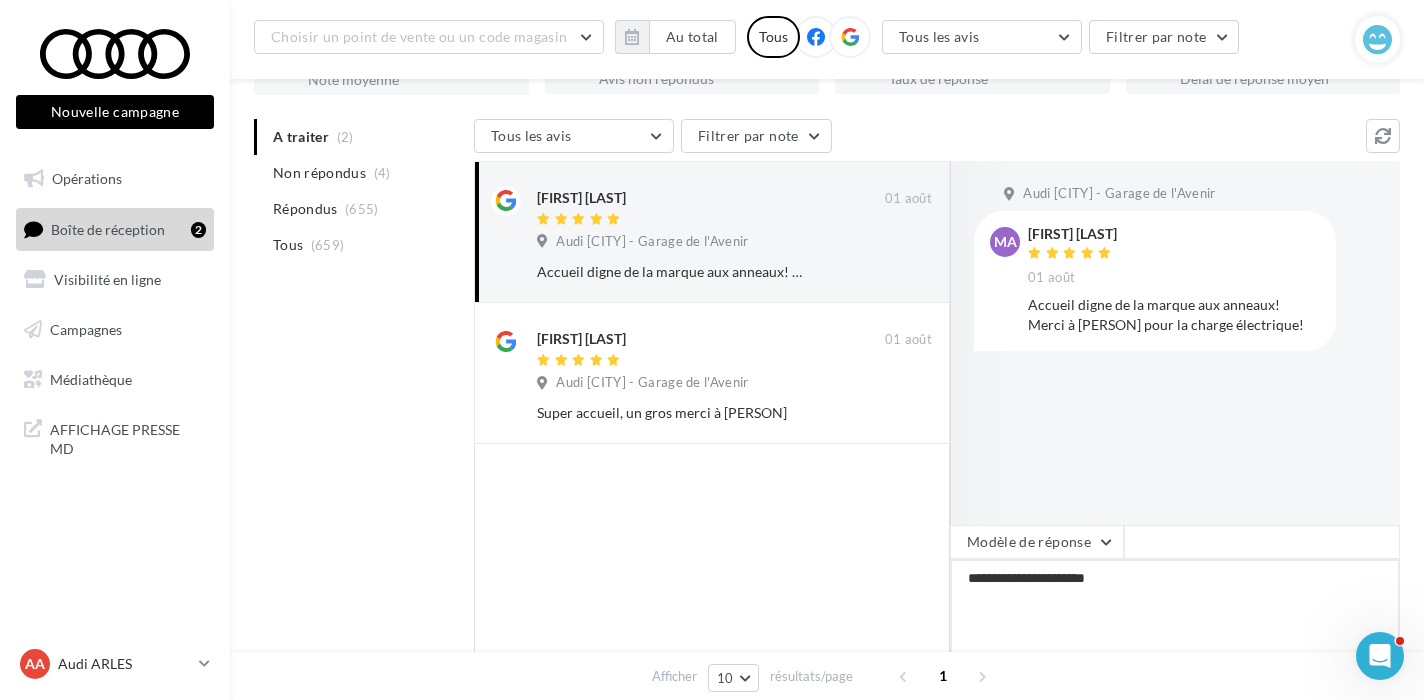type on "**********" 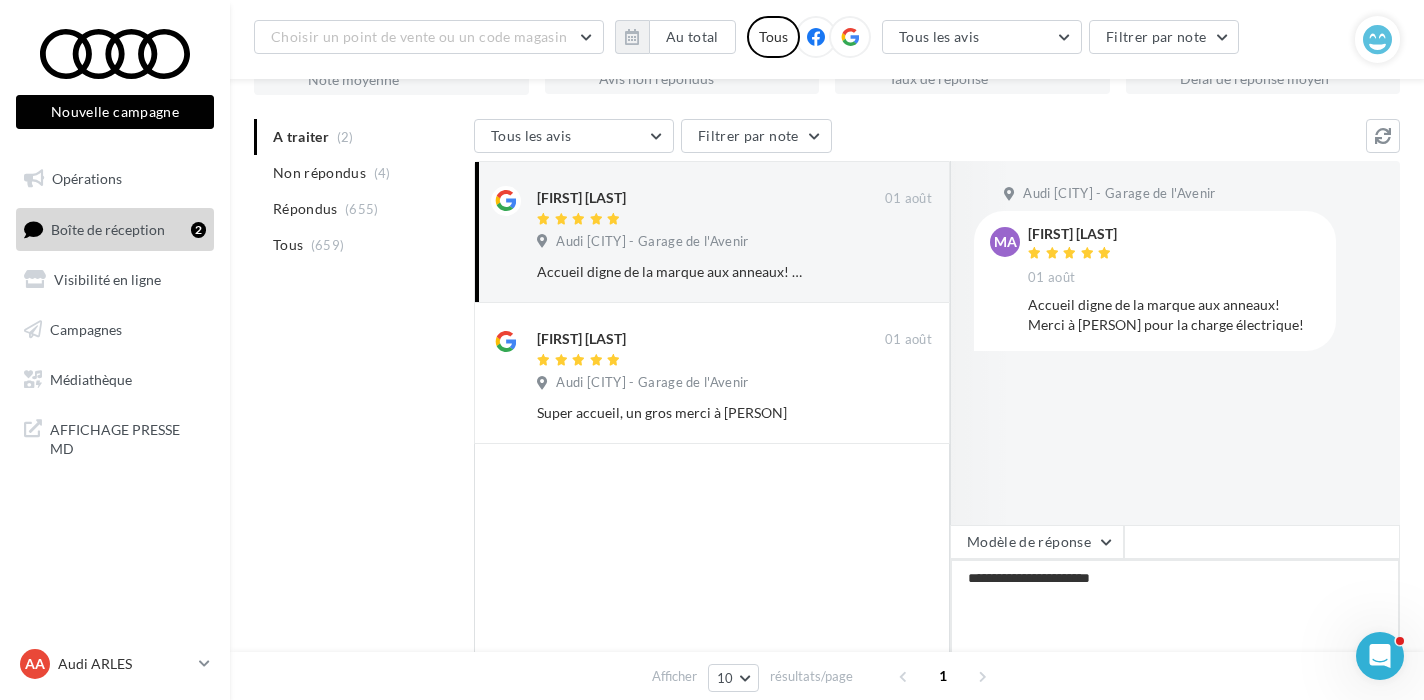type on "**********" 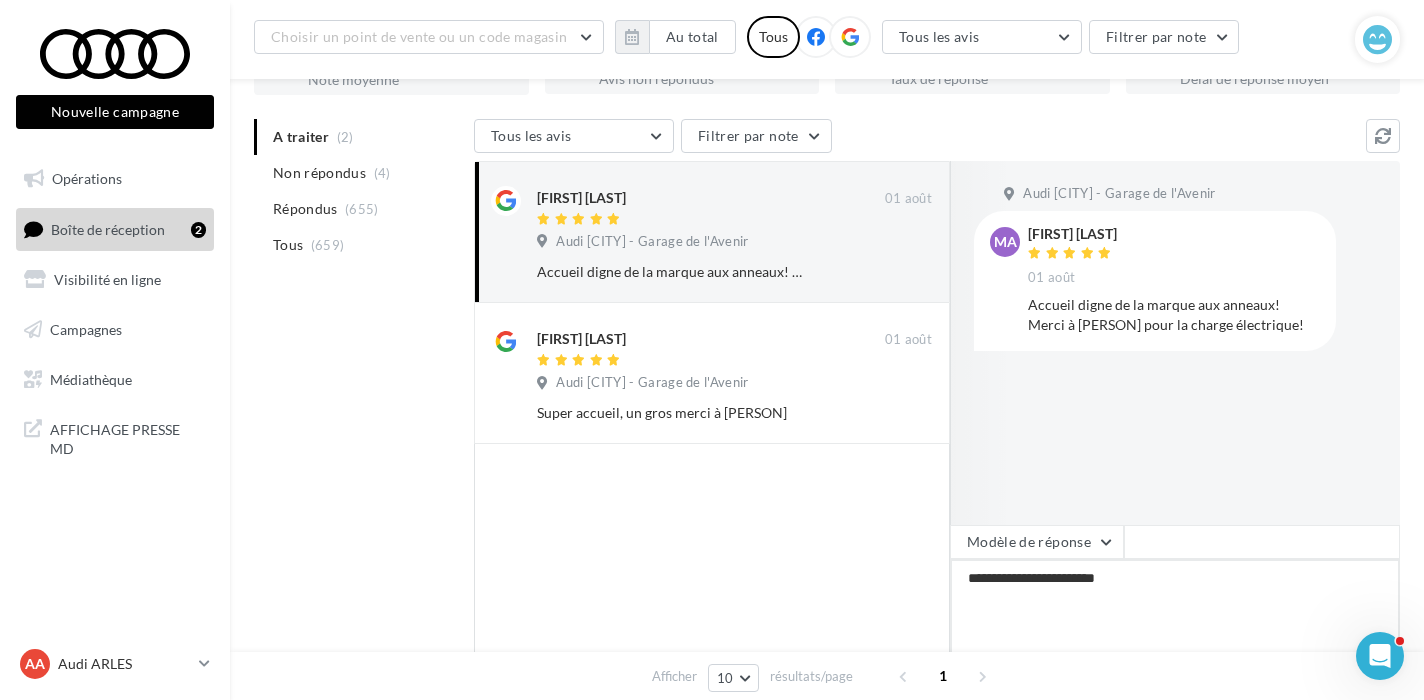 type on "**********" 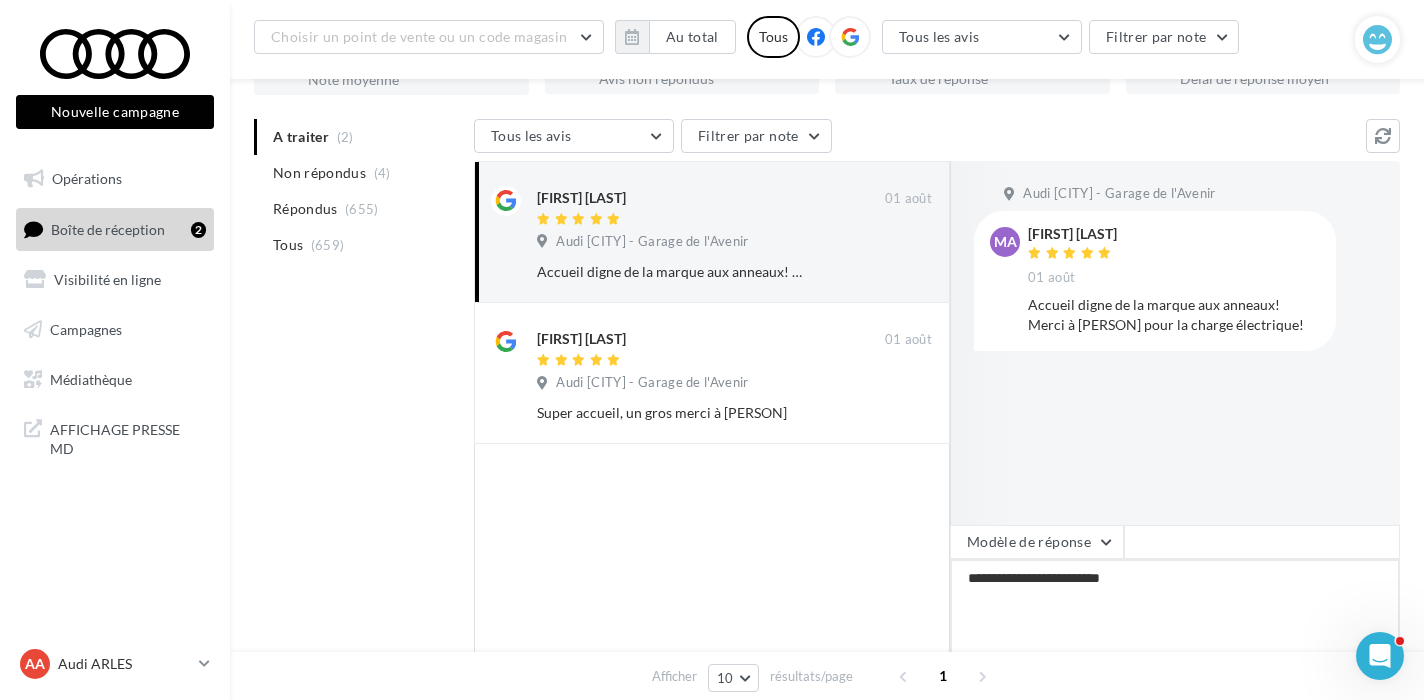 type on "**********" 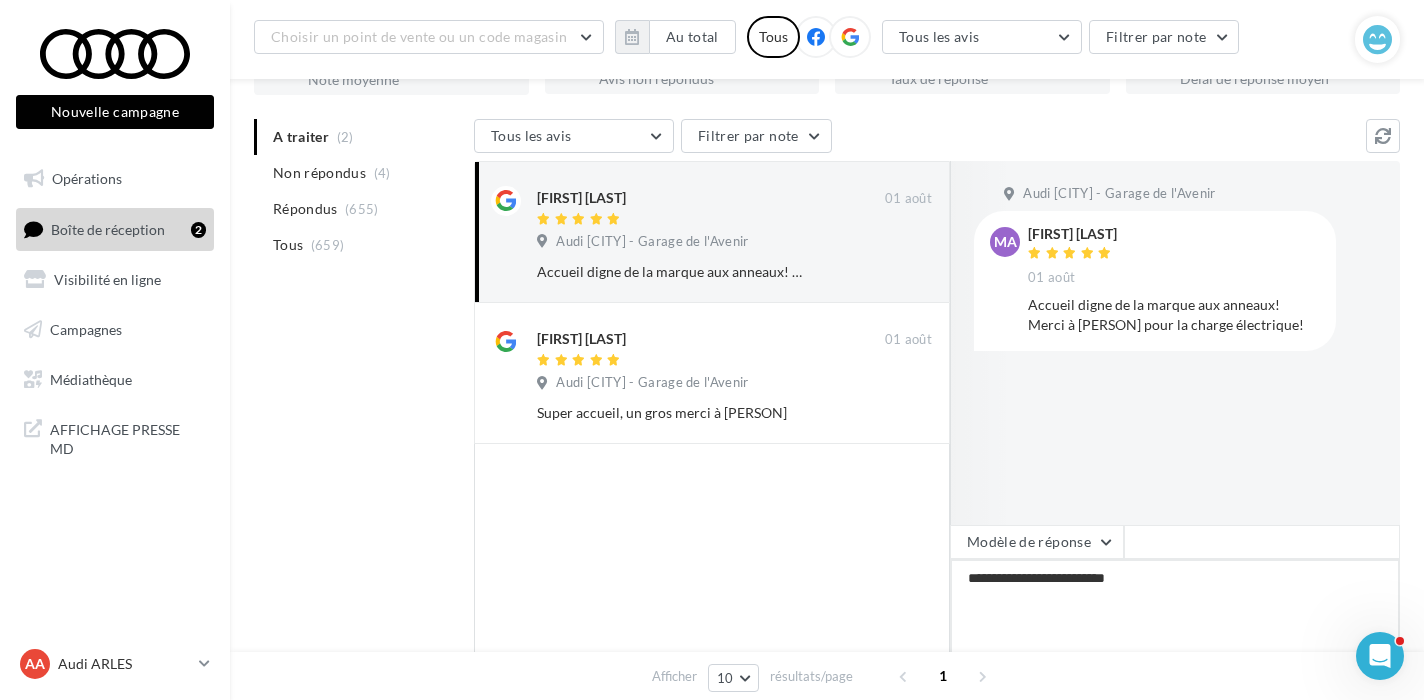type on "**********" 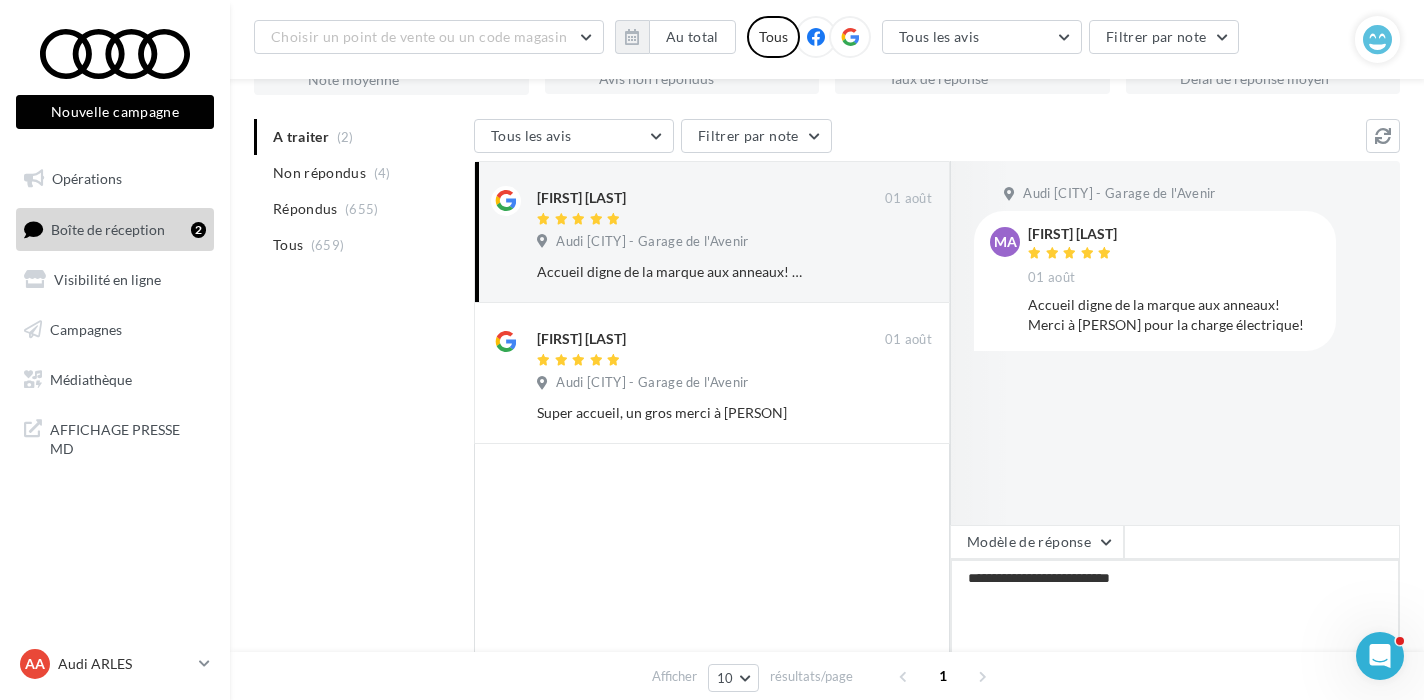 type on "**********" 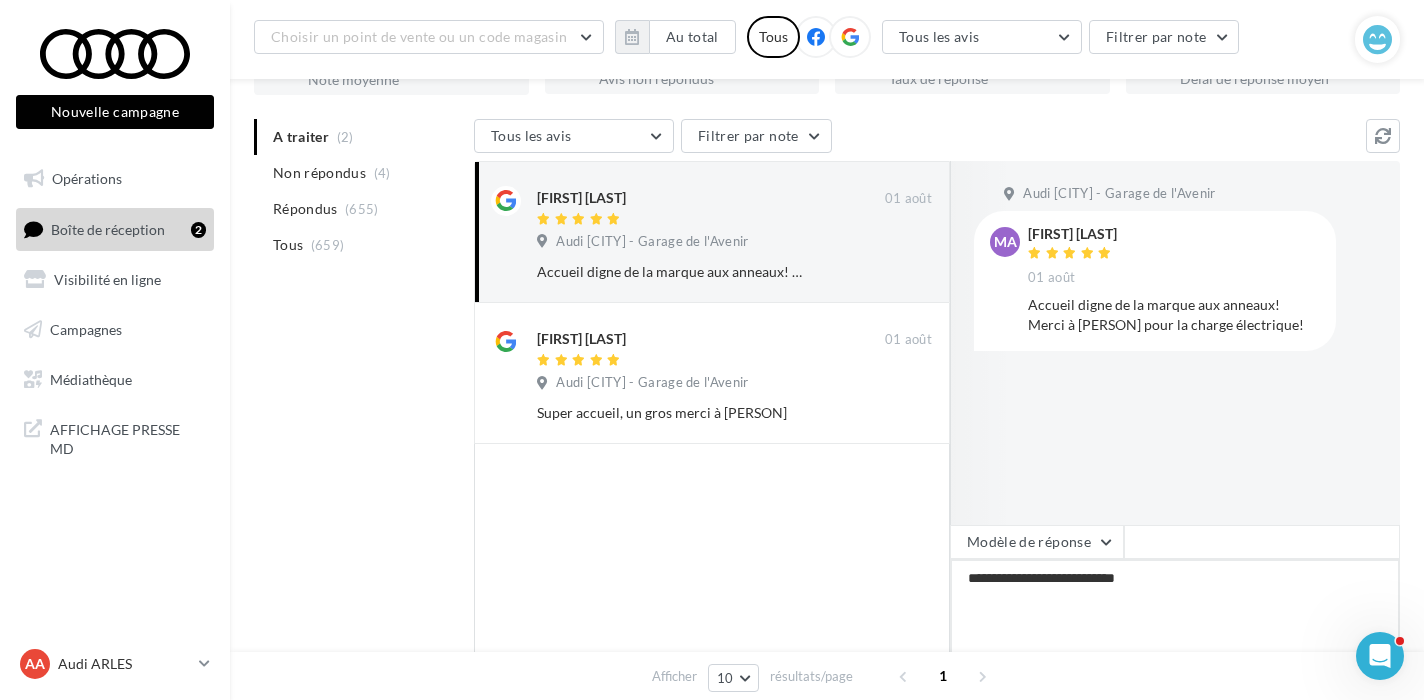 type on "**********" 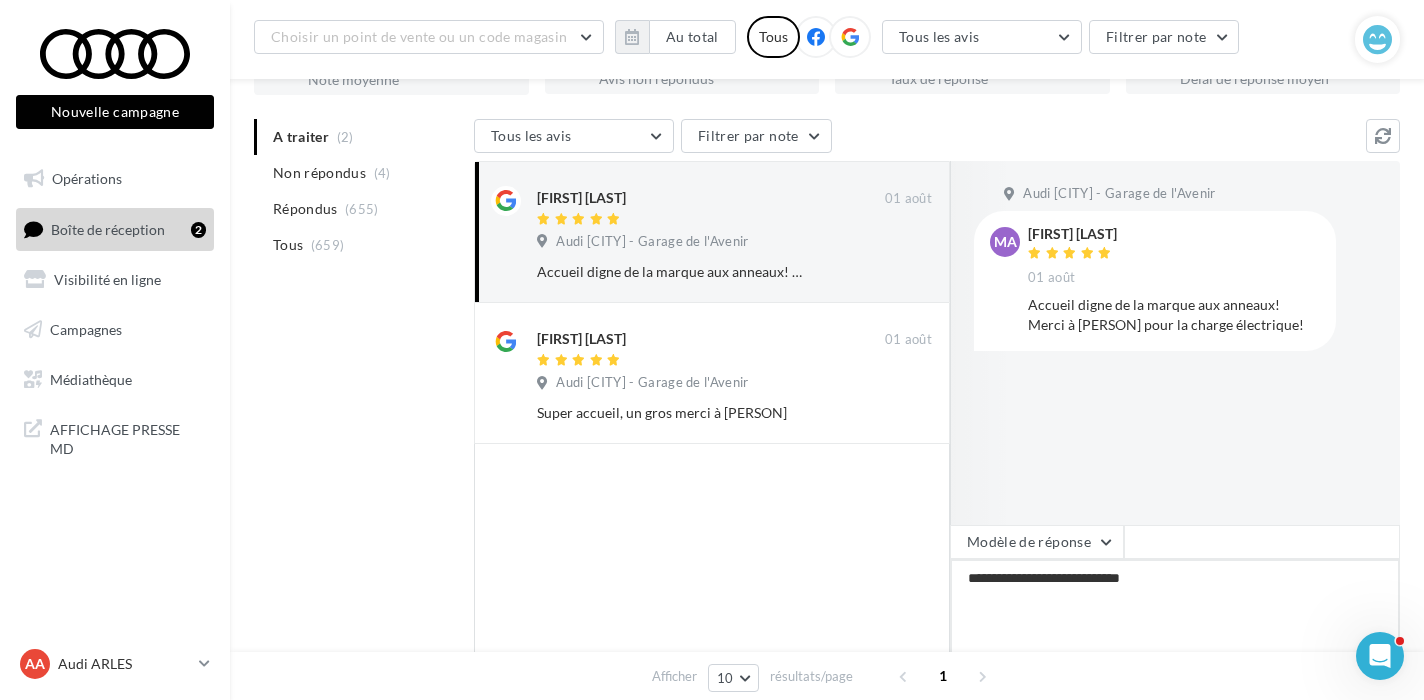 type on "**********" 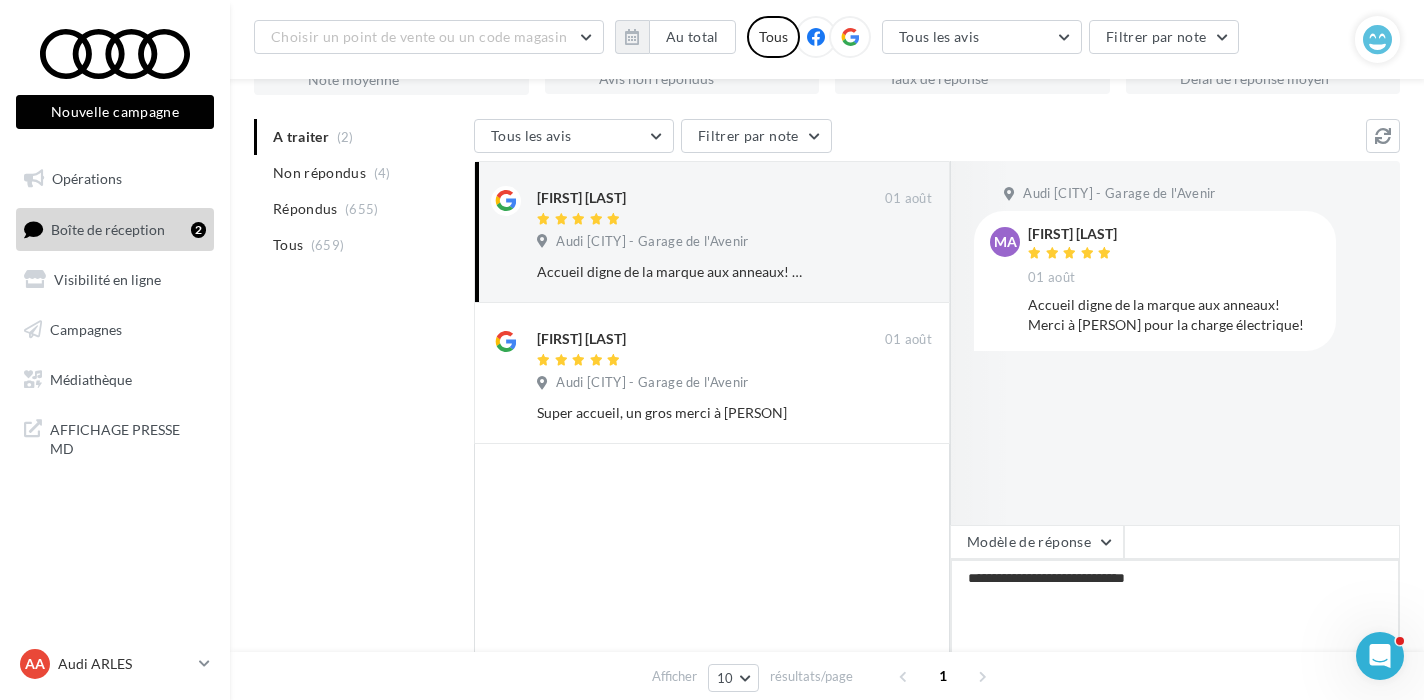 type on "**********" 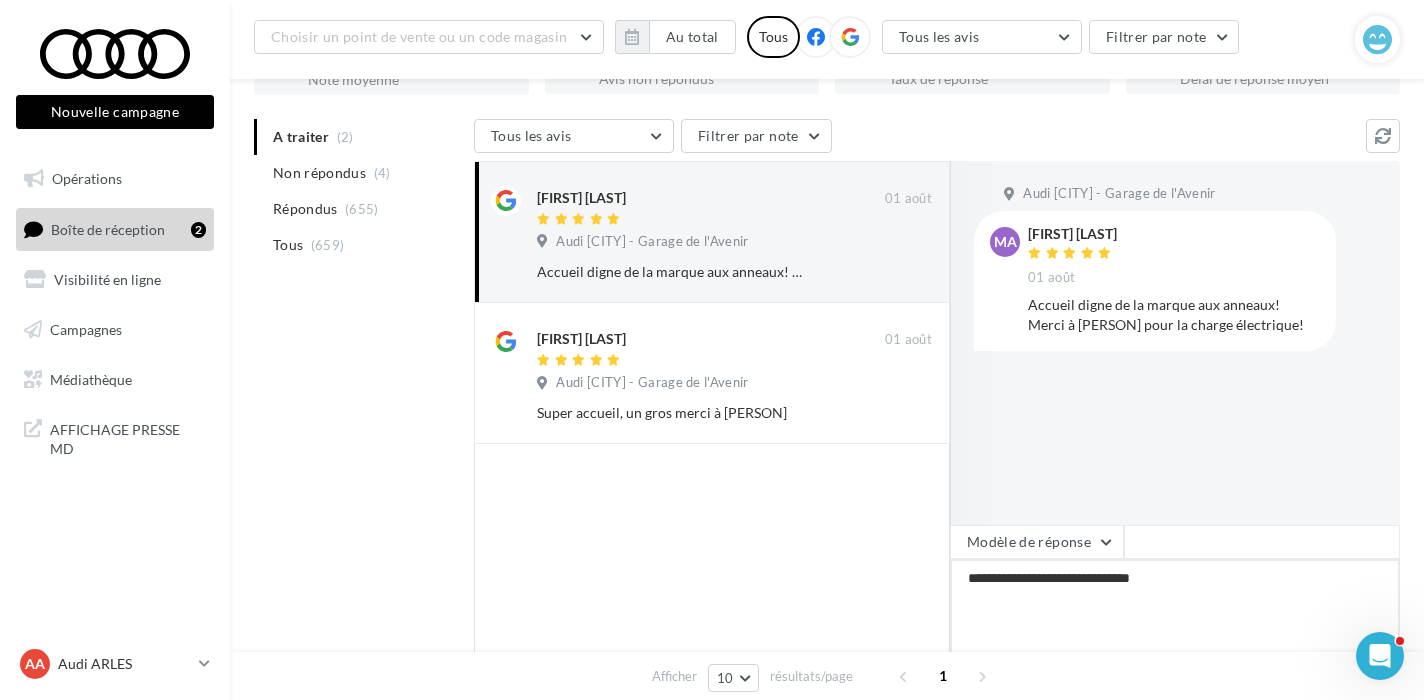 type on "**********" 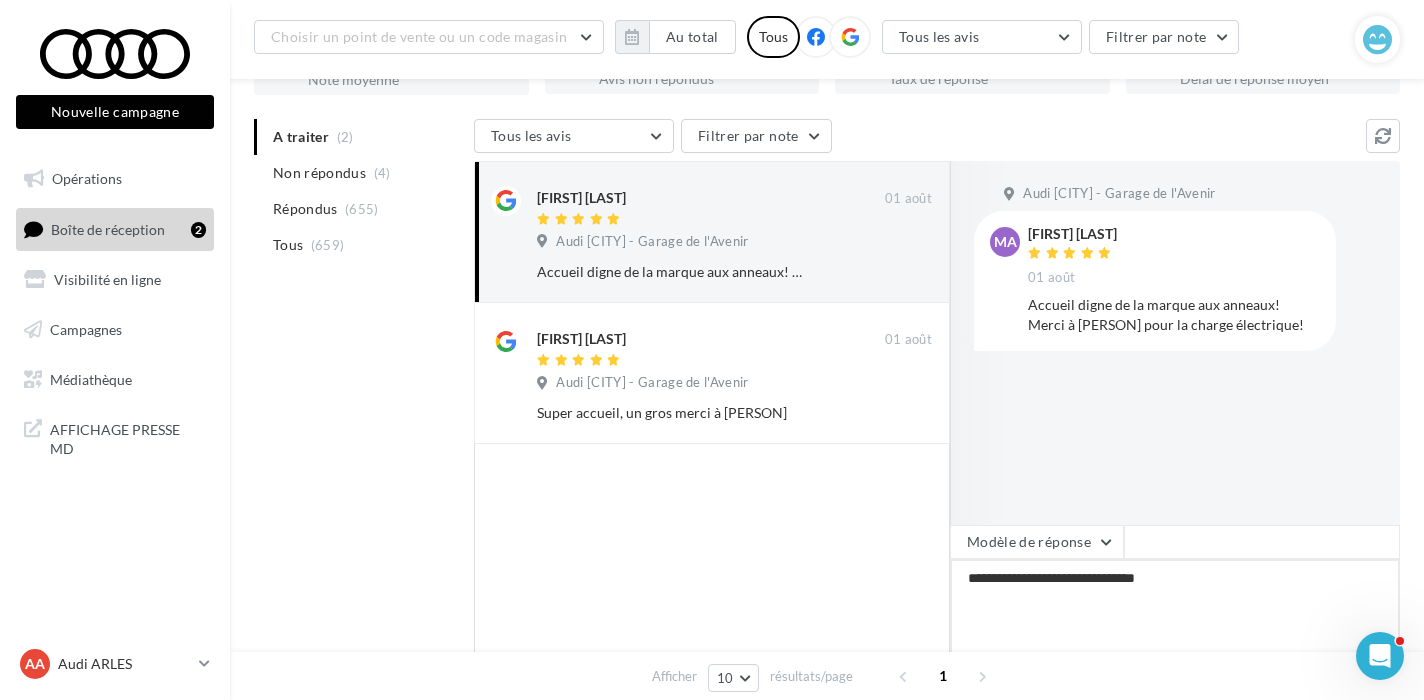 type on "**********" 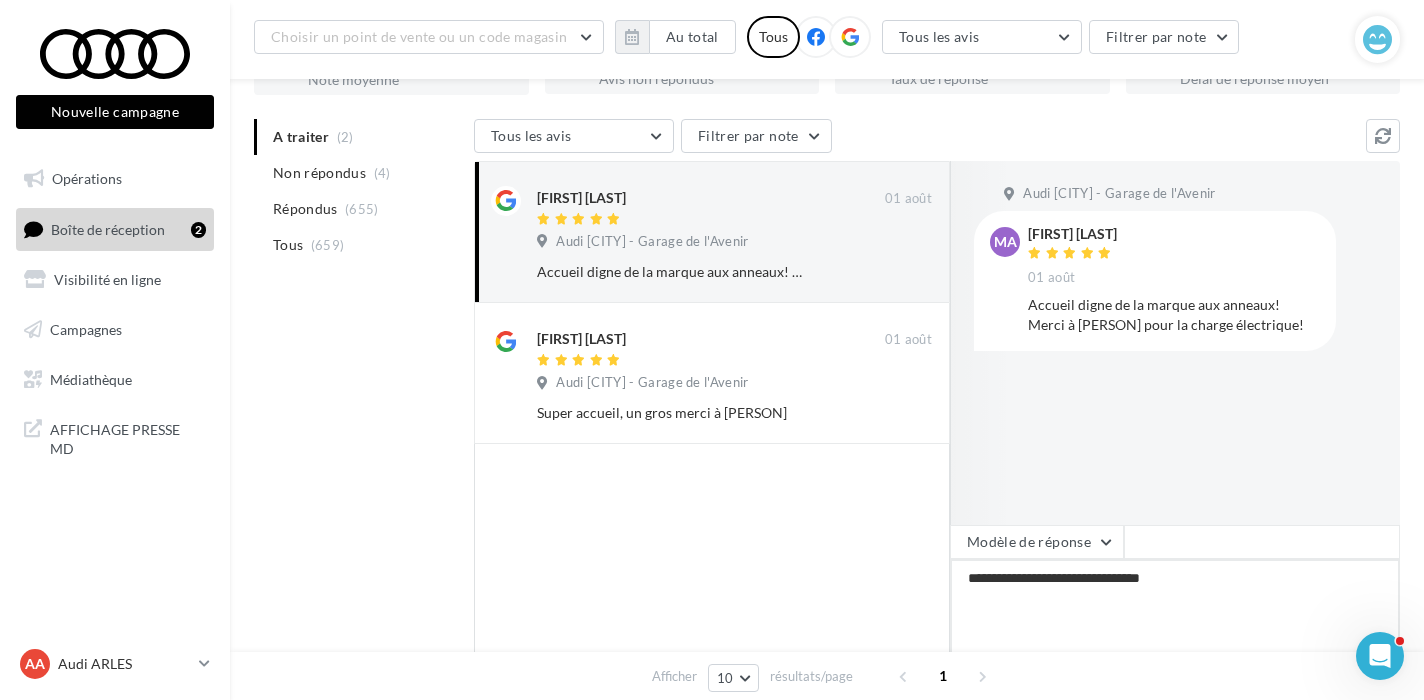 type on "**********" 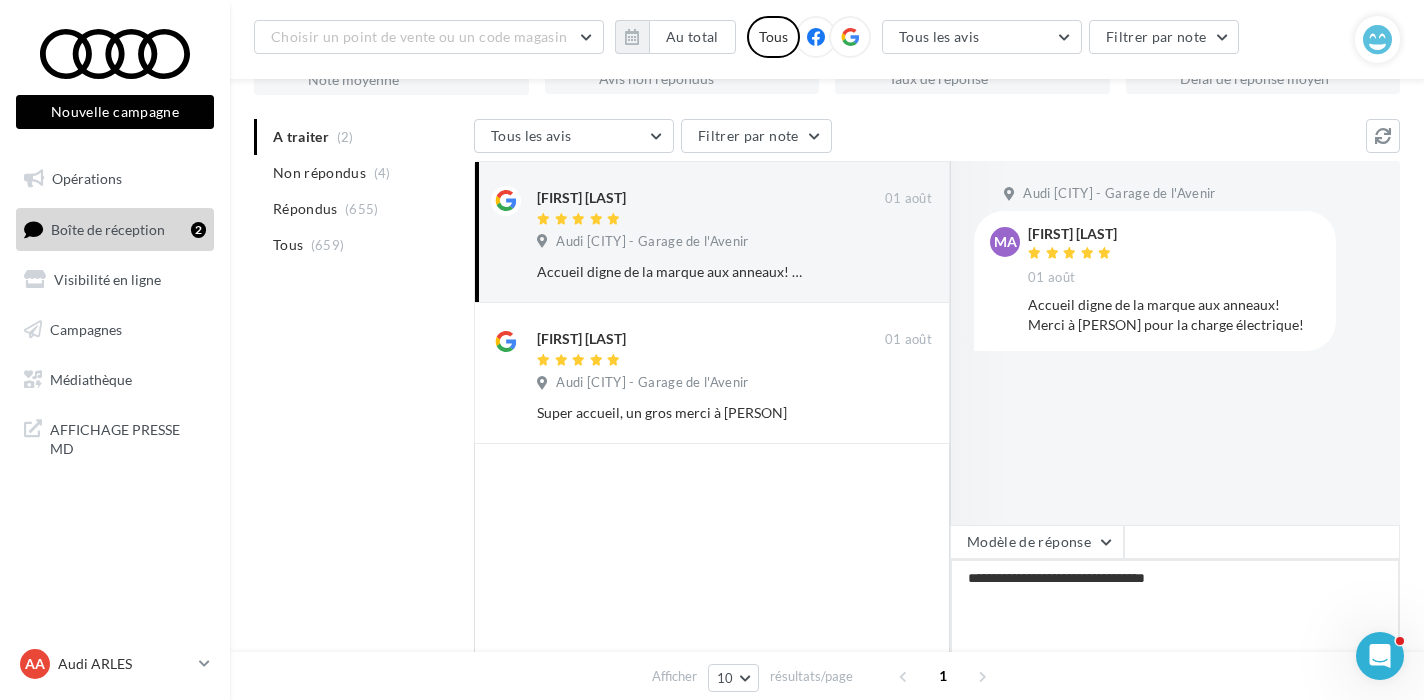 type on "**********" 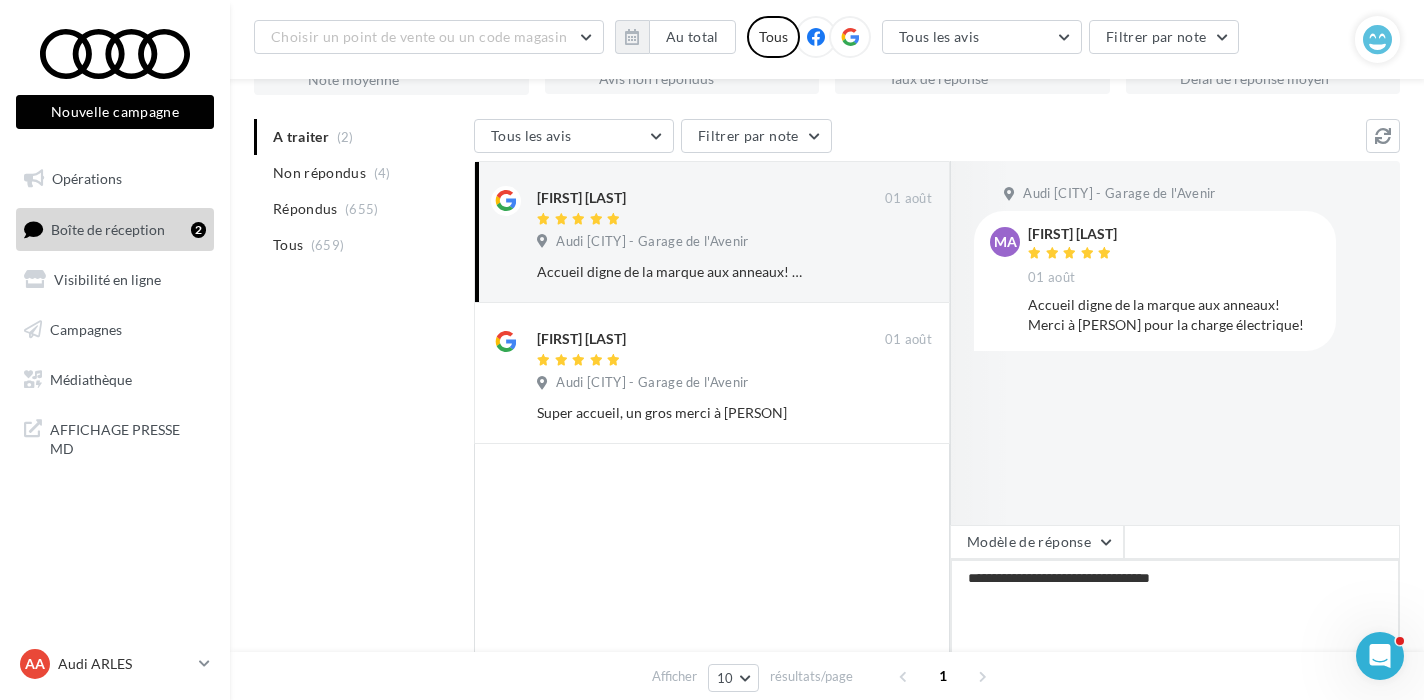 type on "**********" 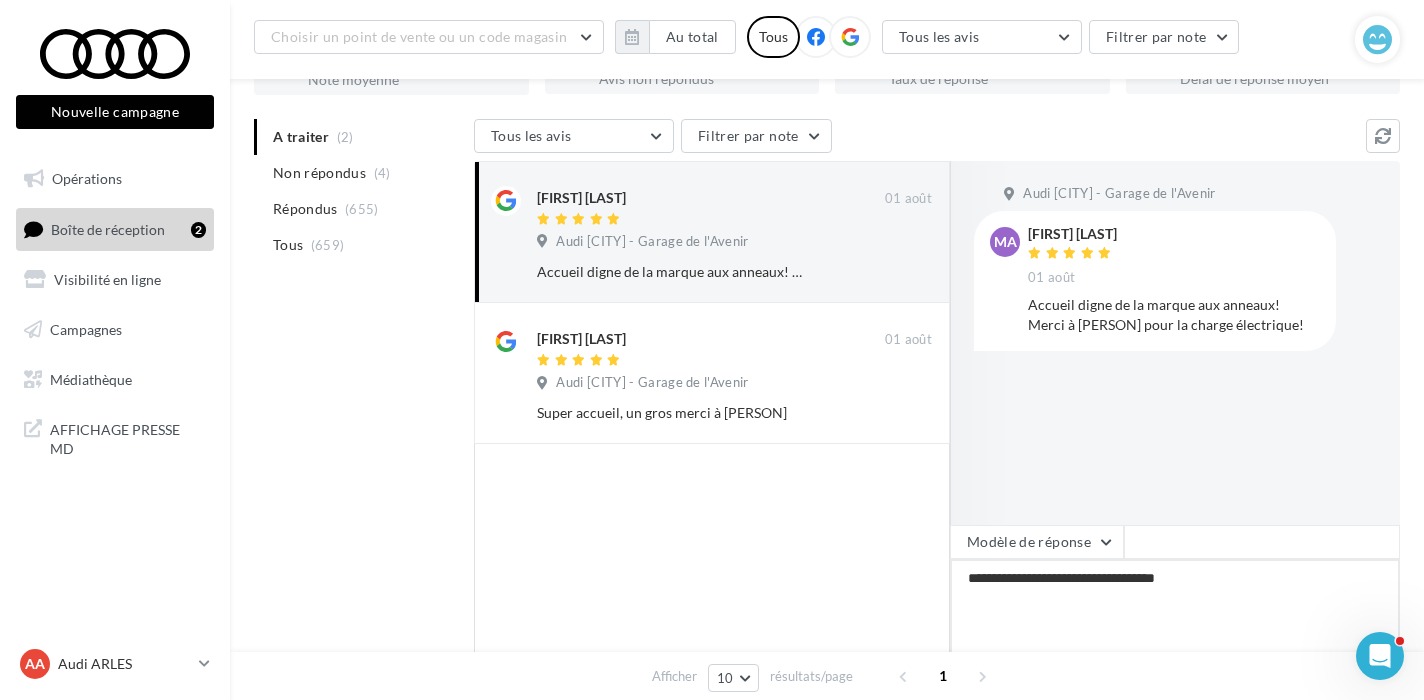 type on "**********" 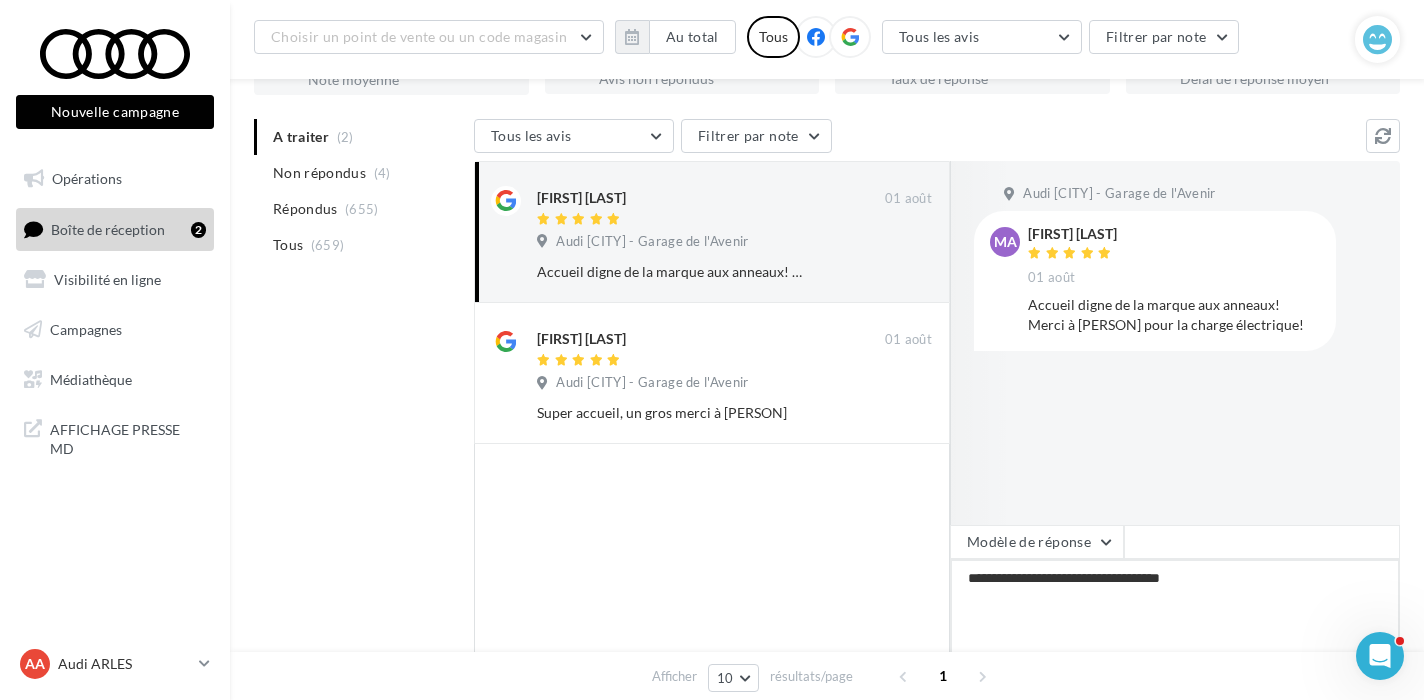 type on "**********" 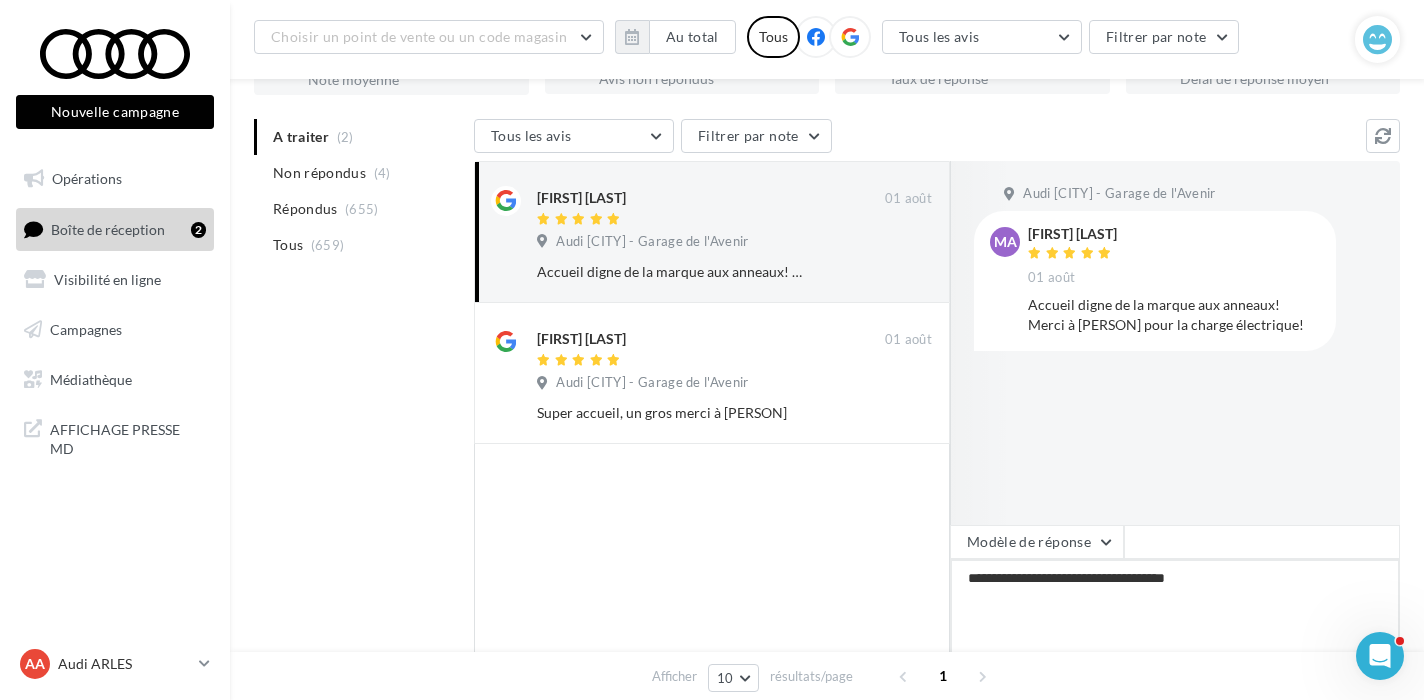 type on "**********" 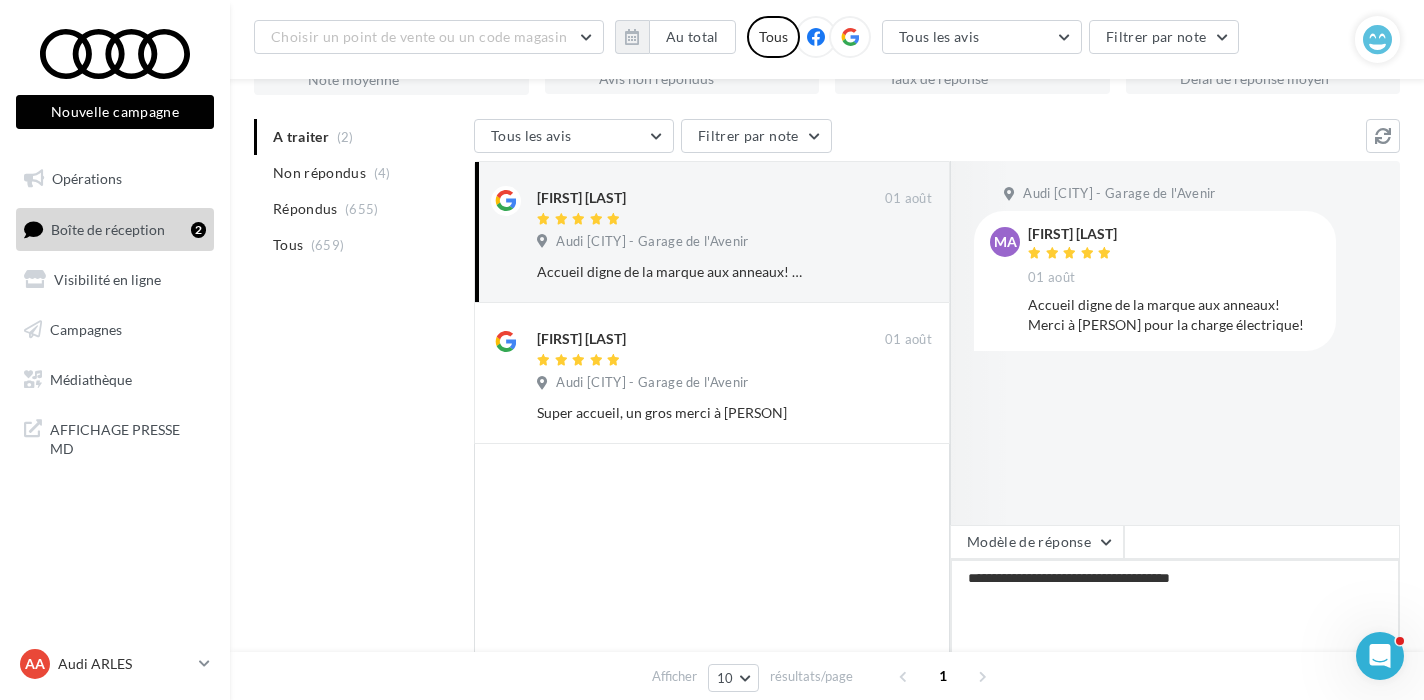 type on "**********" 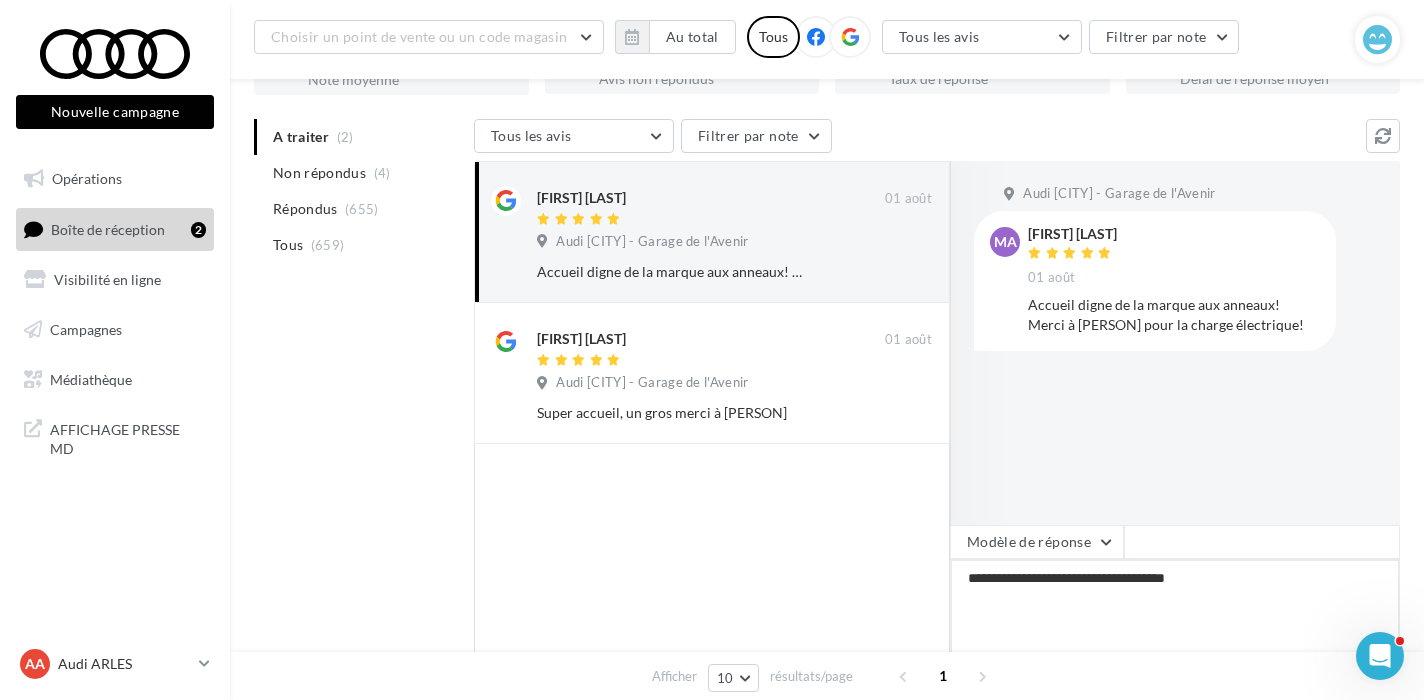 type on "**********" 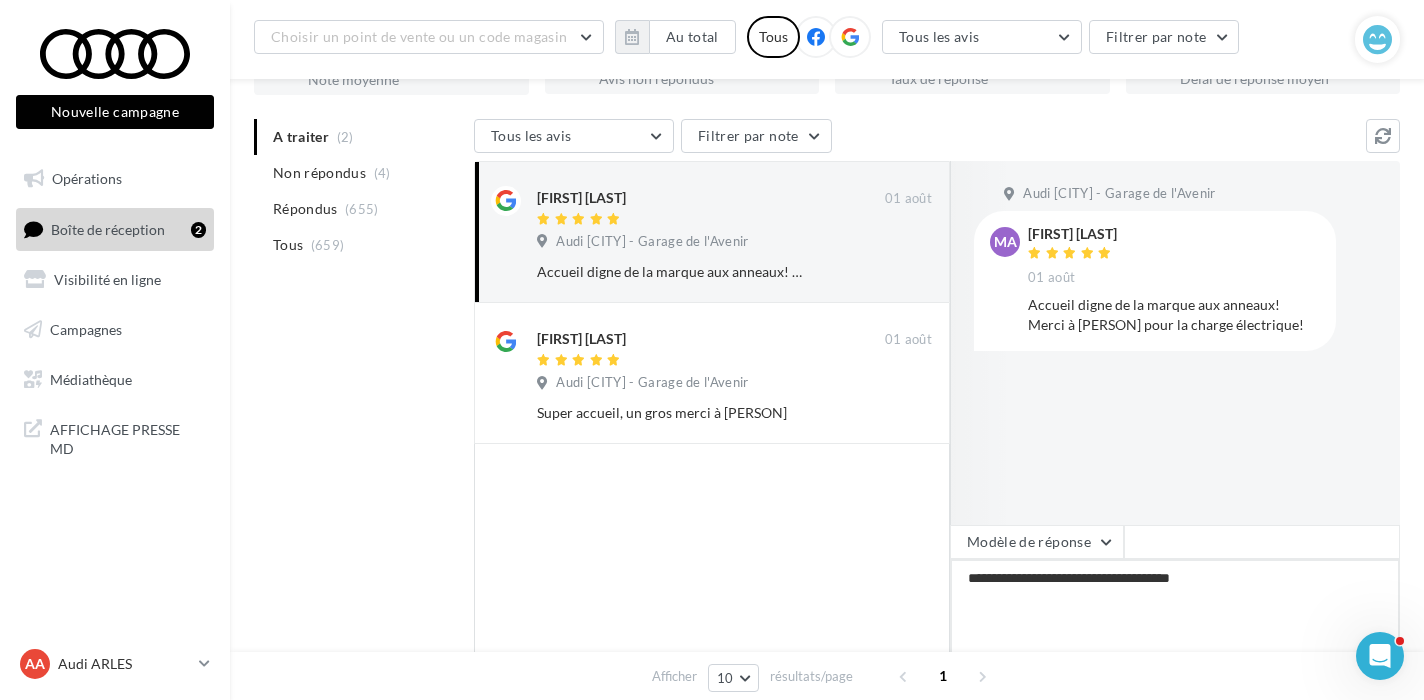 type on "**********" 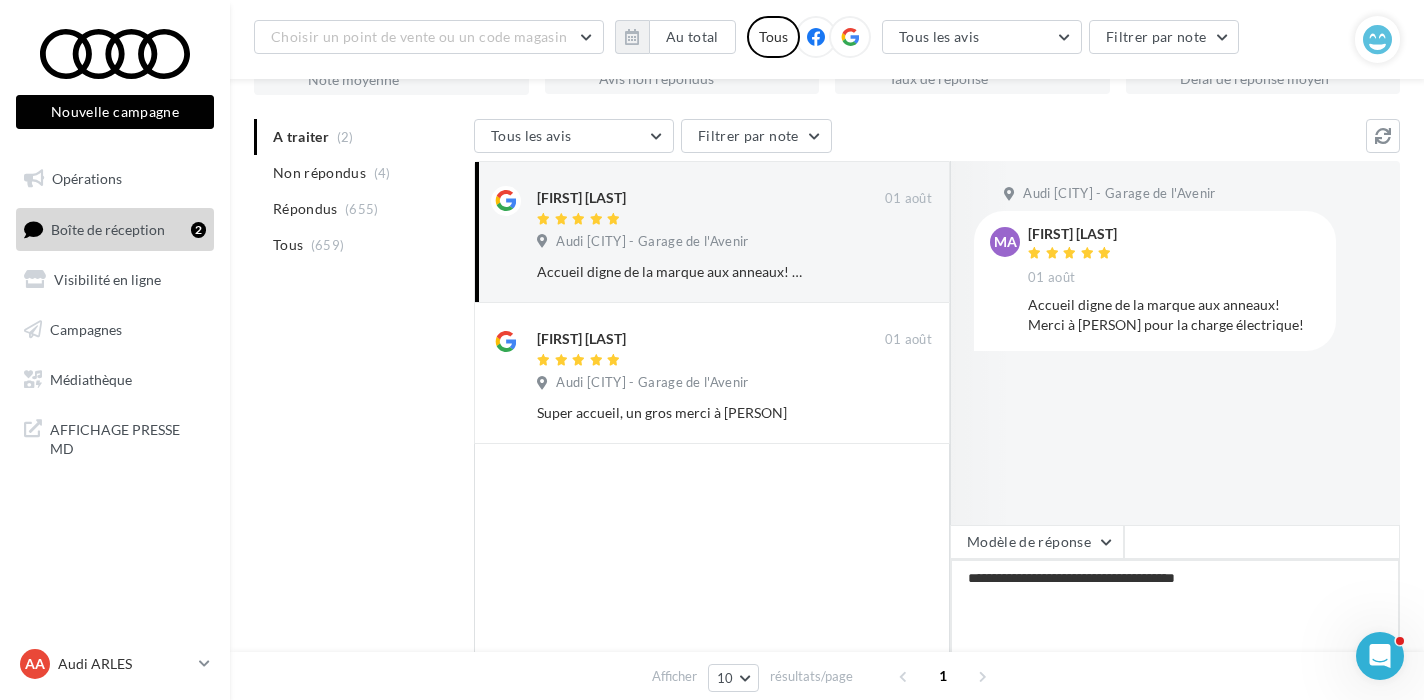 type on "**********" 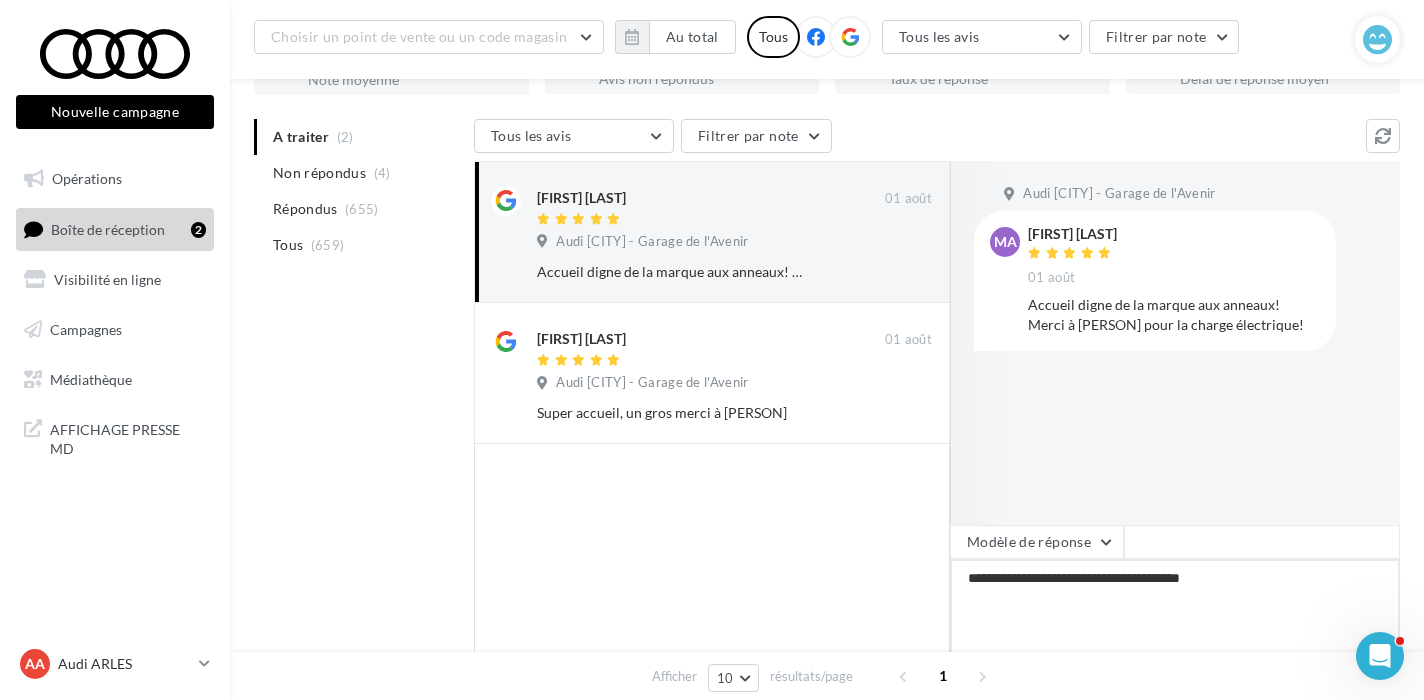 type on "**********" 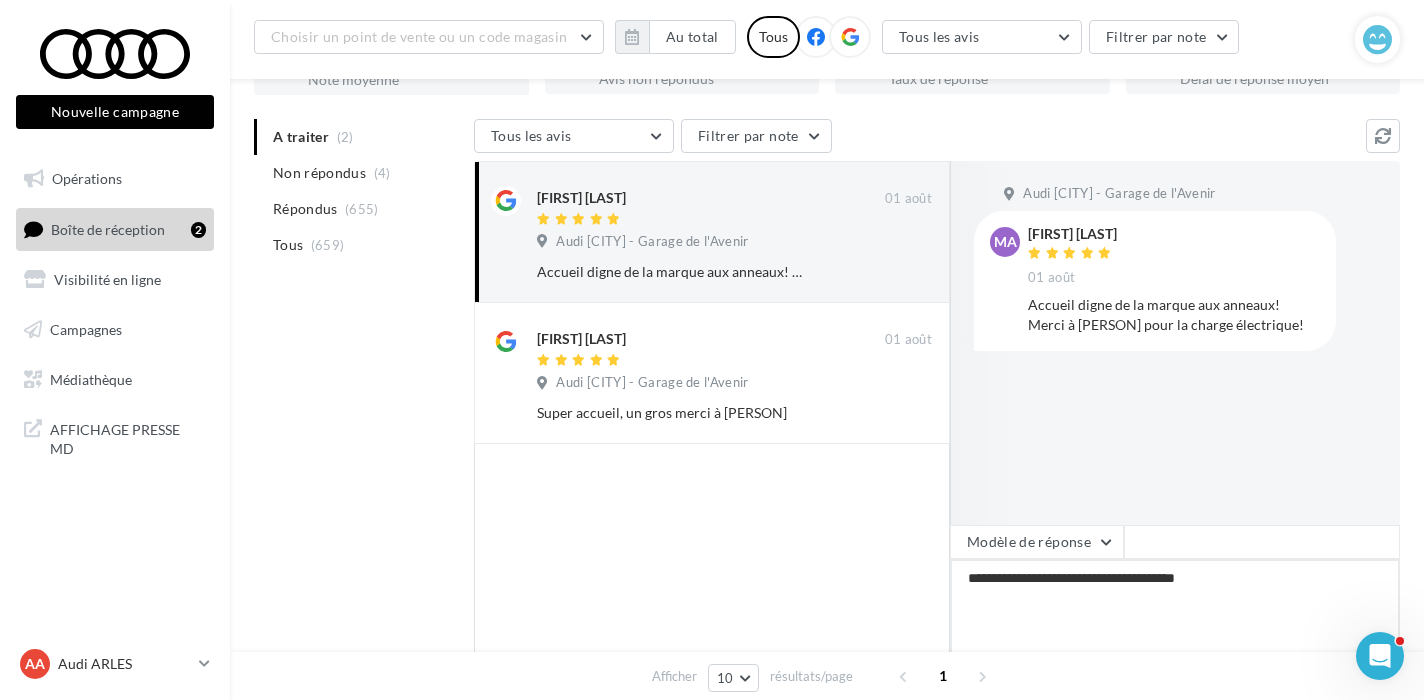 type on "**********" 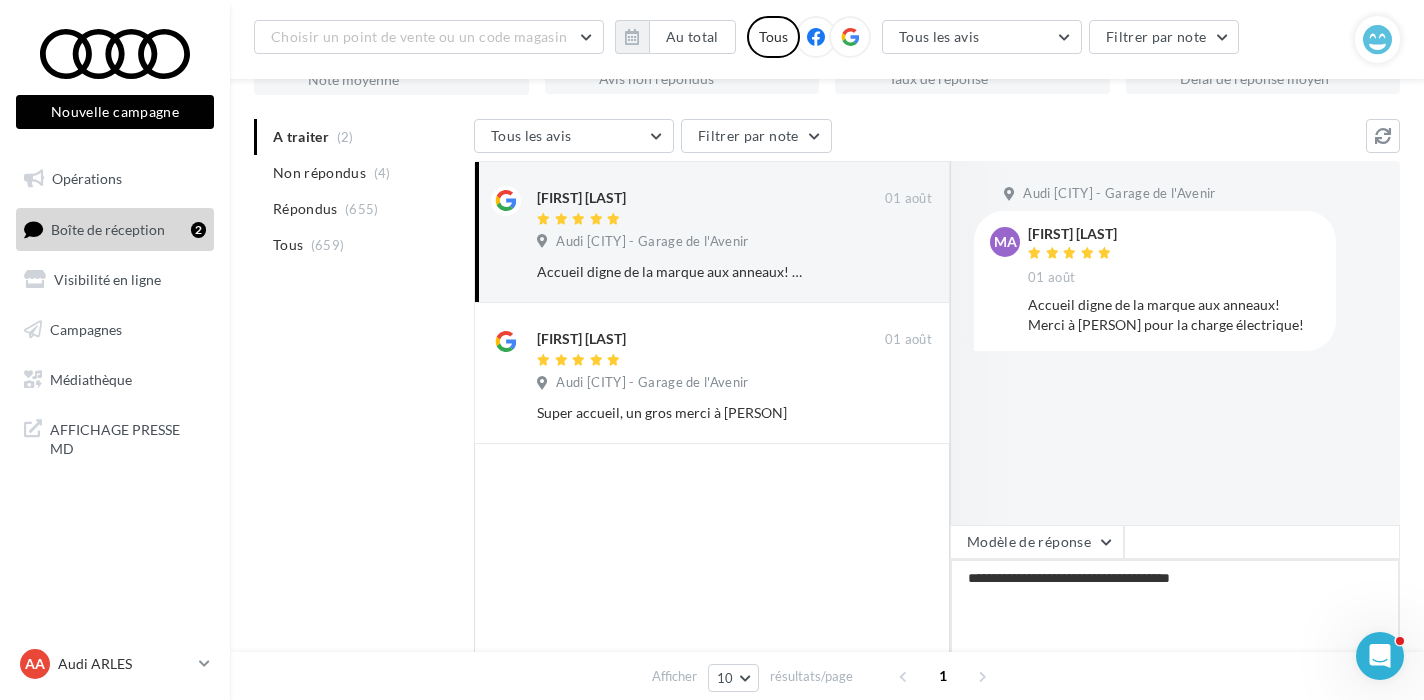 type on "**********" 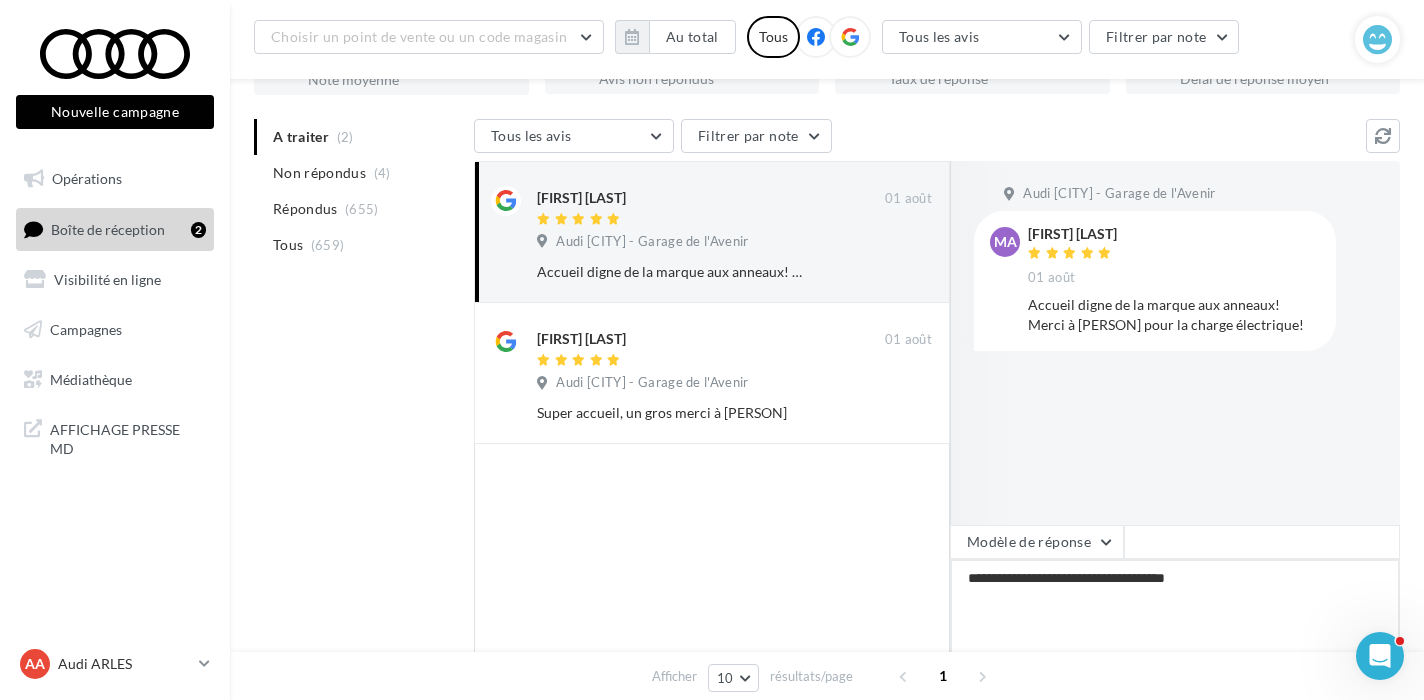 type on "**********" 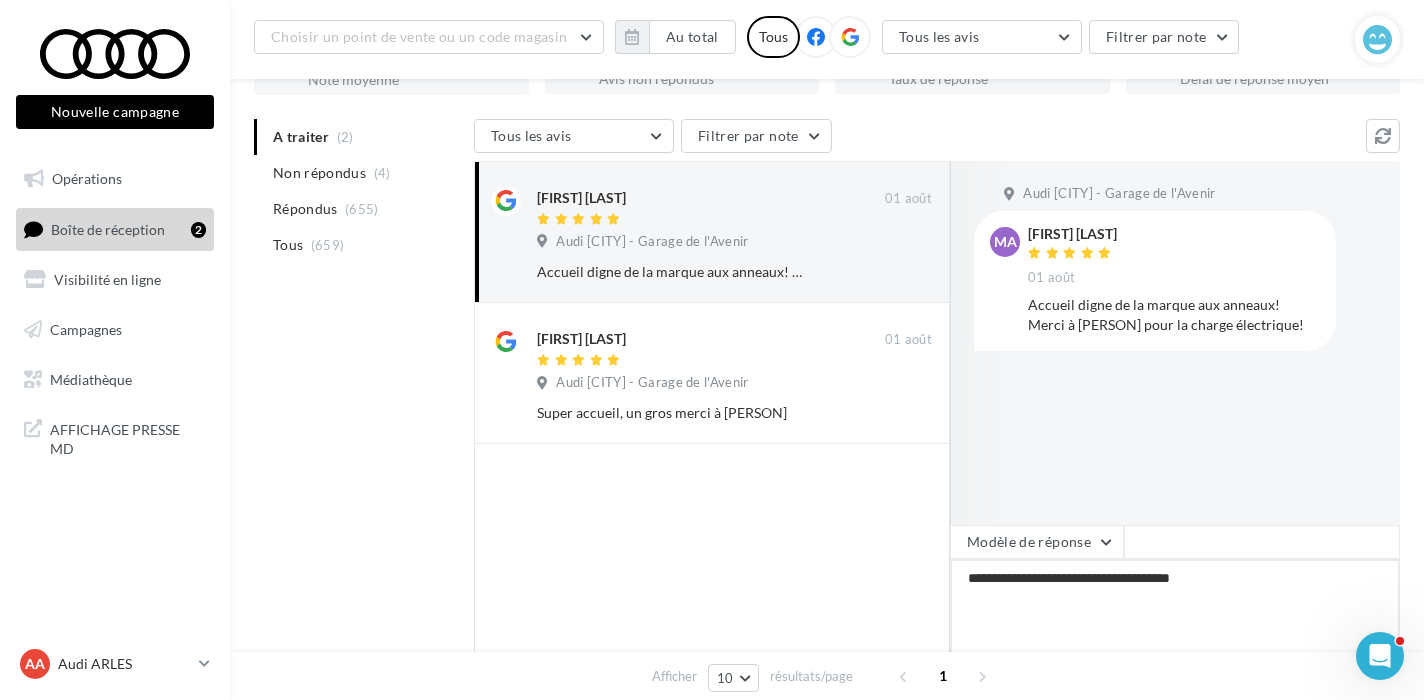 type on "**********" 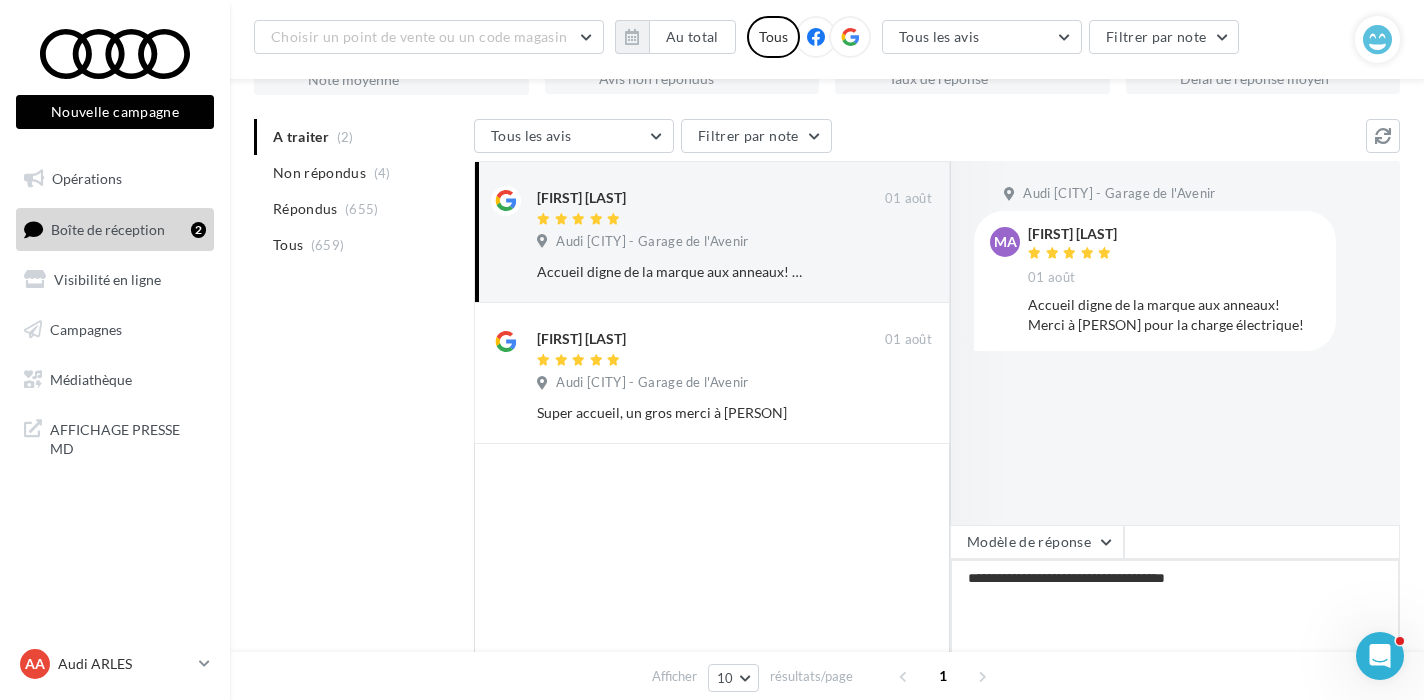 type on "**********" 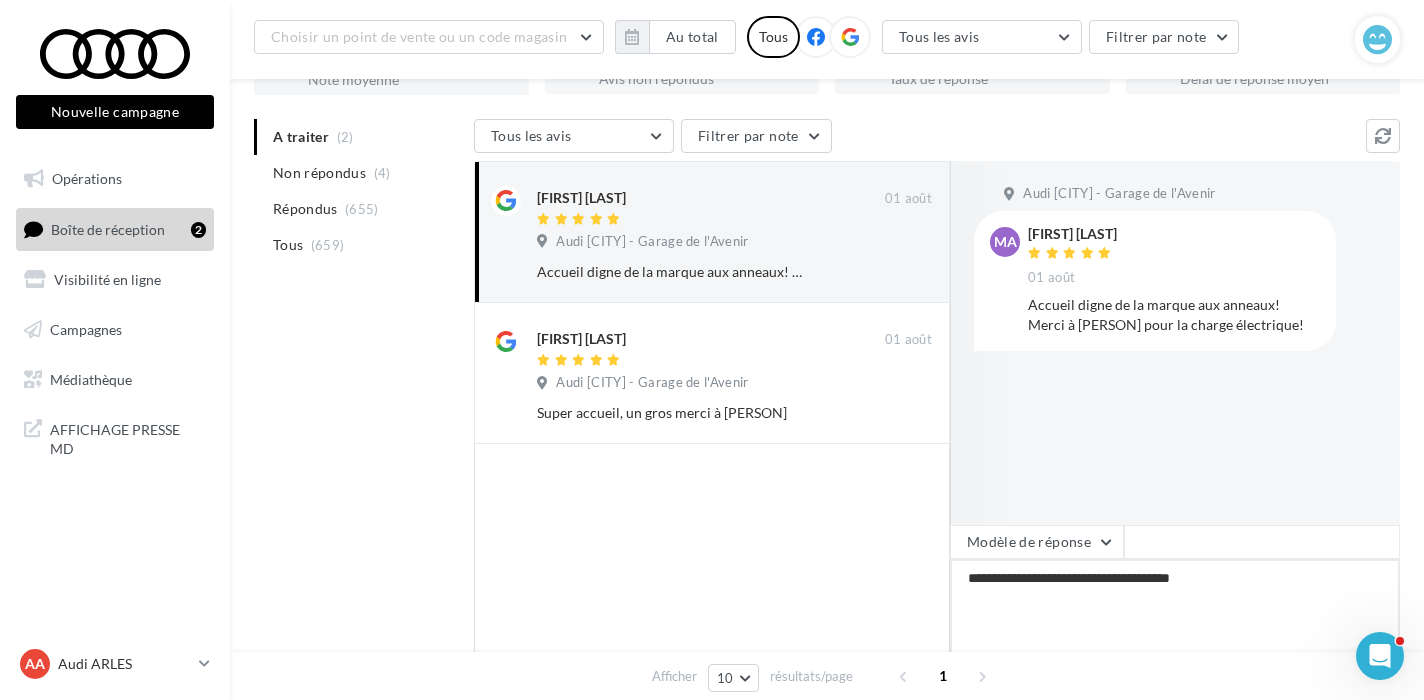 type on "**********" 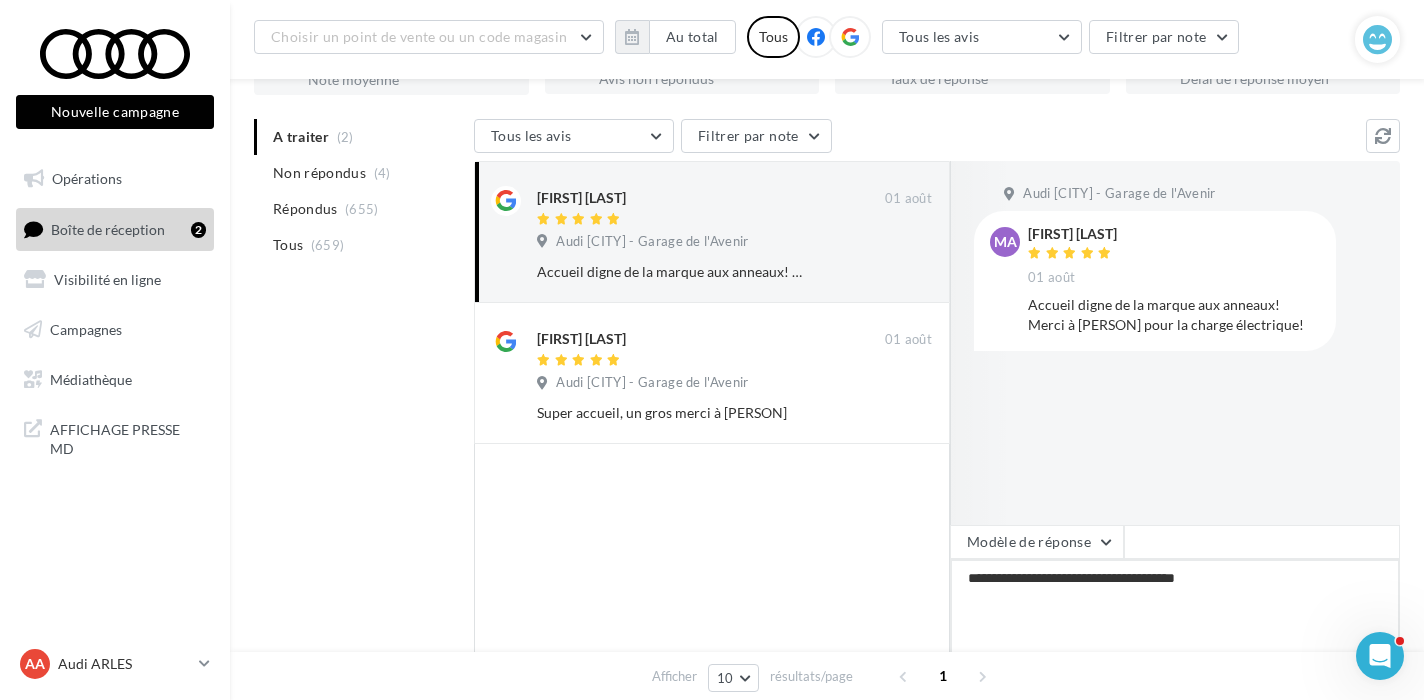 type on "**********" 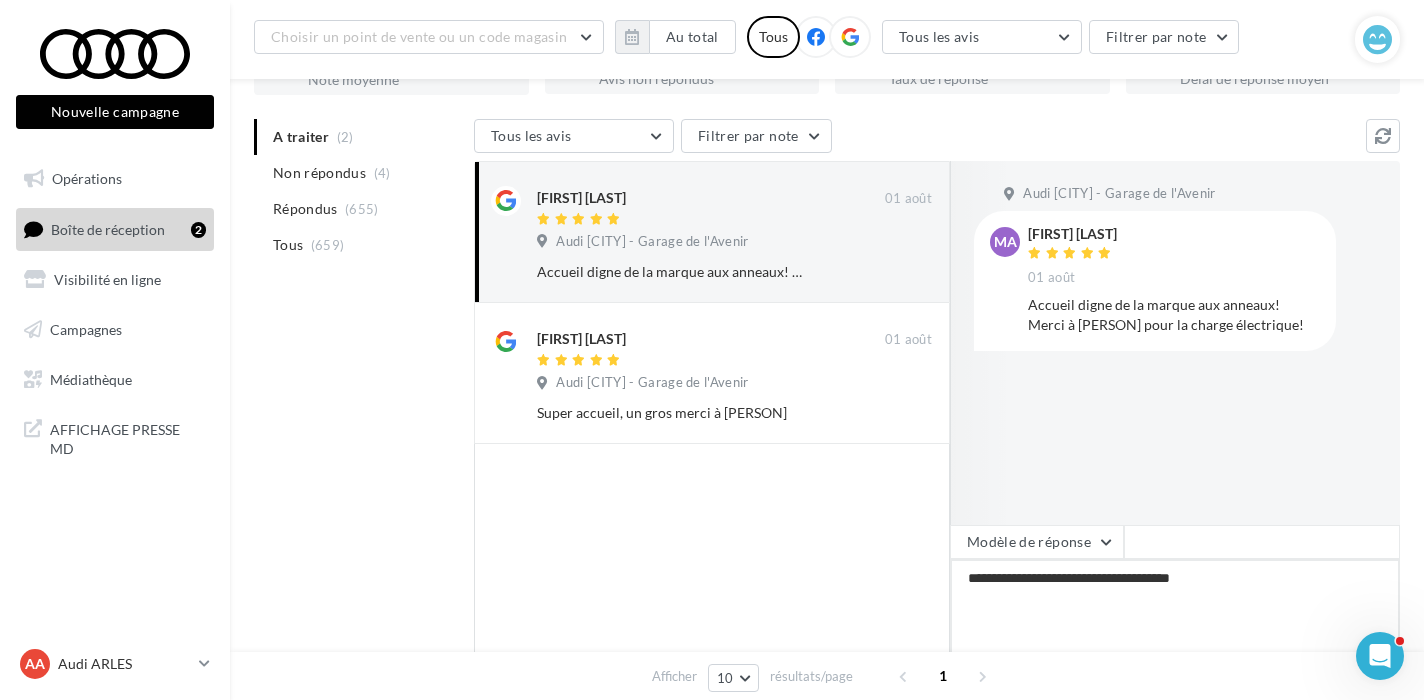 type on "**********" 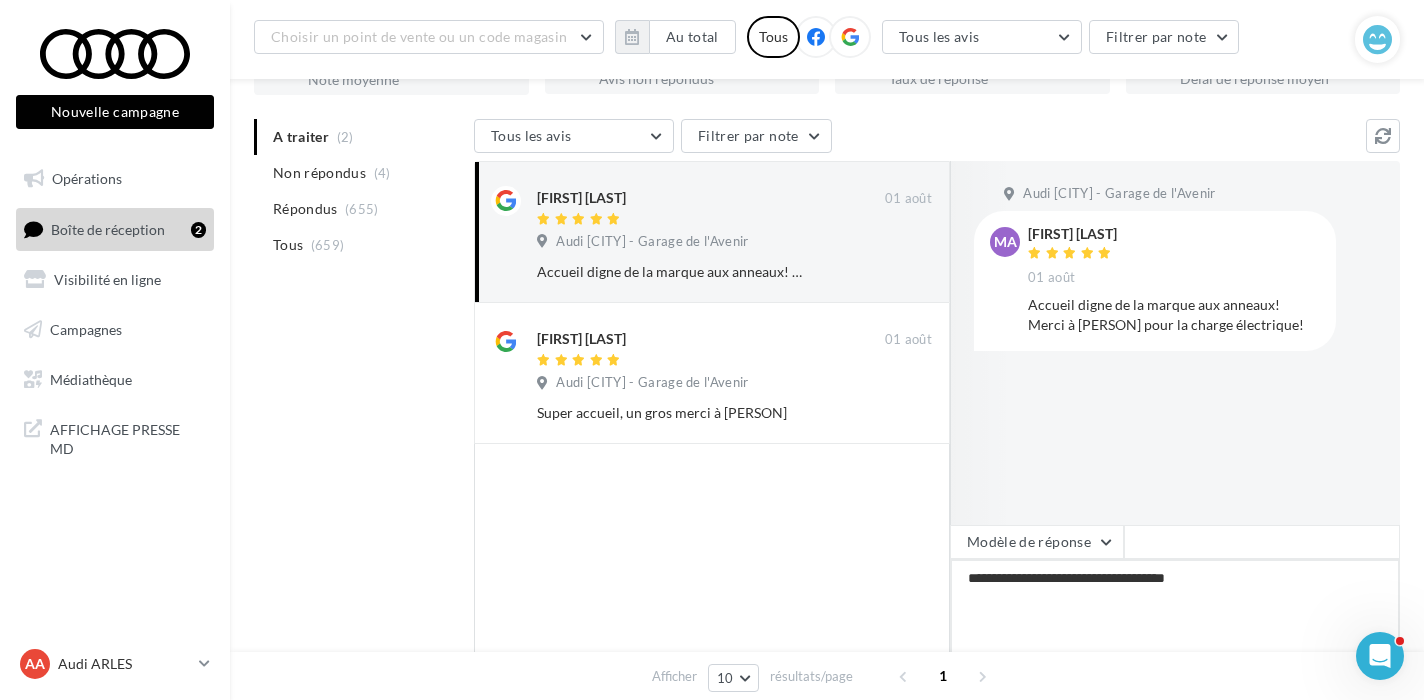 type on "**********" 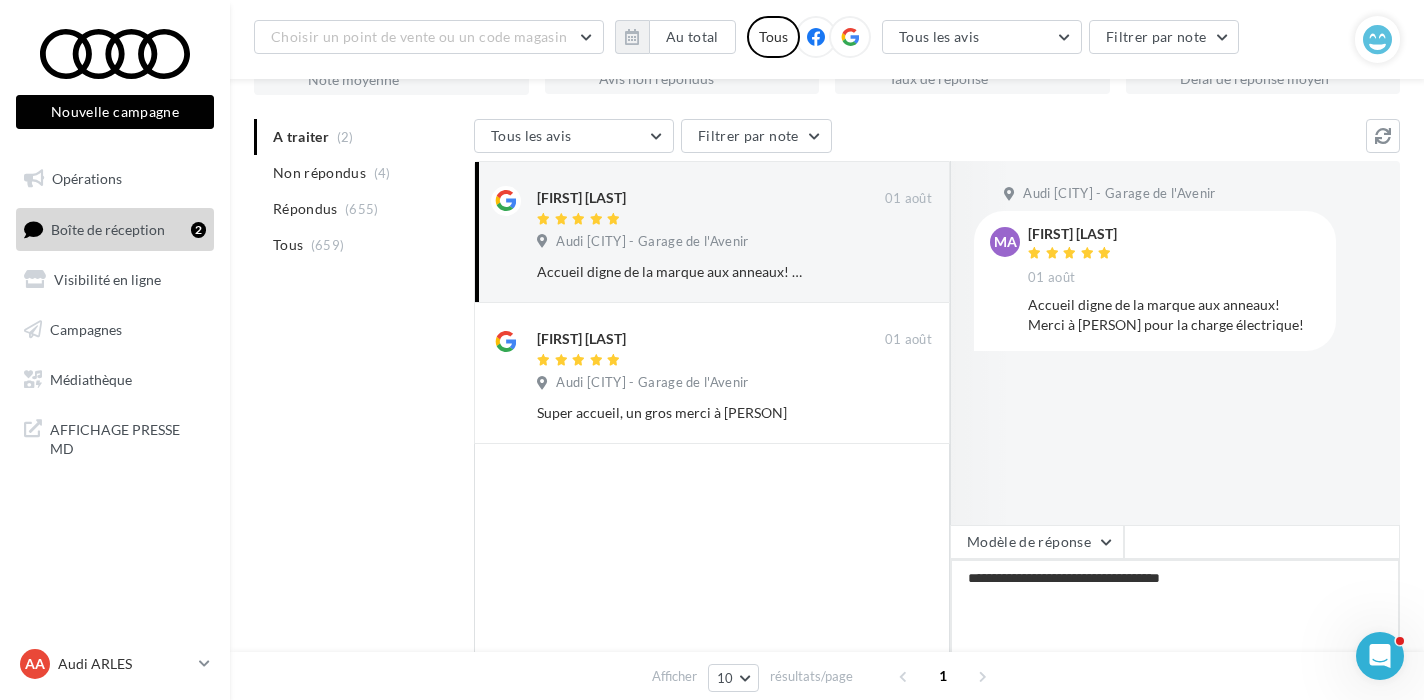 type on "**********" 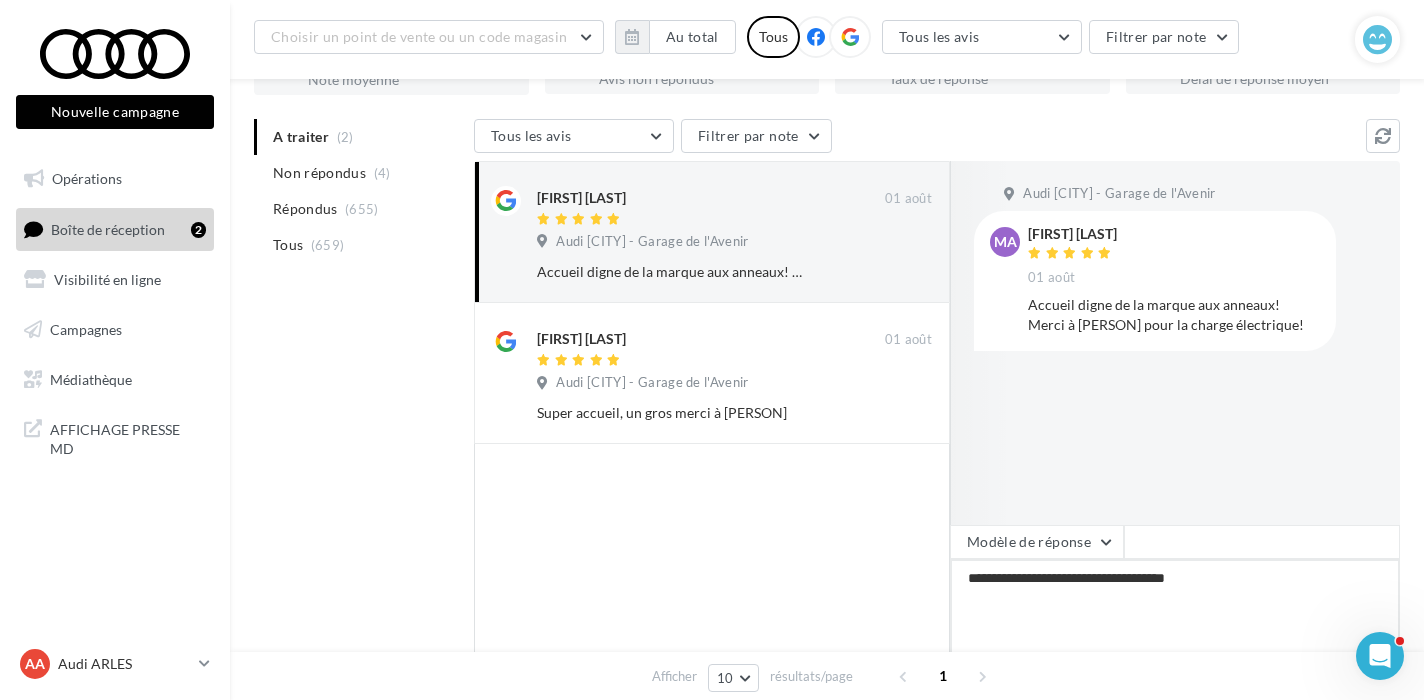 type on "**********" 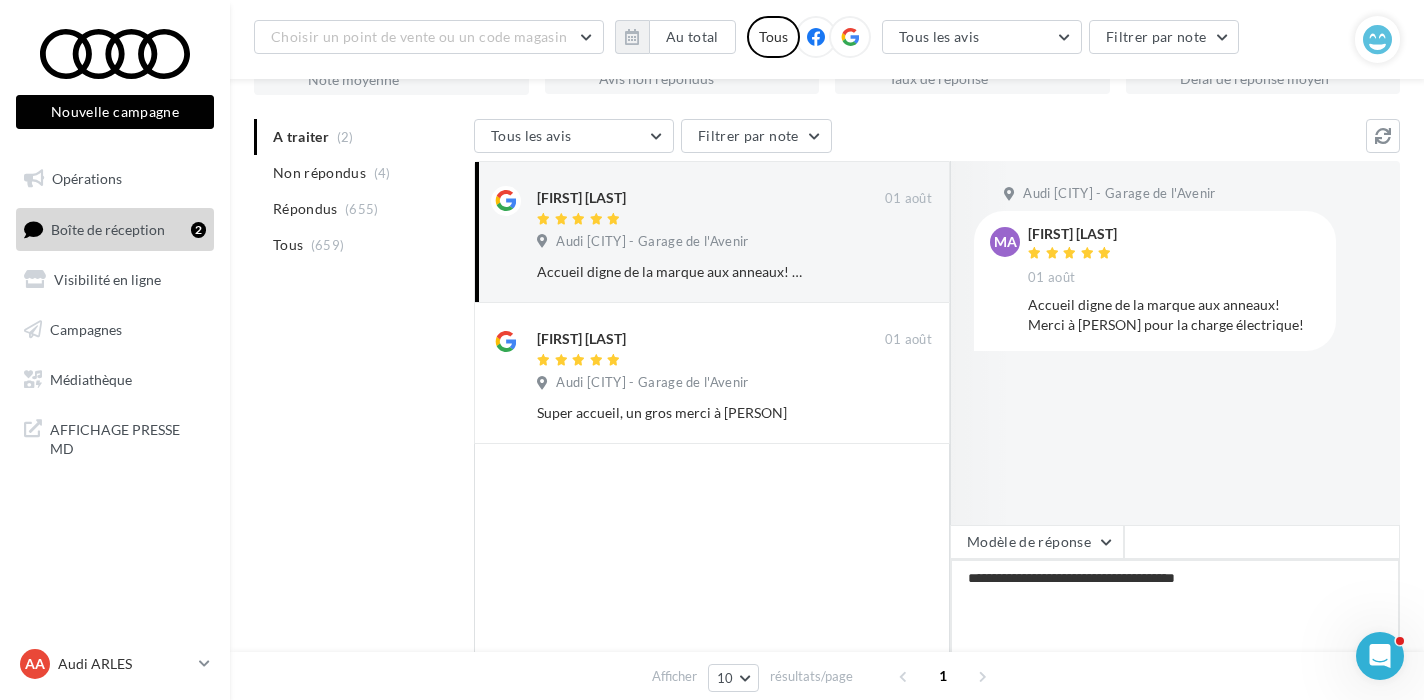 type on "**********" 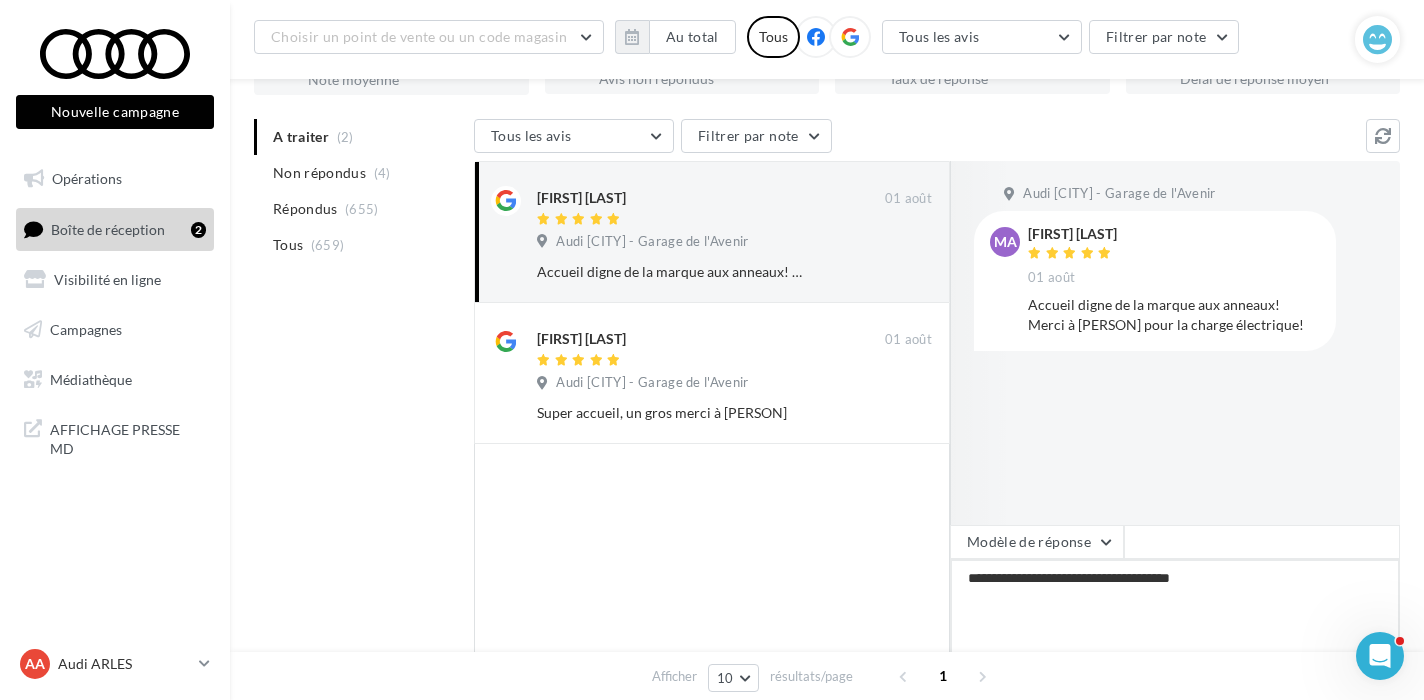 type on "**********" 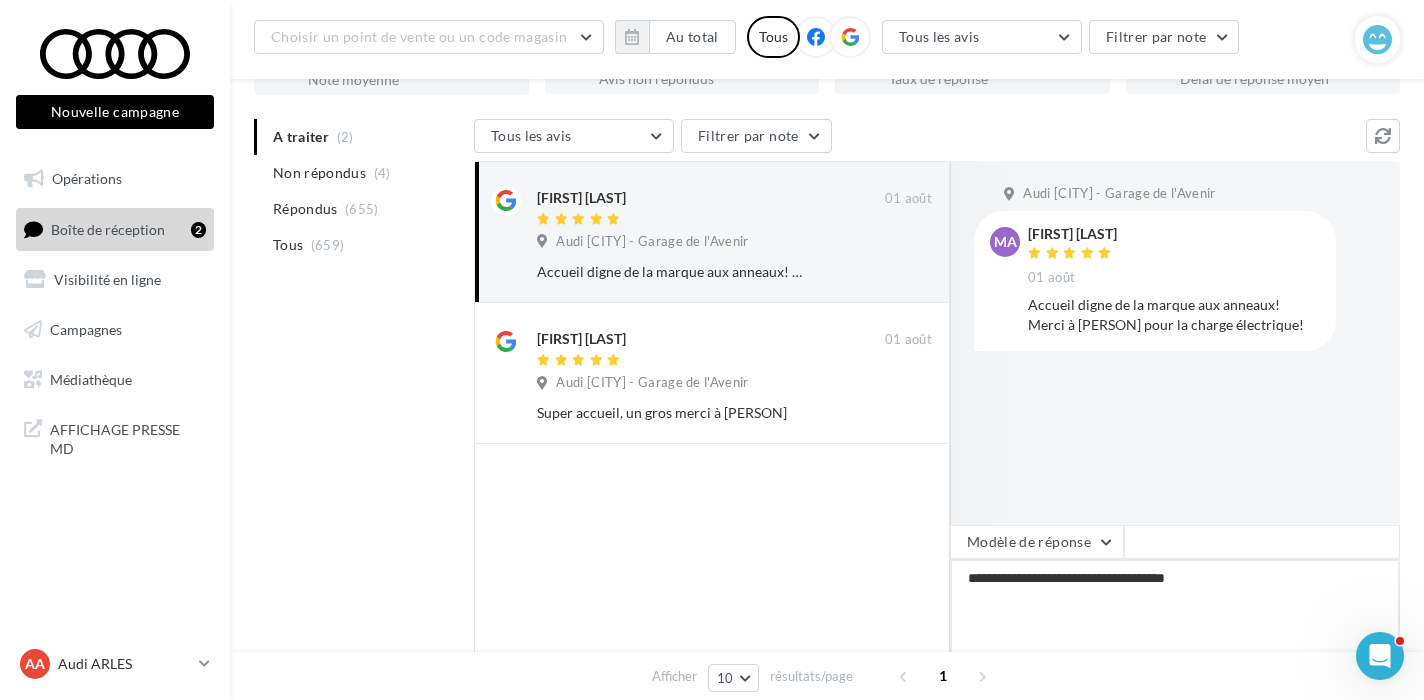type on "**********" 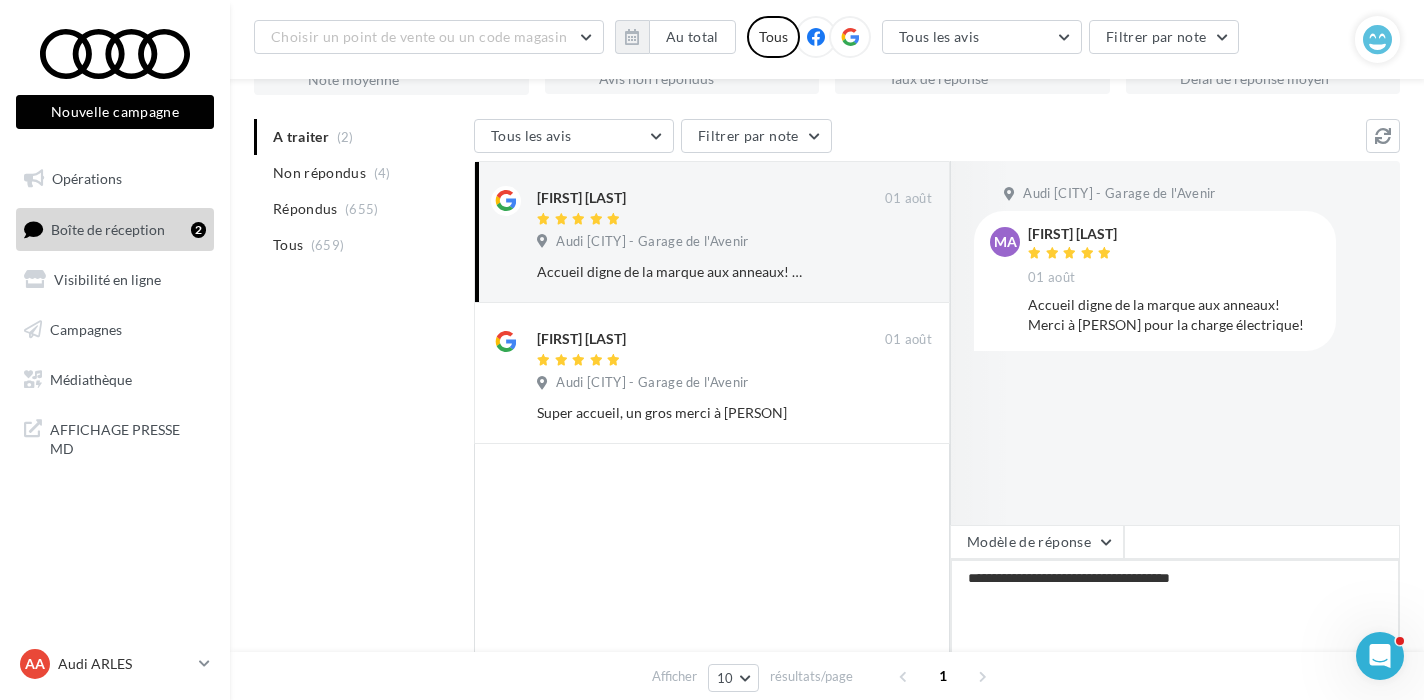 type on "**********" 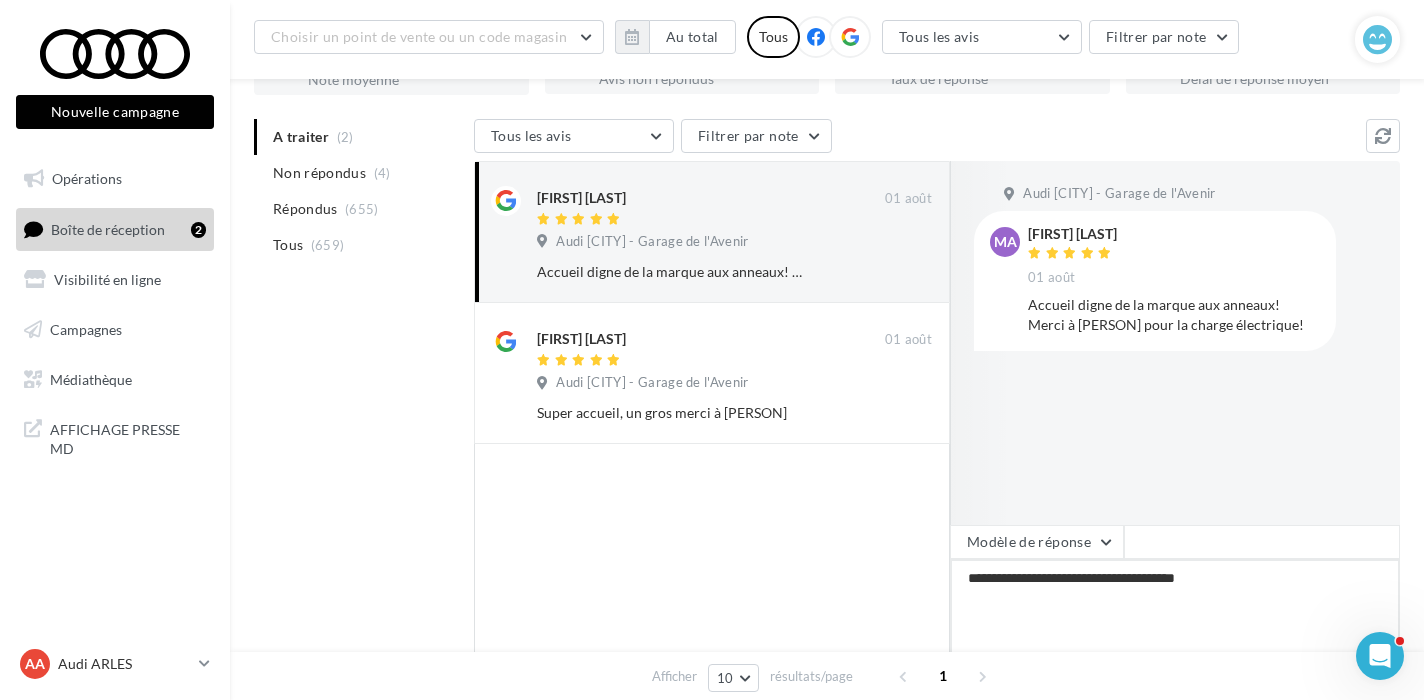 type on "**********" 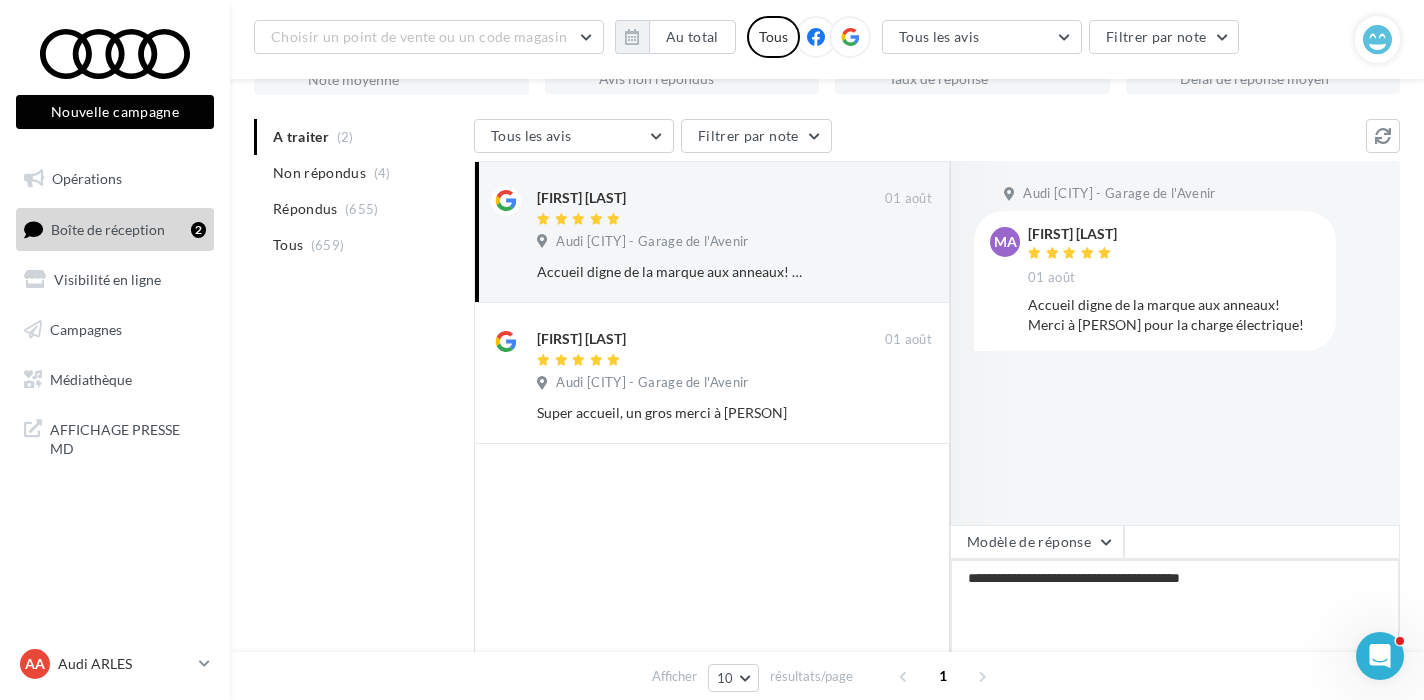 type on "**********" 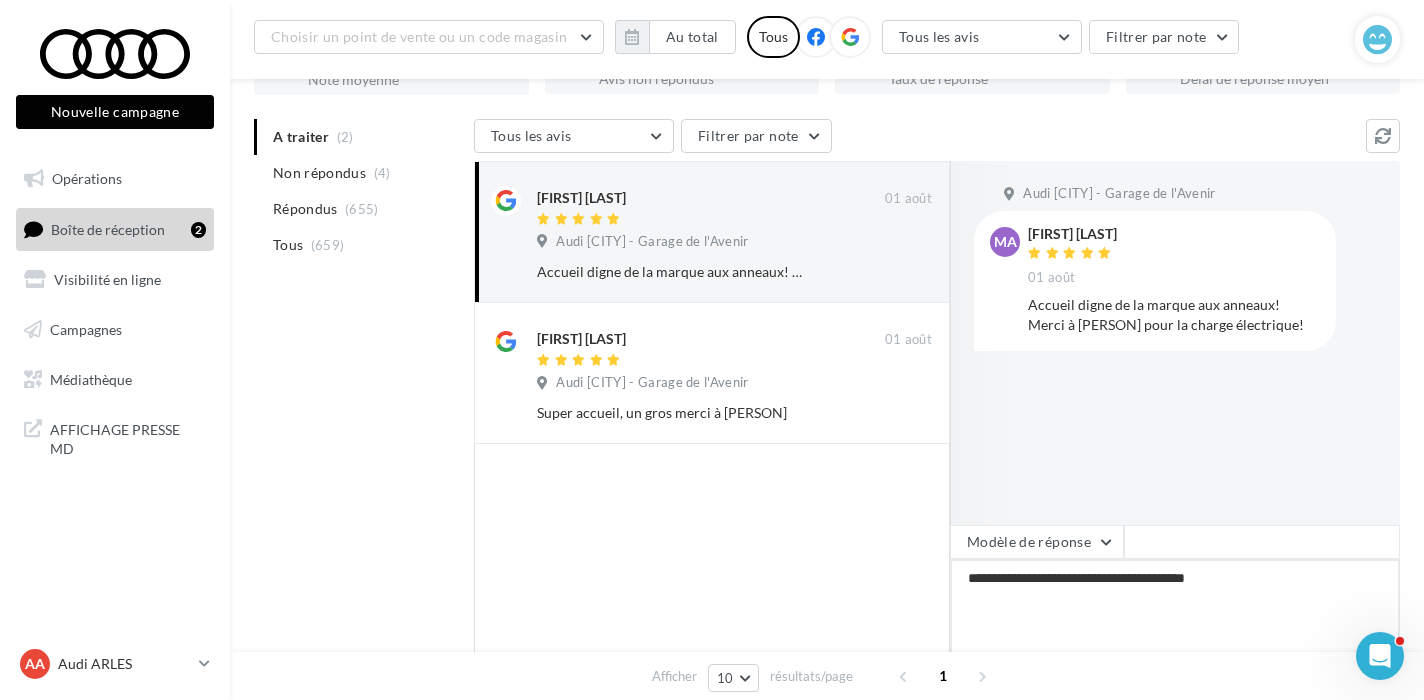 type on "**********" 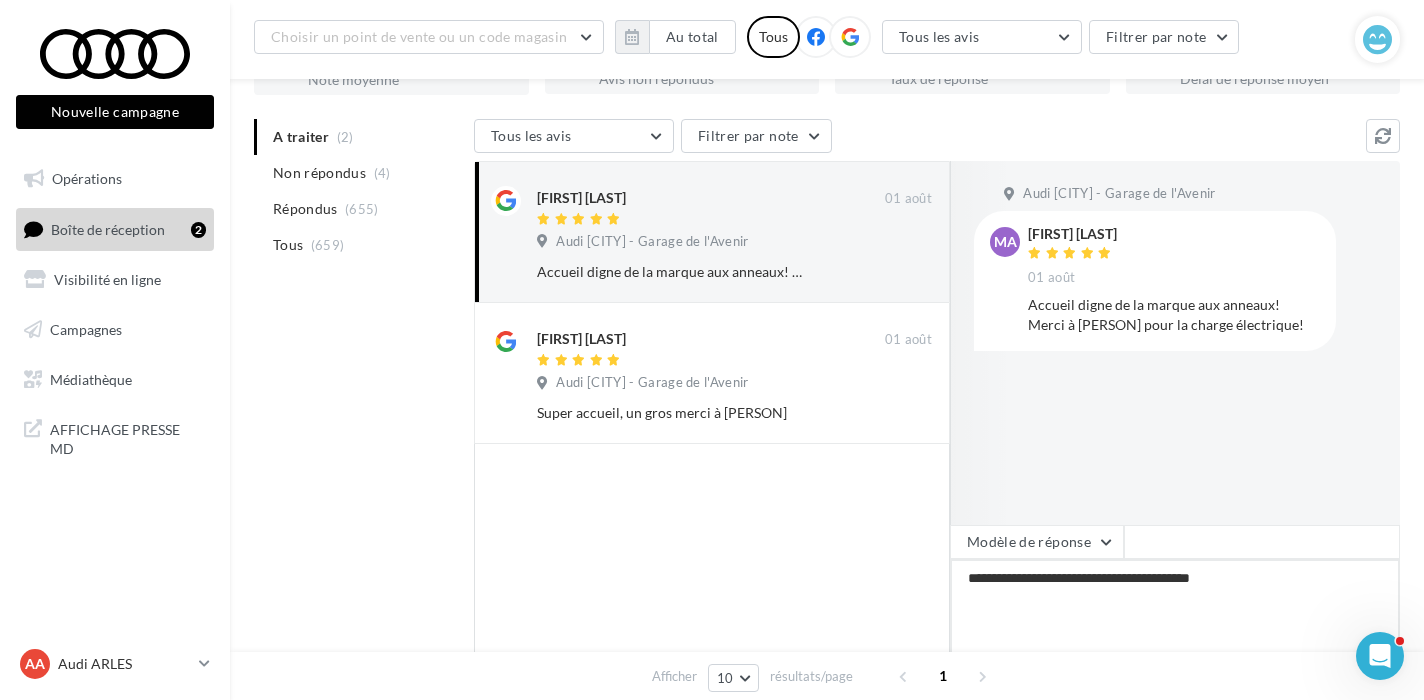 type on "**********" 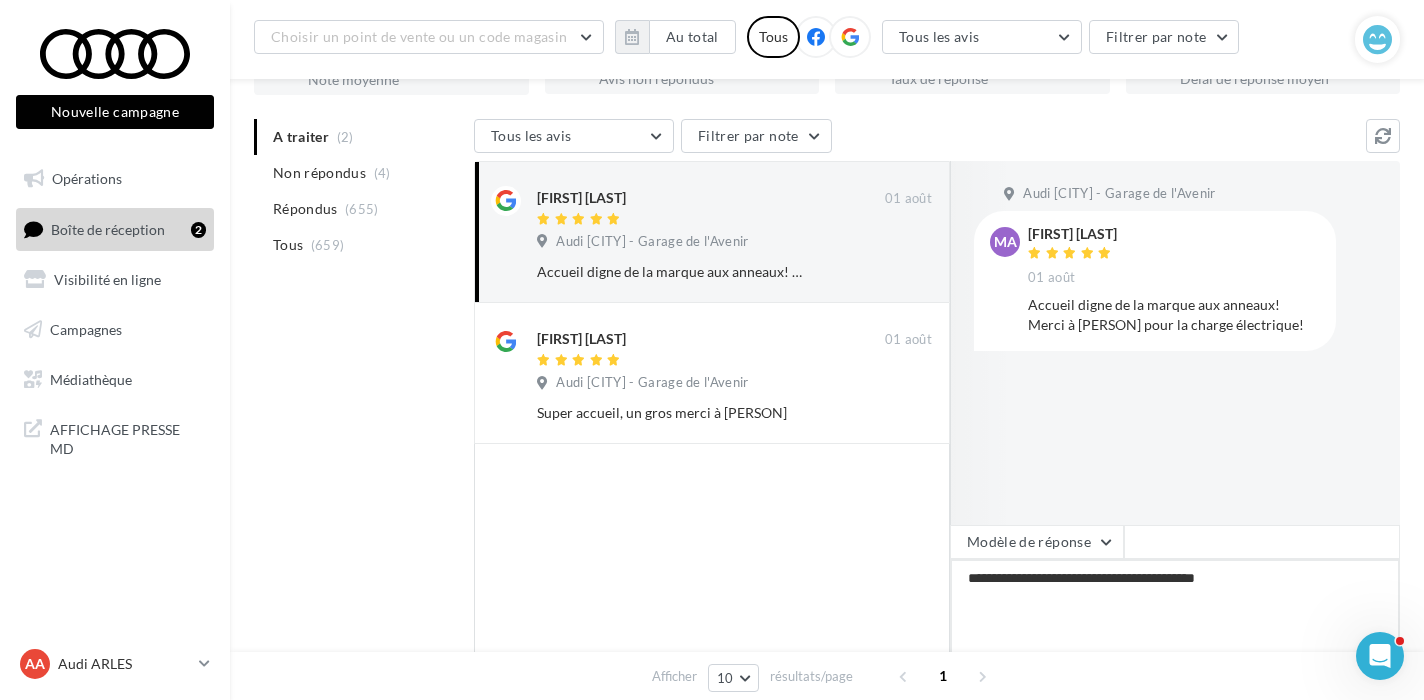 type on "**********" 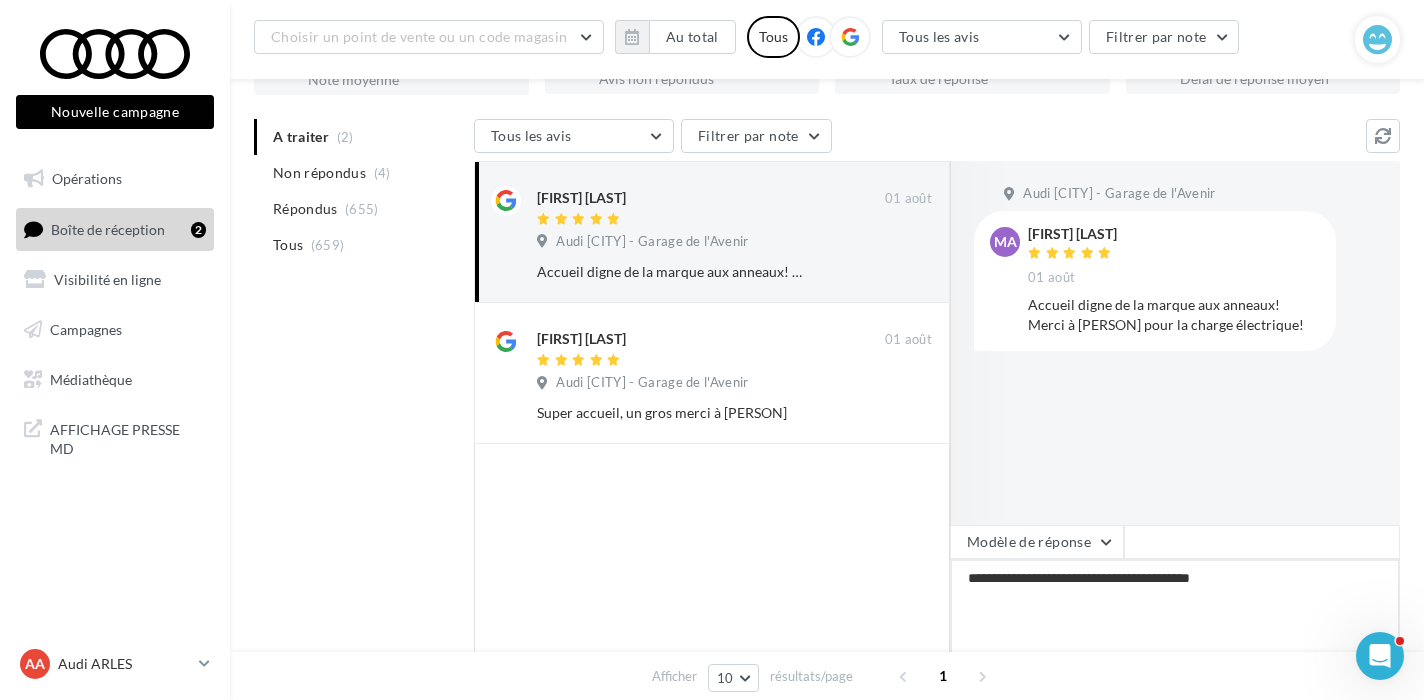 type on "**********" 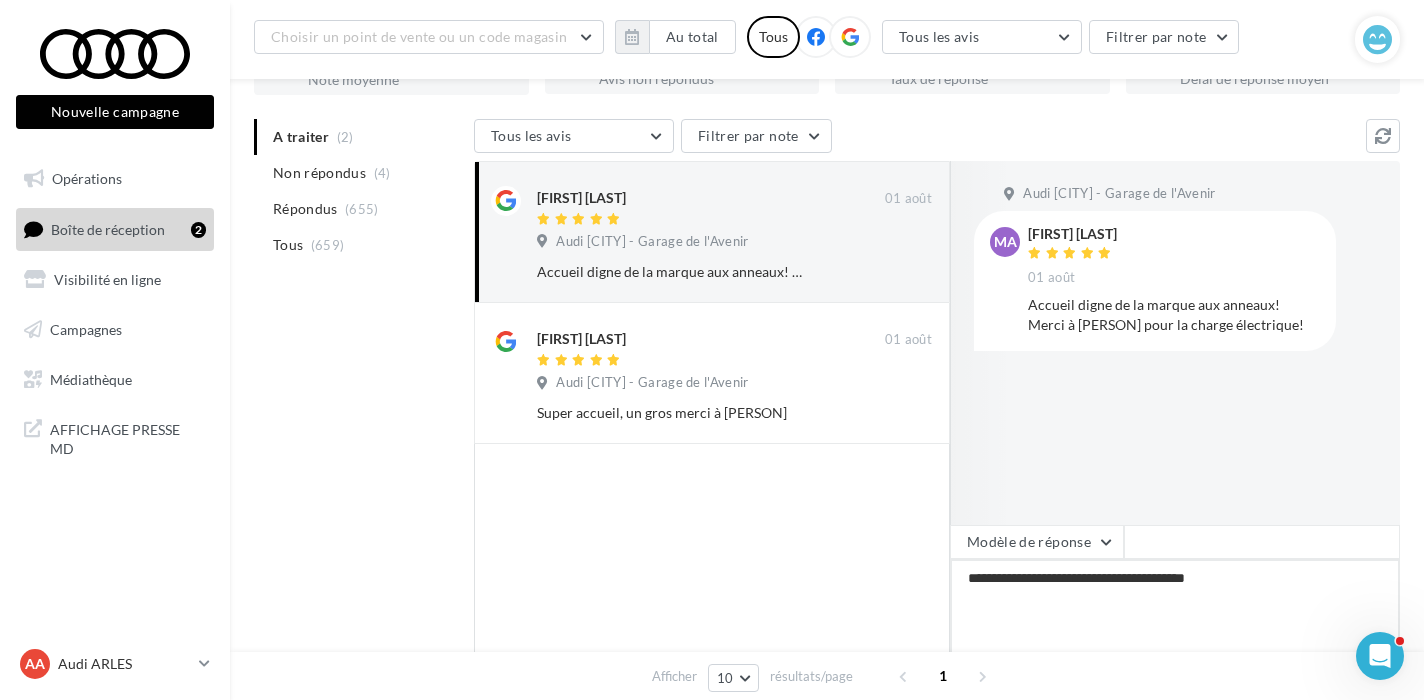 type on "**********" 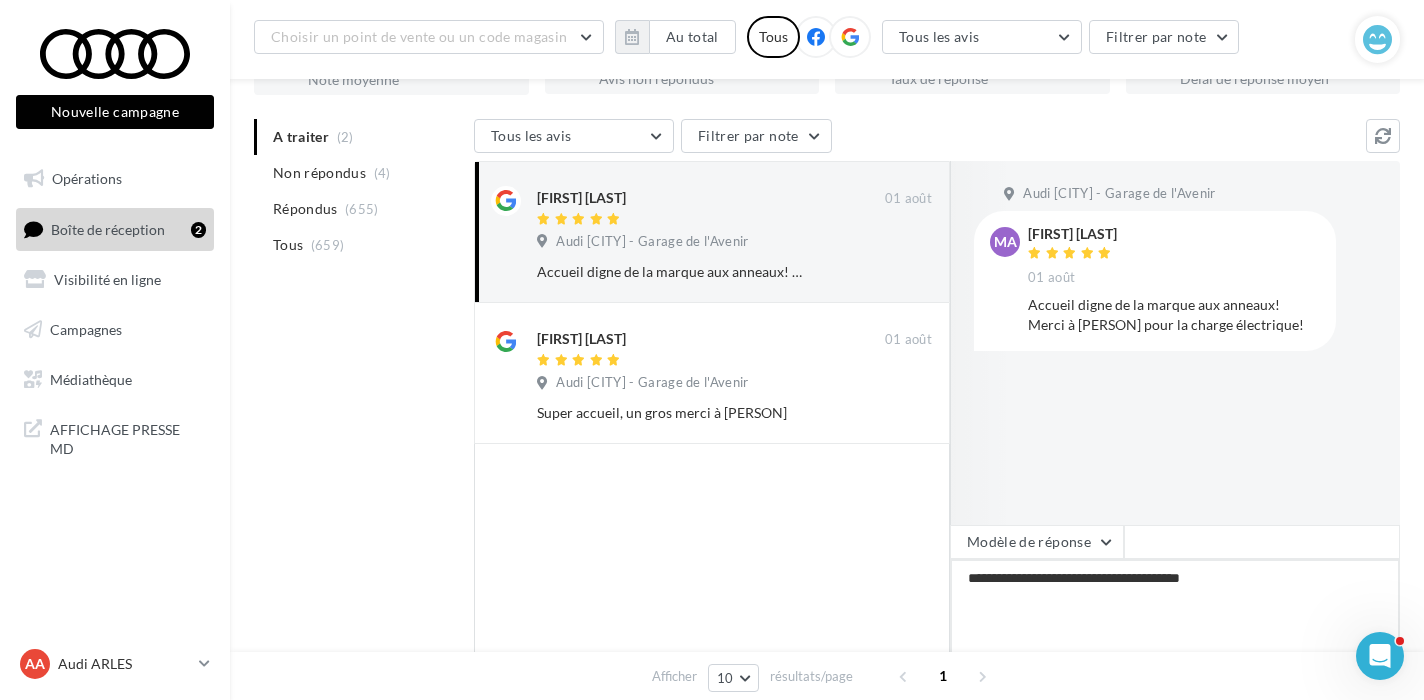 type on "**********" 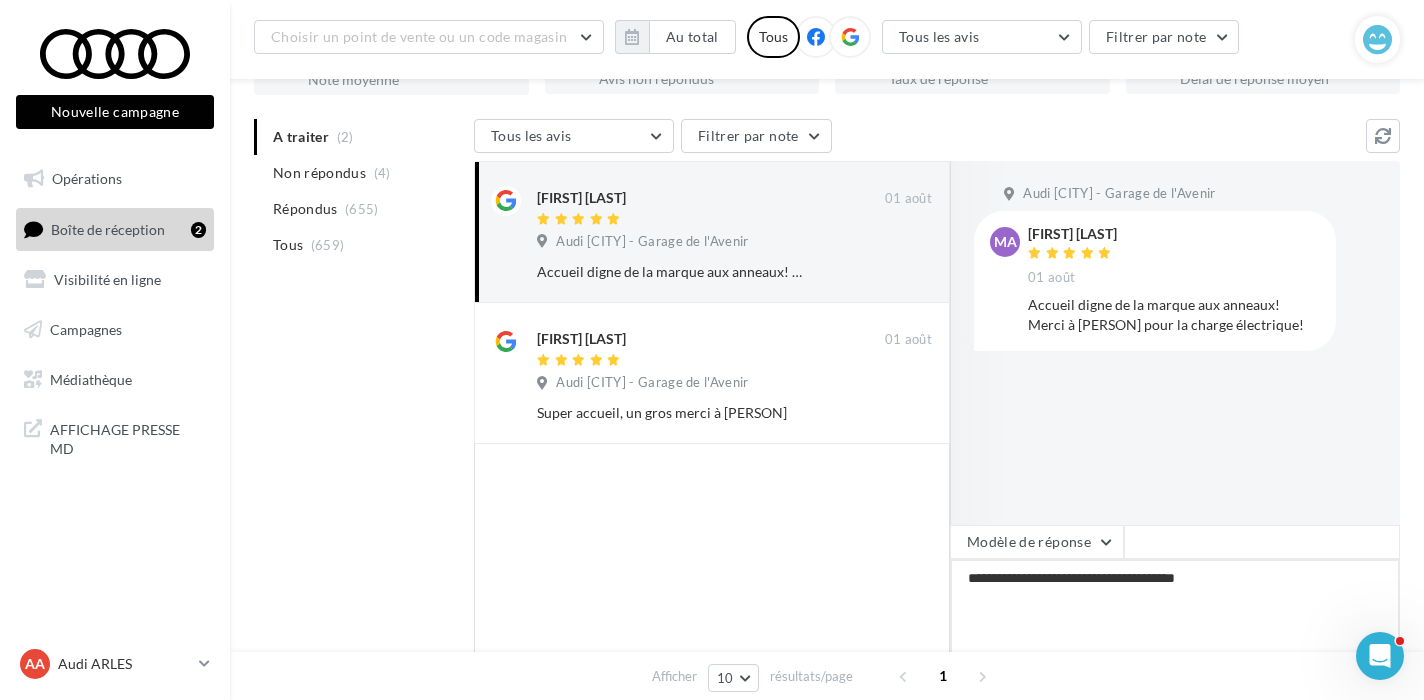 type on "**********" 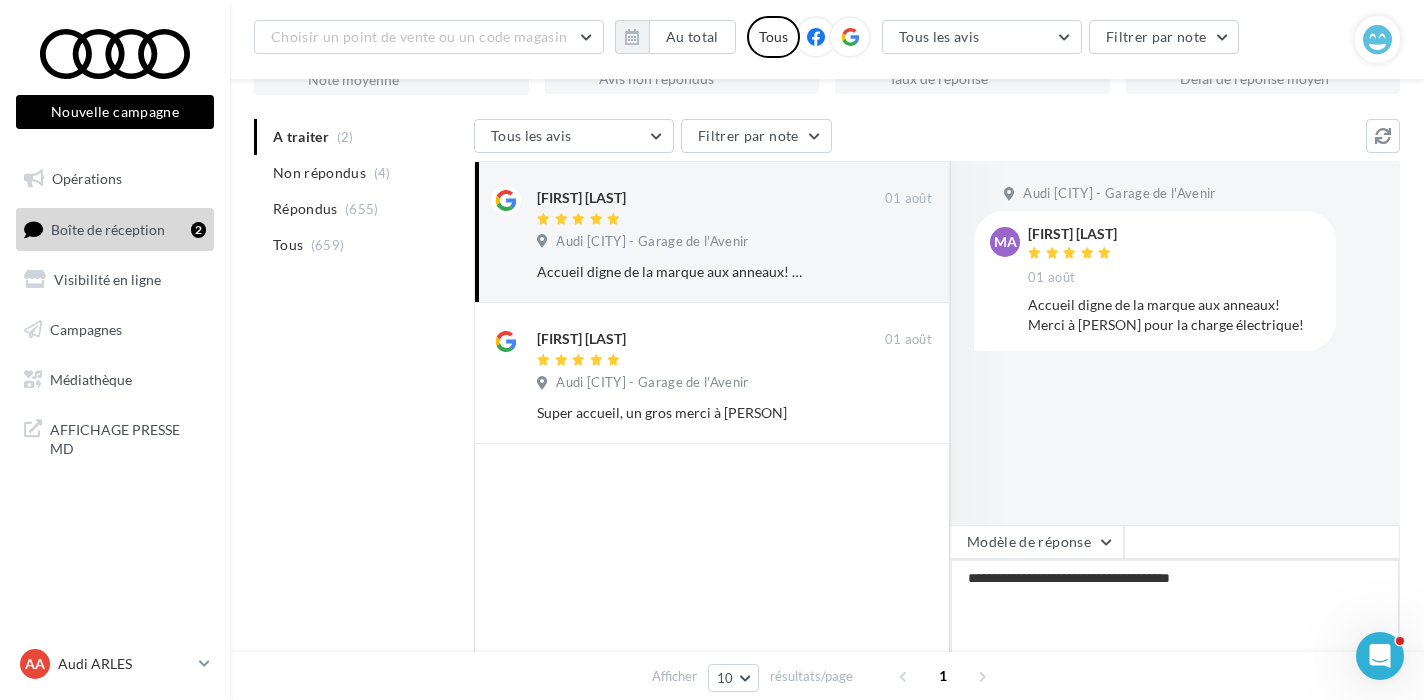 type on "**********" 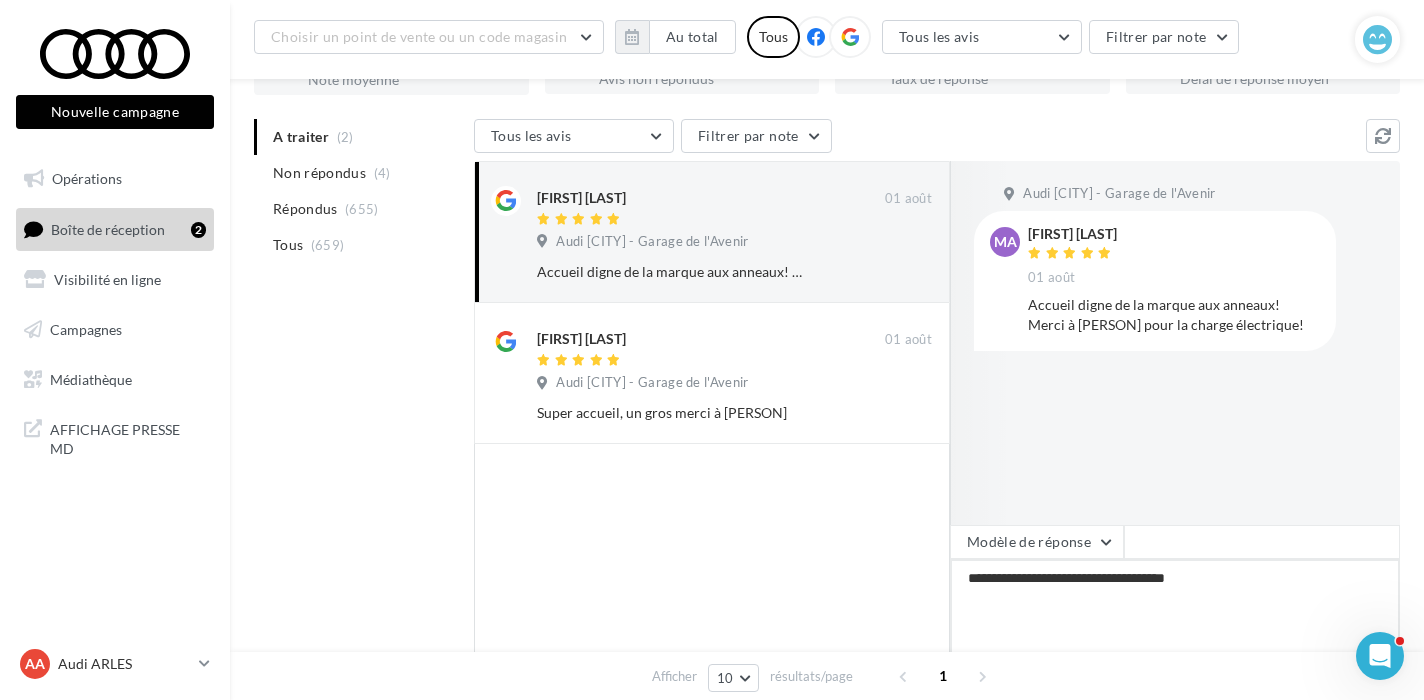 type on "**********" 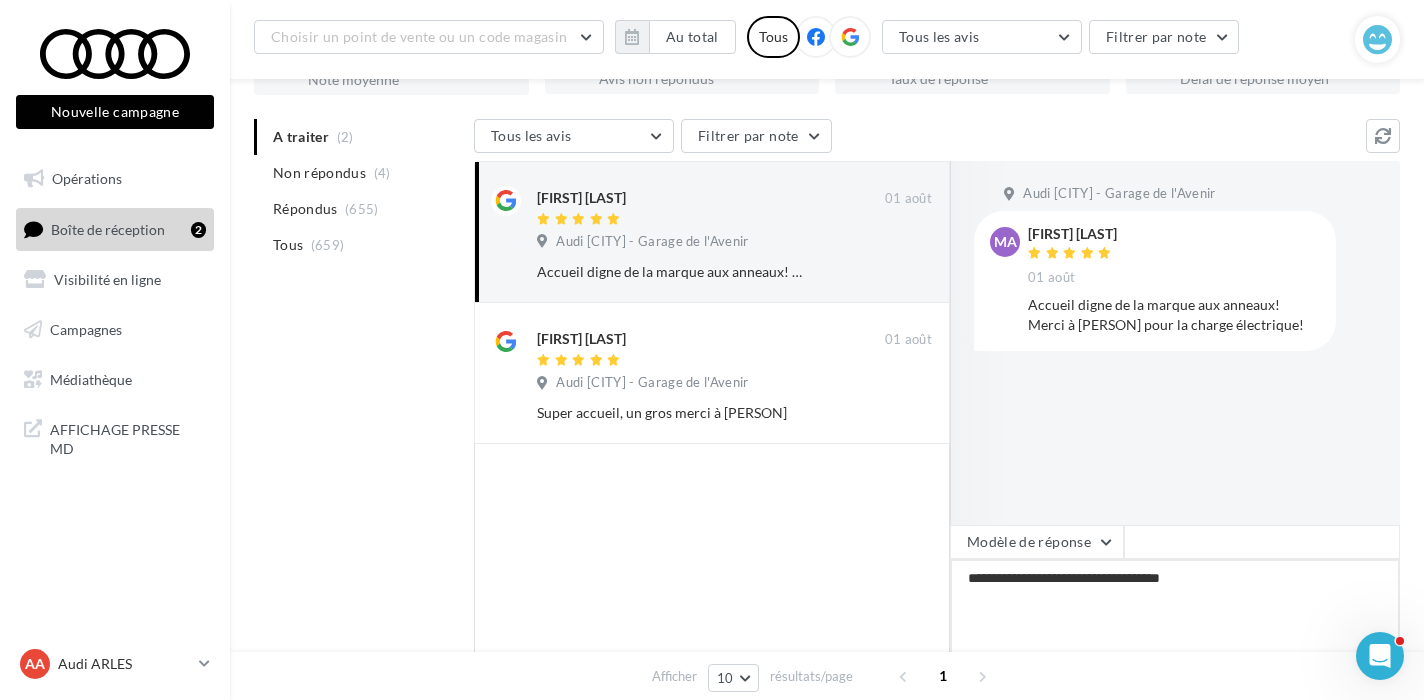 type on "**********" 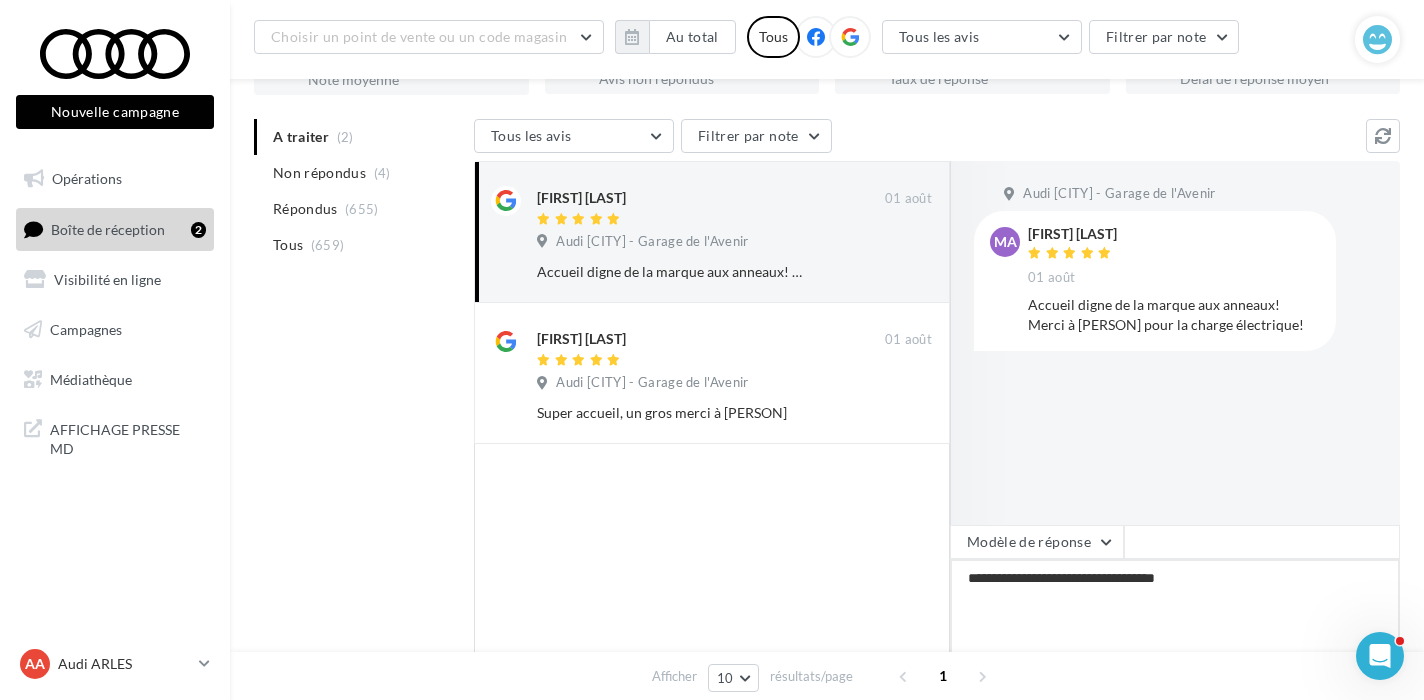 type on "**********" 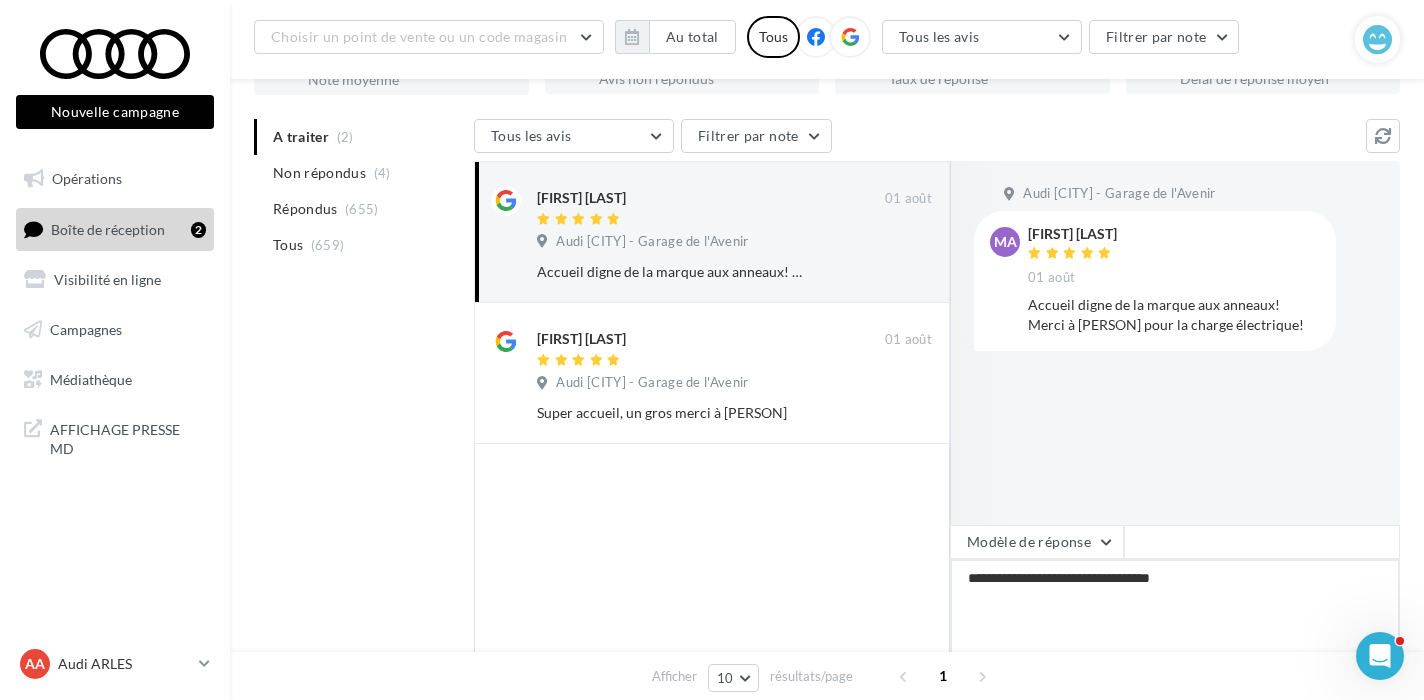 type on "**********" 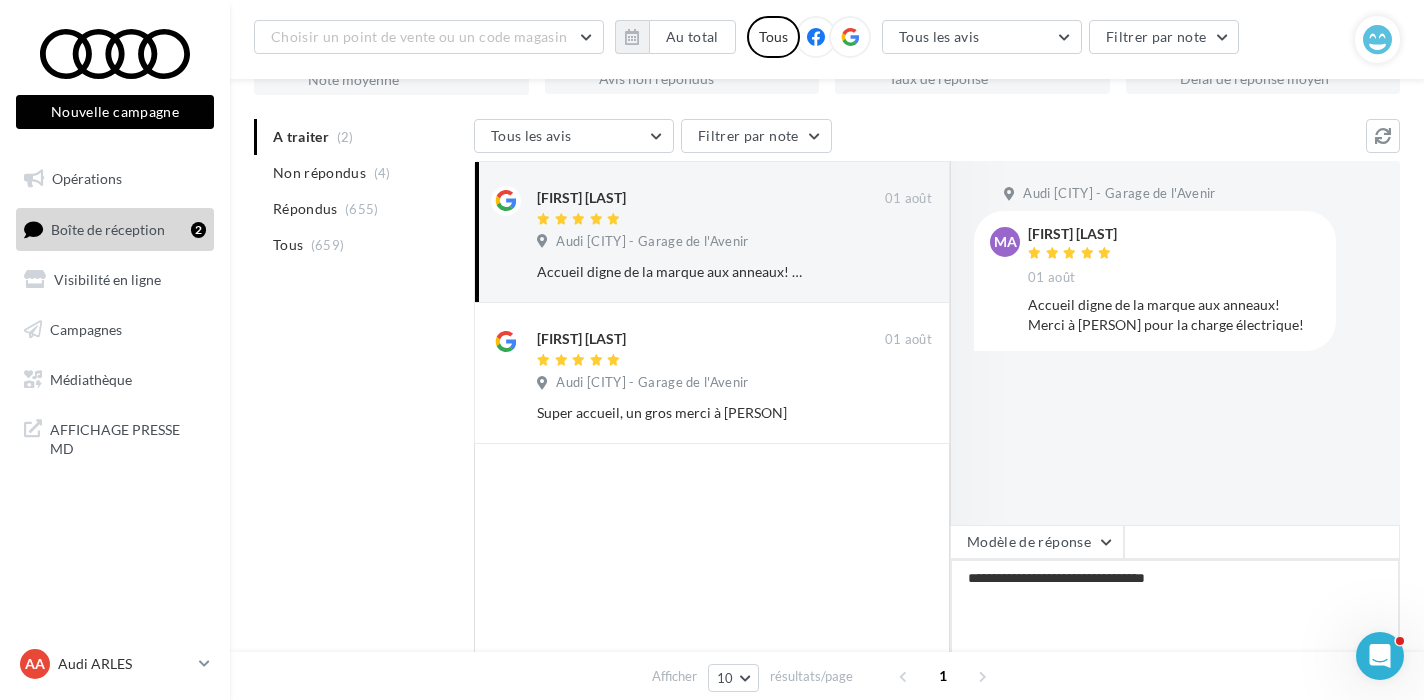 type on "**********" 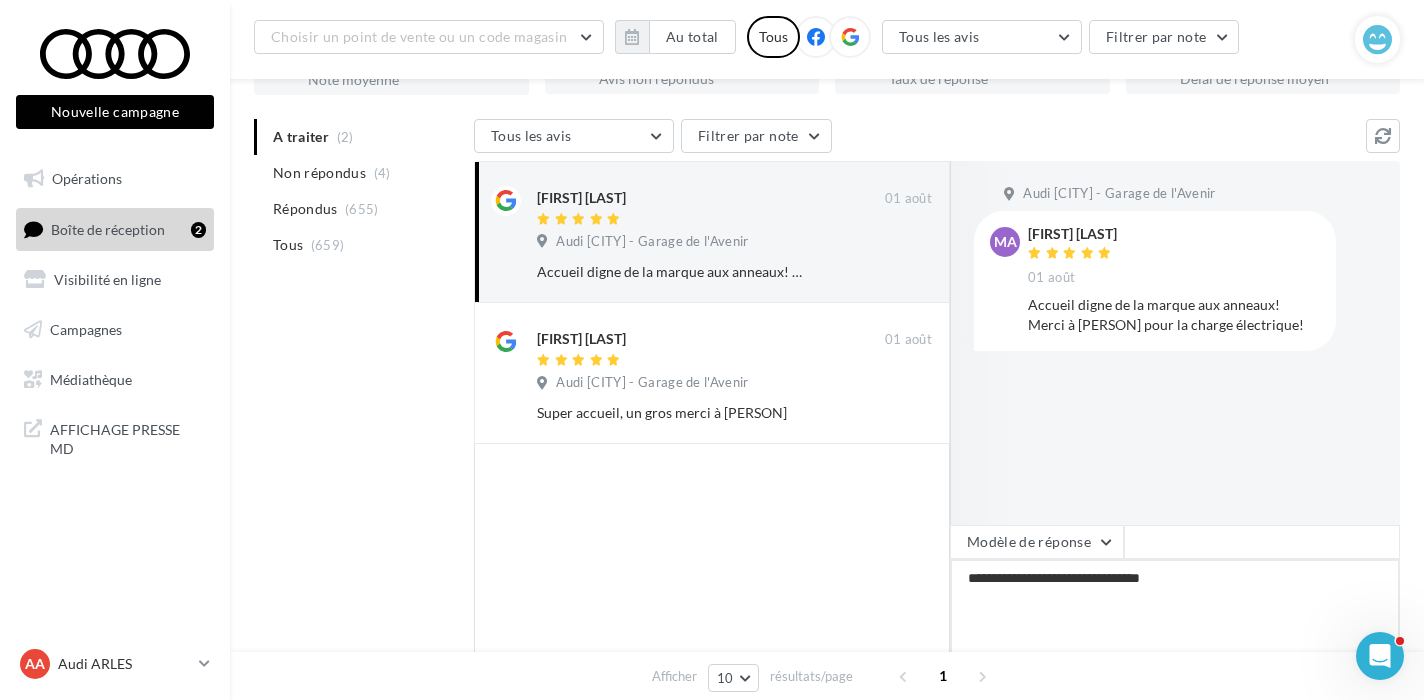 type on "**********" 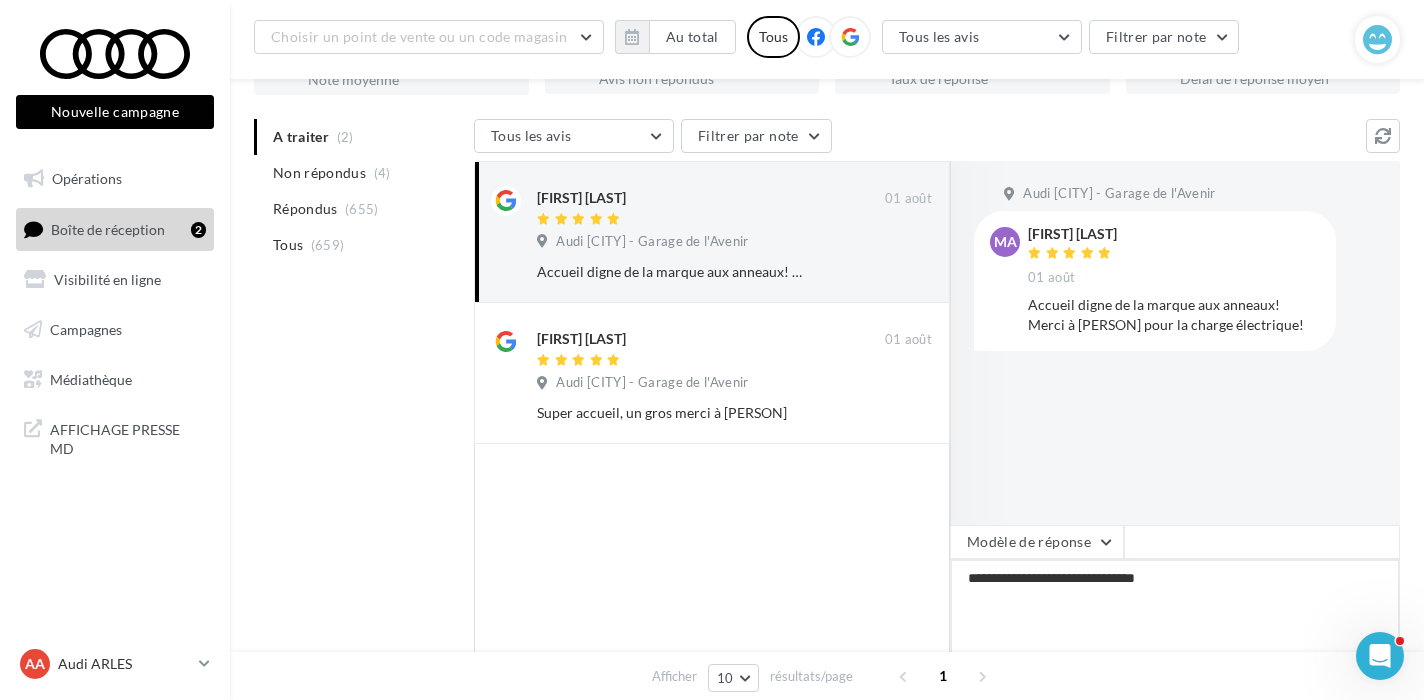 type on "**********" 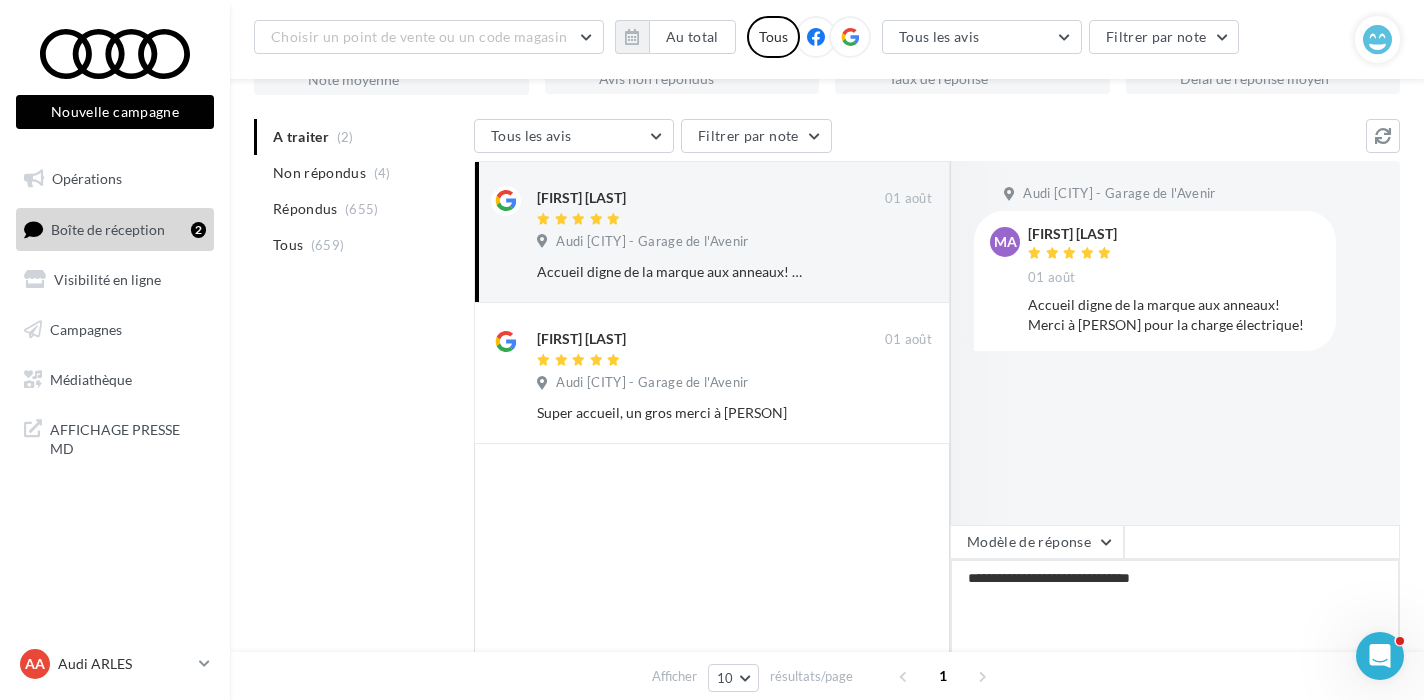 type on "**********" 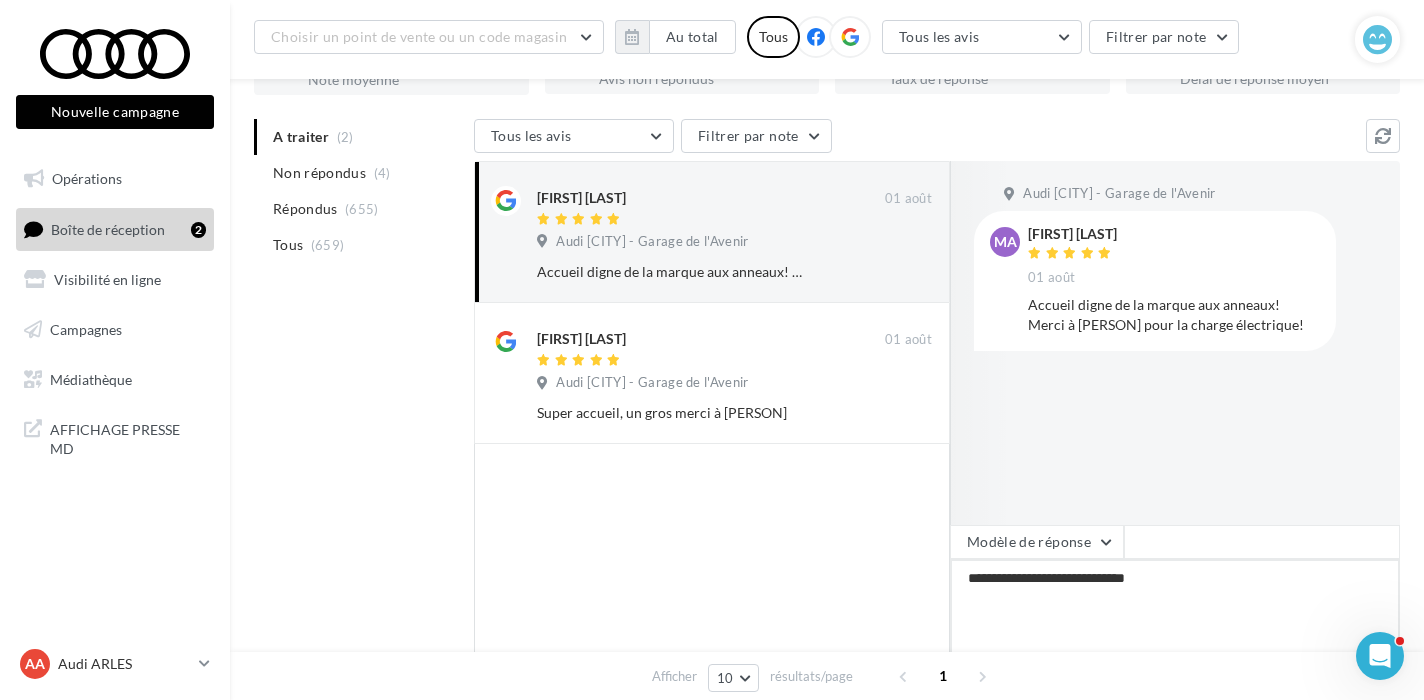 type on "**********" 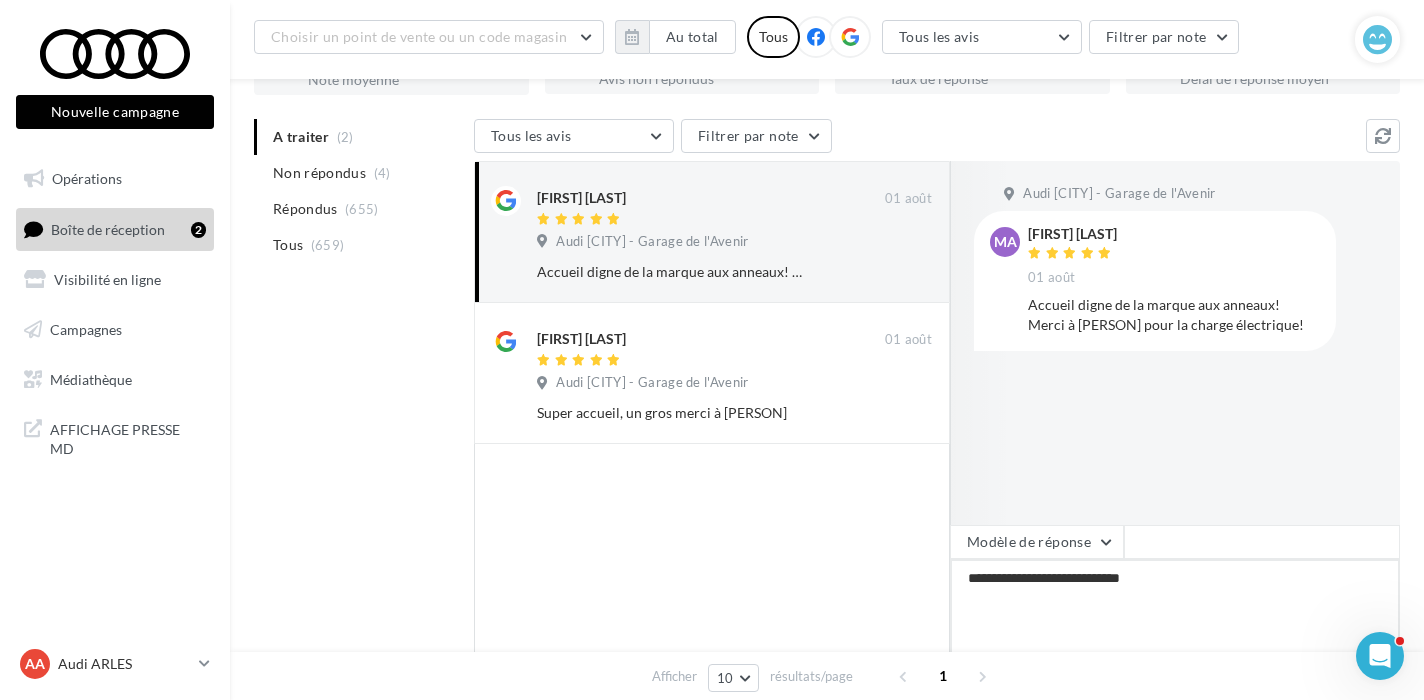 type on "**********" 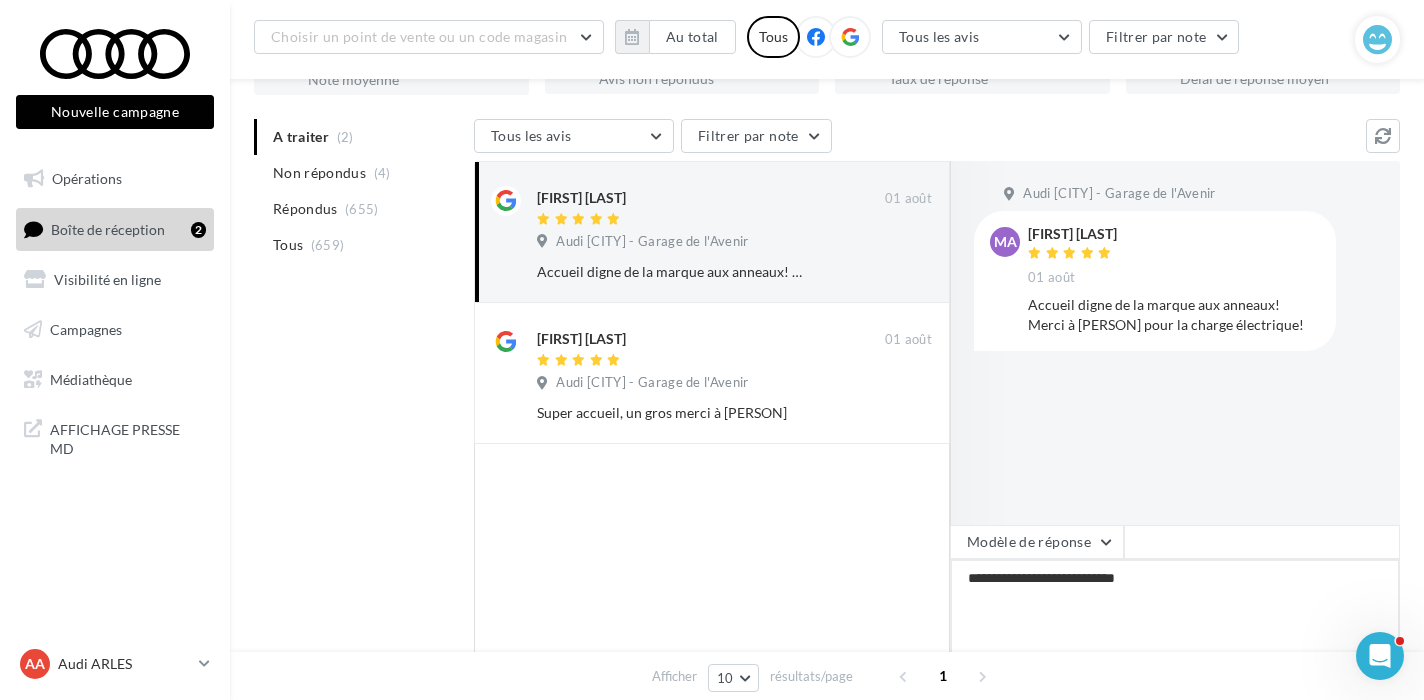 type on "**********" 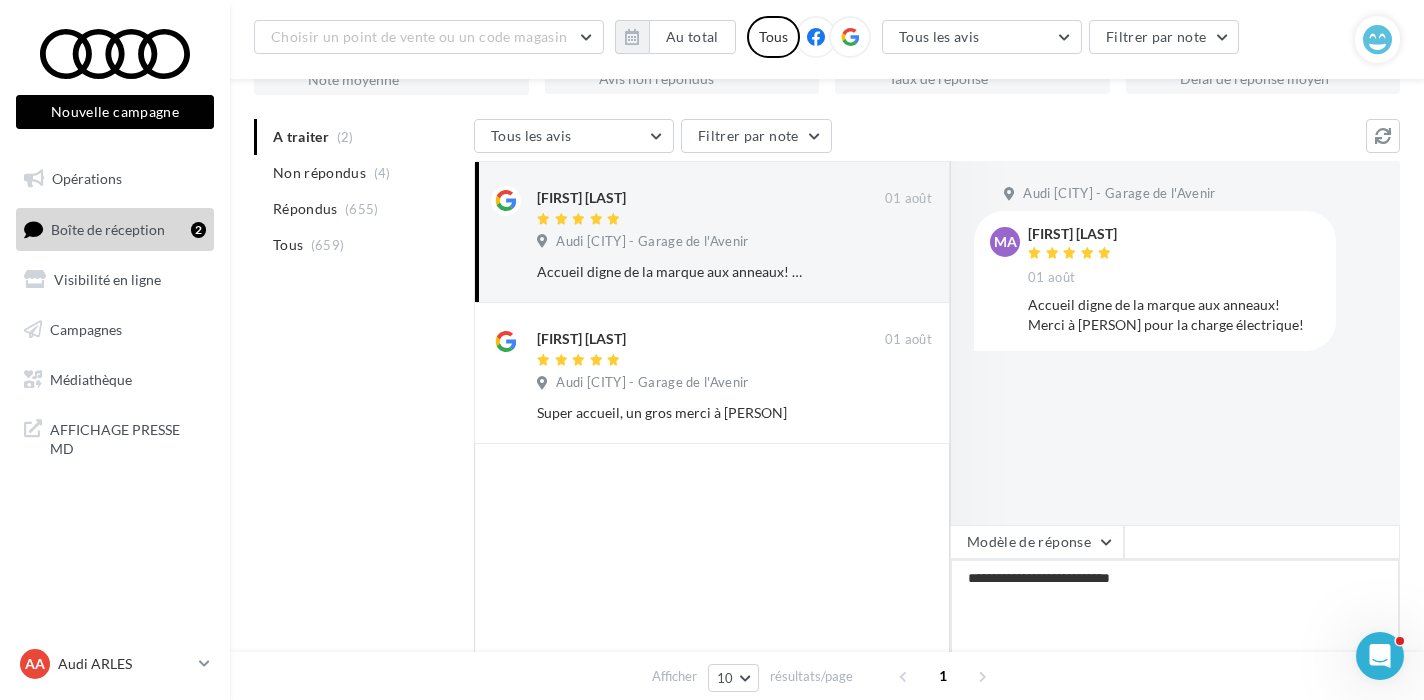 type on "**********" 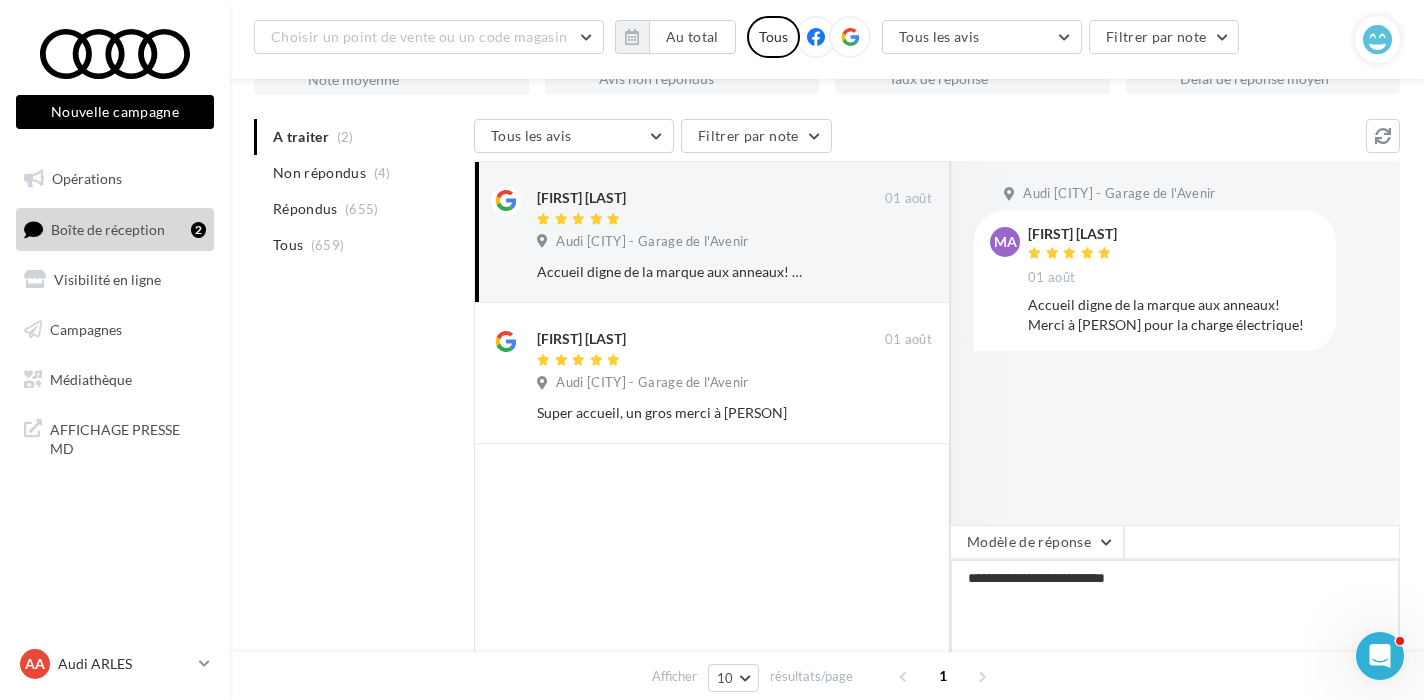 type on "**********" 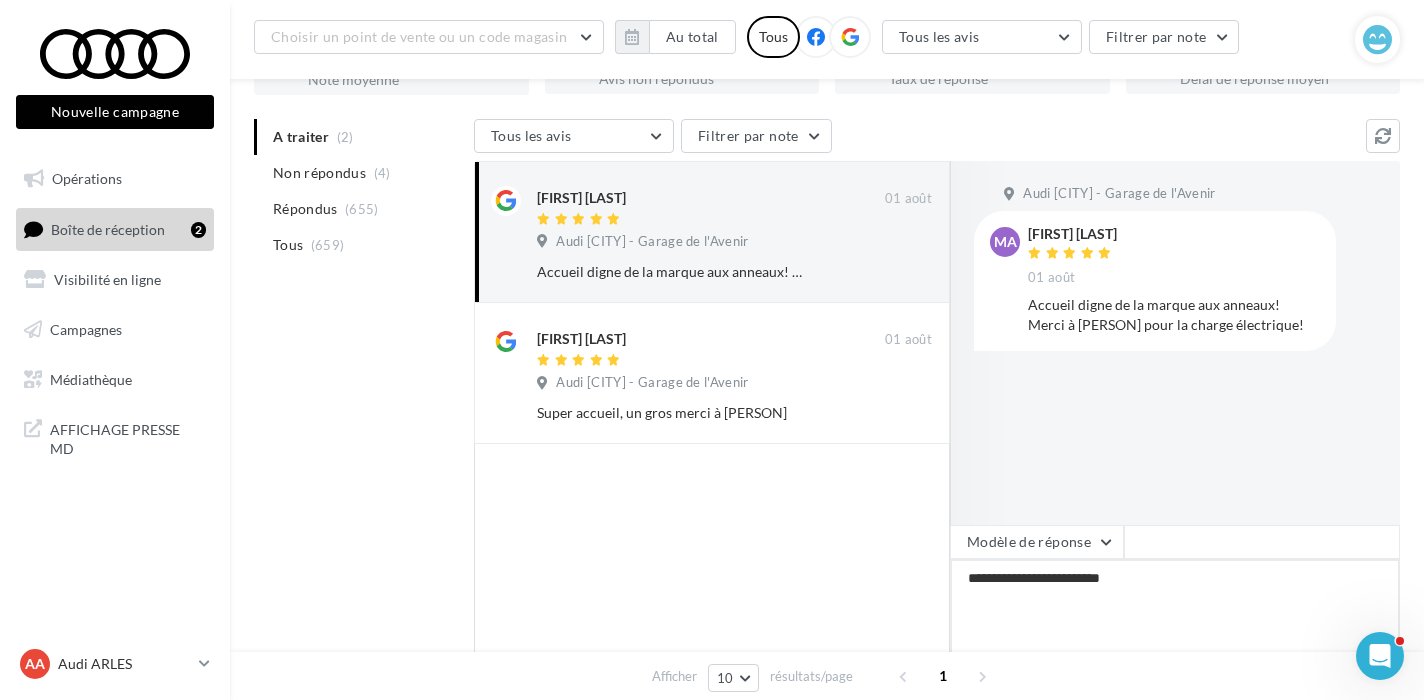 type on "**********" 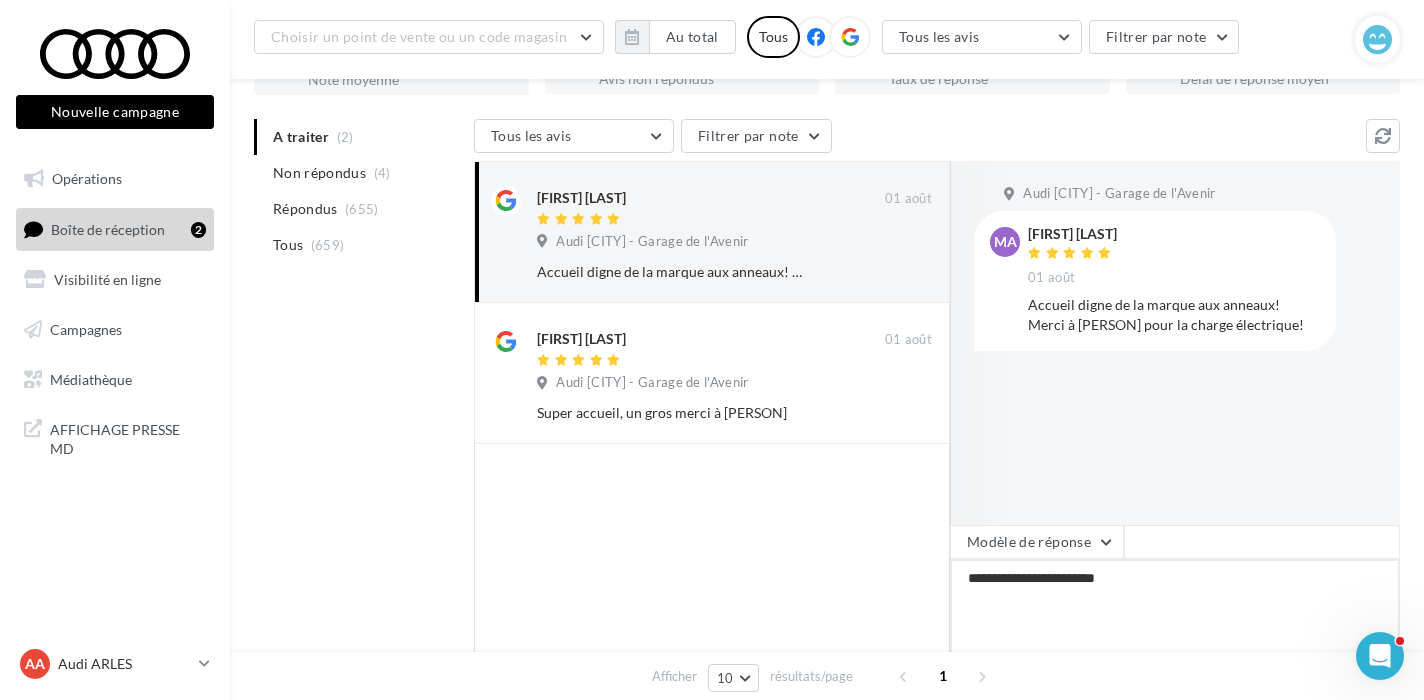 type on "**********" 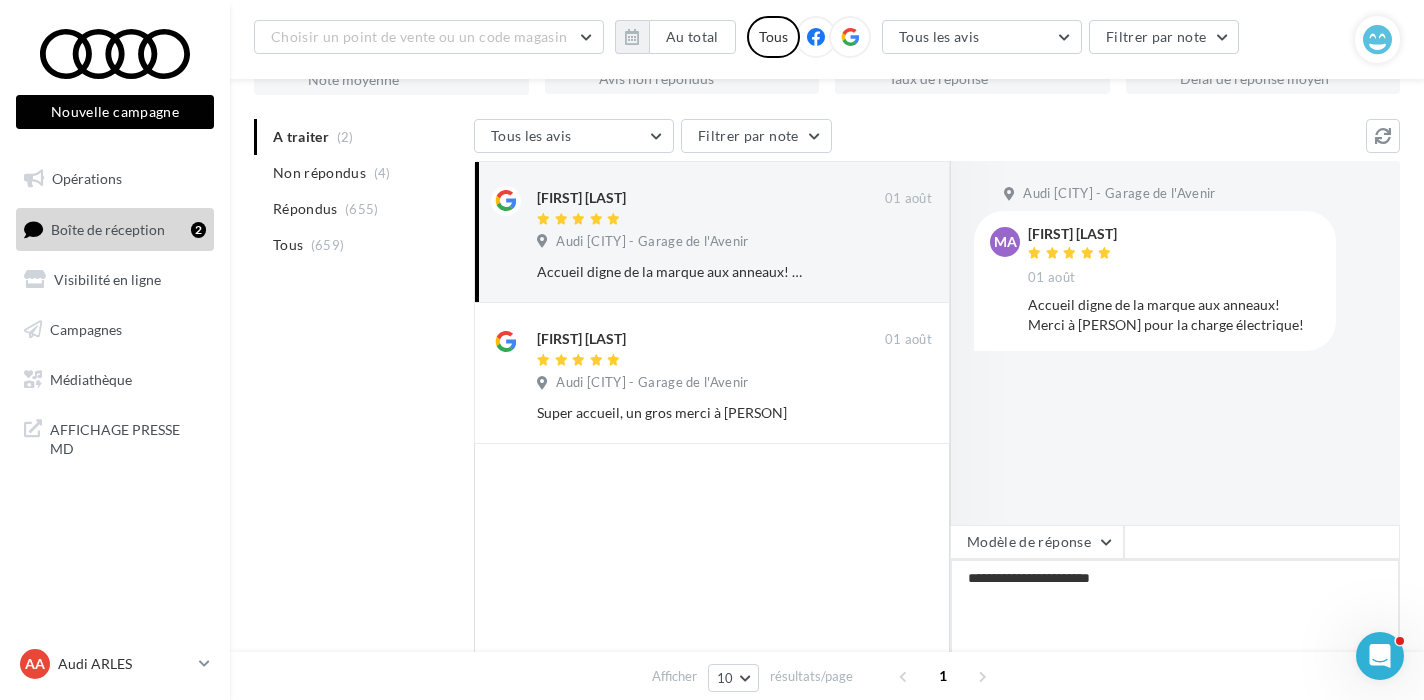 type on "**********" 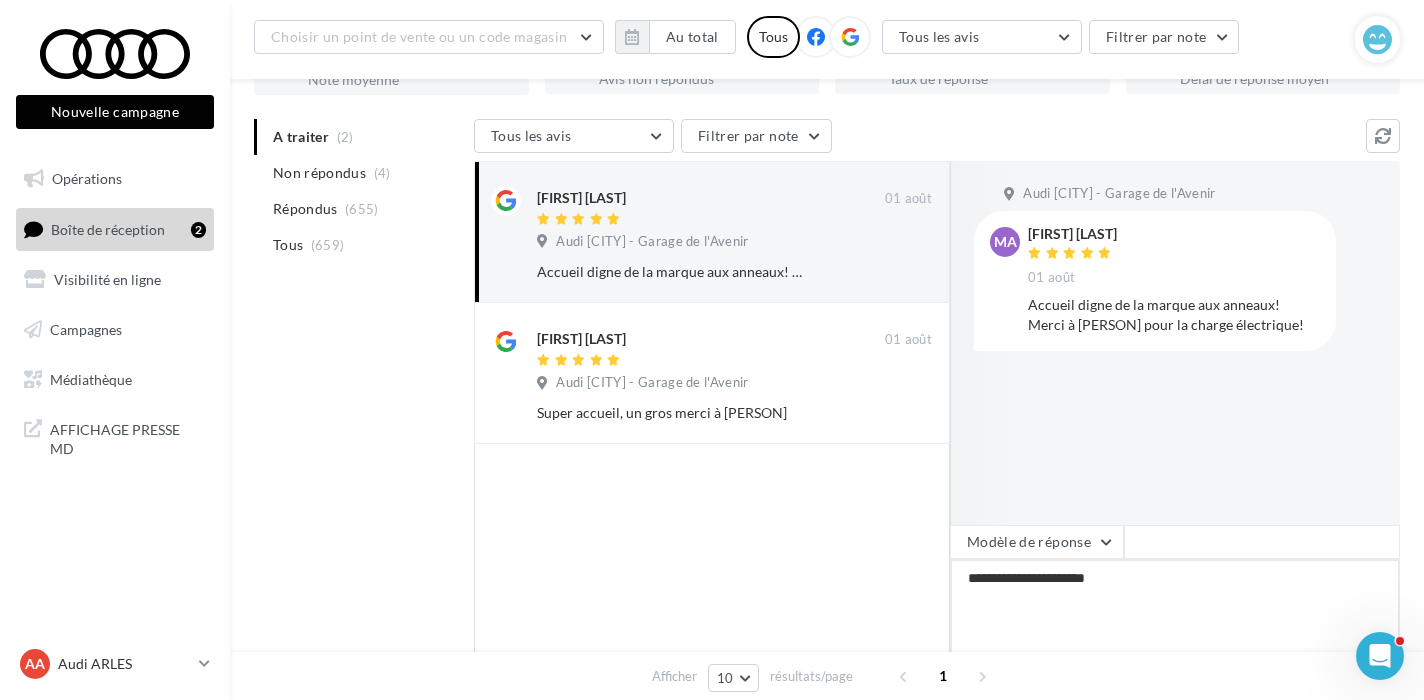type on "**********" 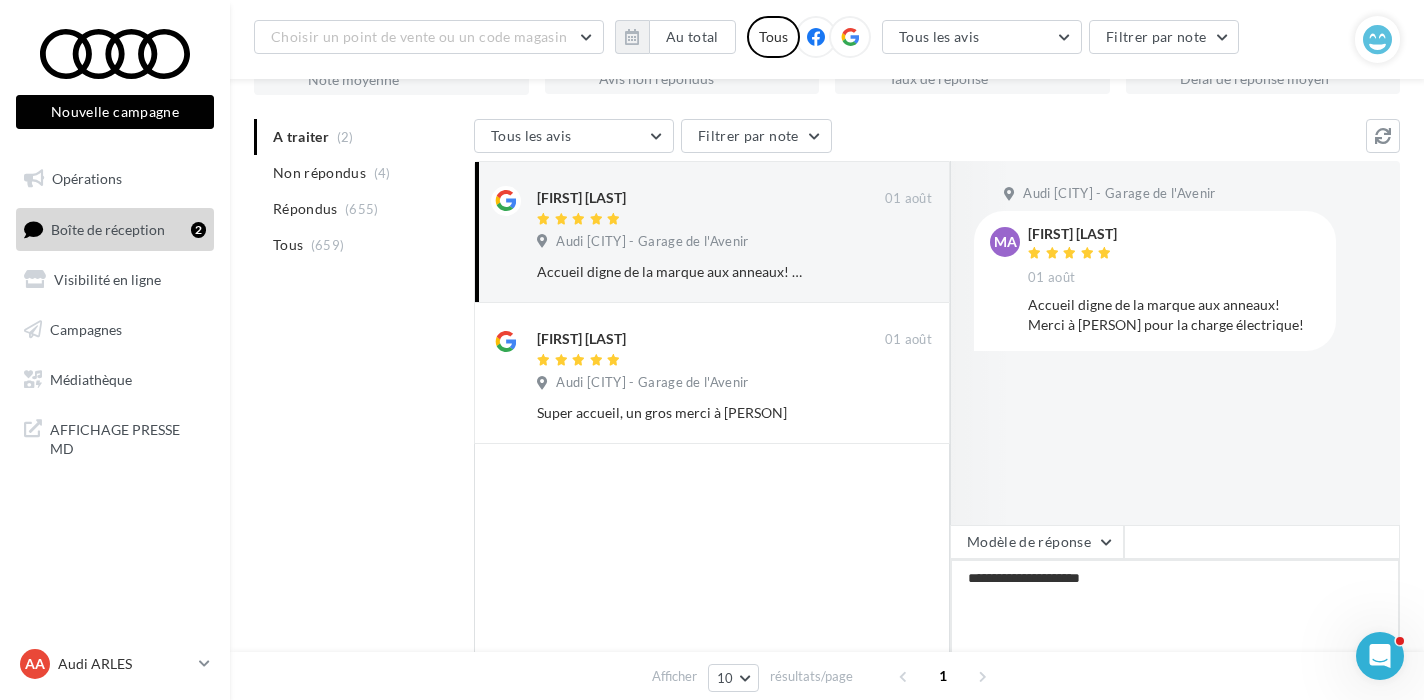 type on "**********" 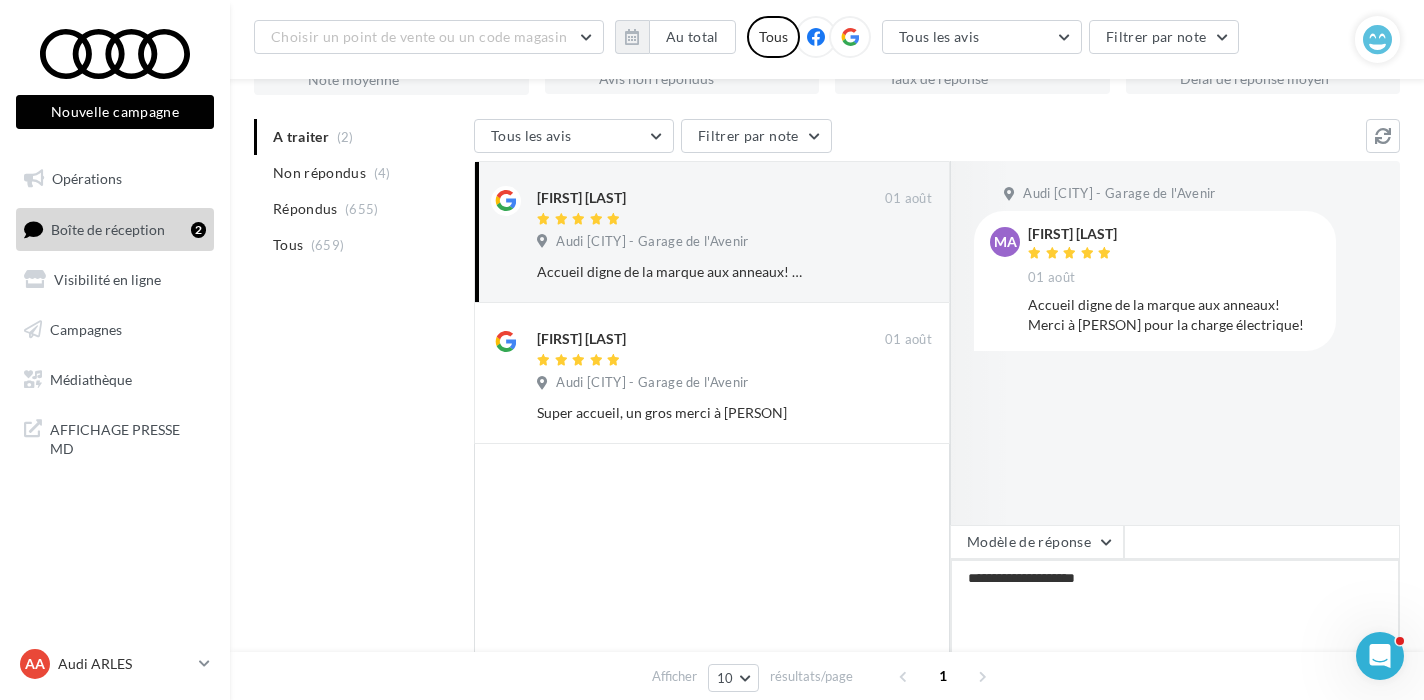 type on "**********" 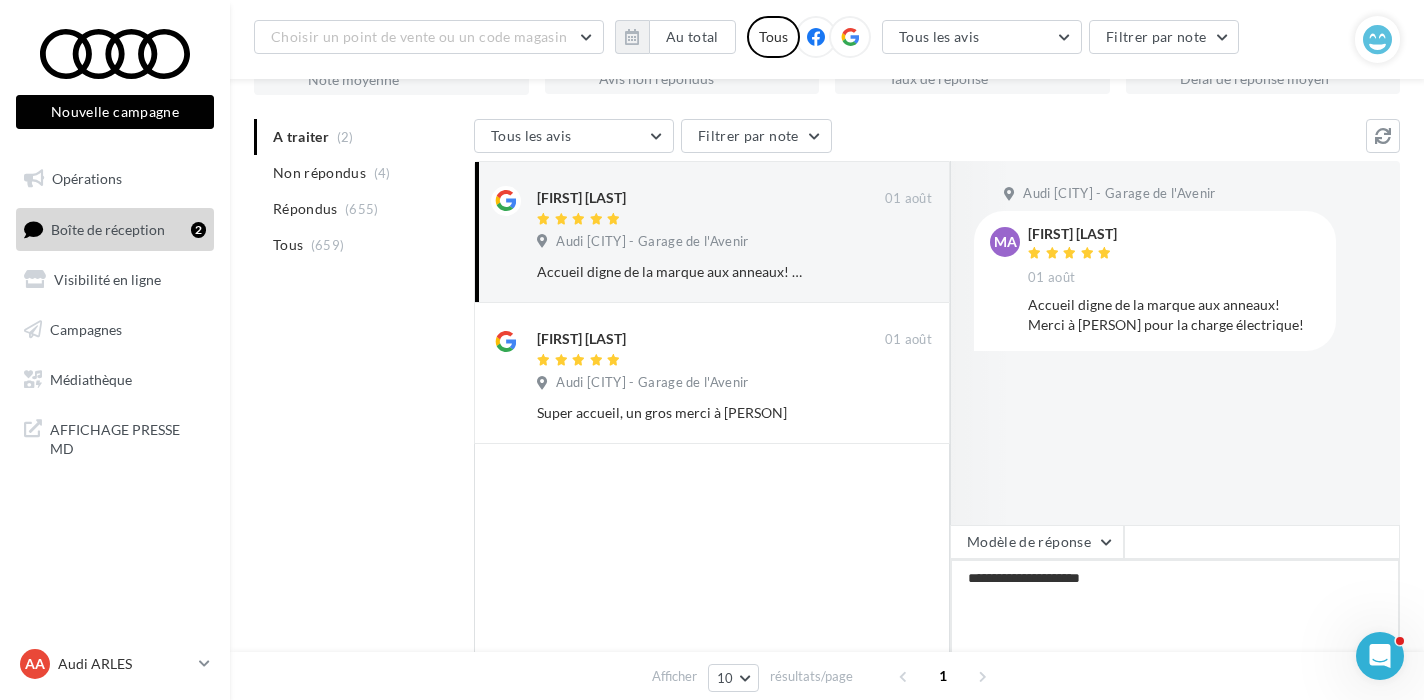 type on "**********" 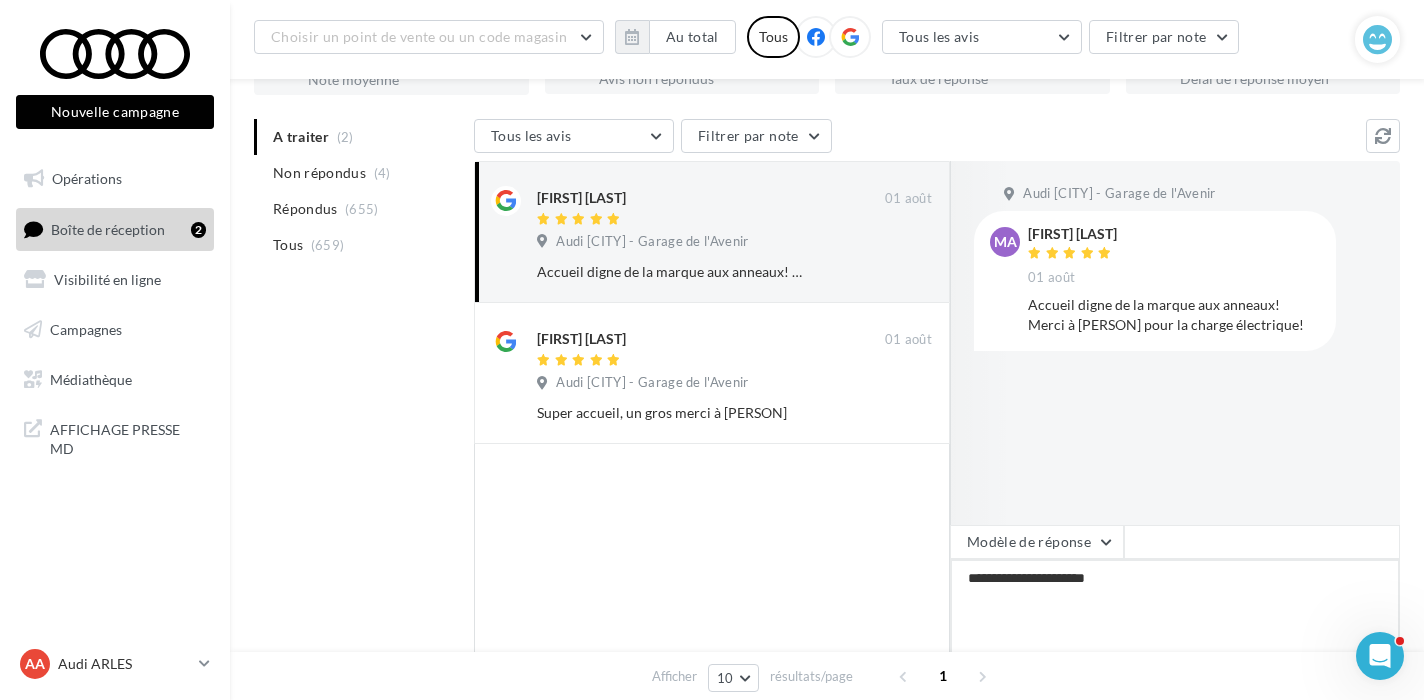 type on "**********" 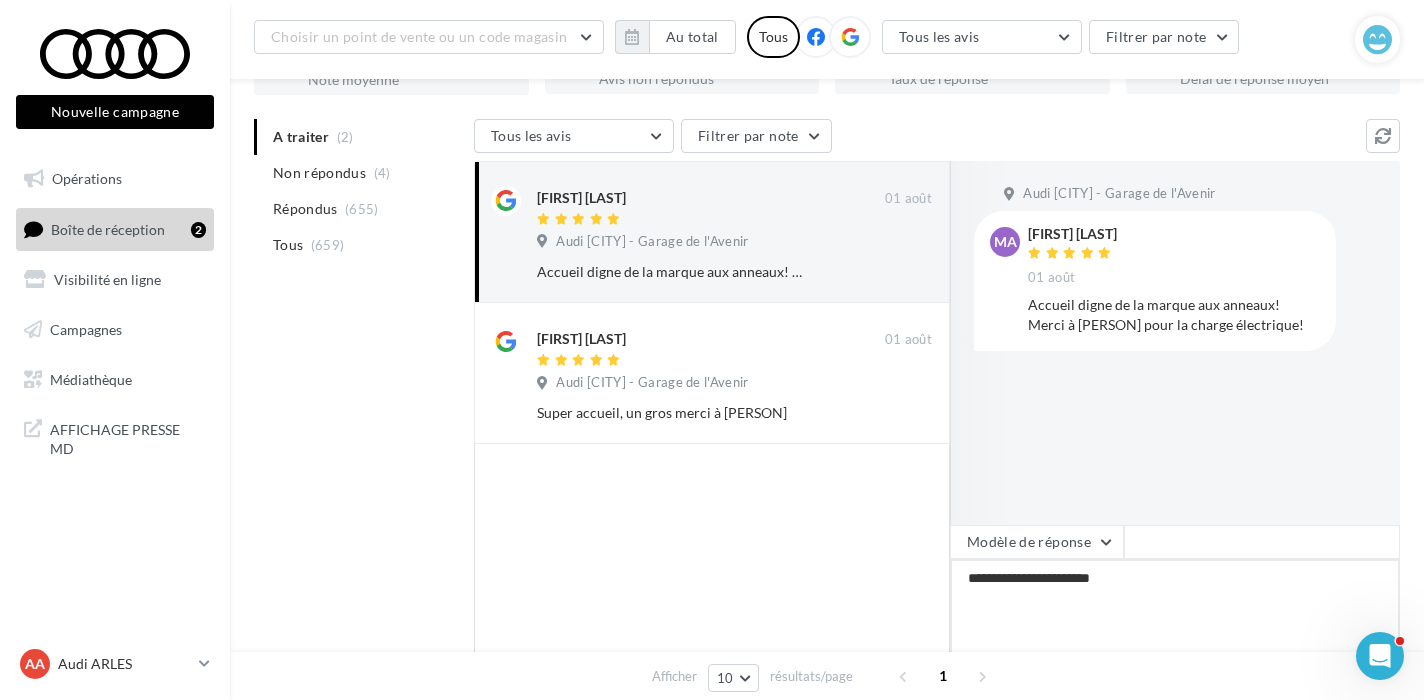 type on "**********" 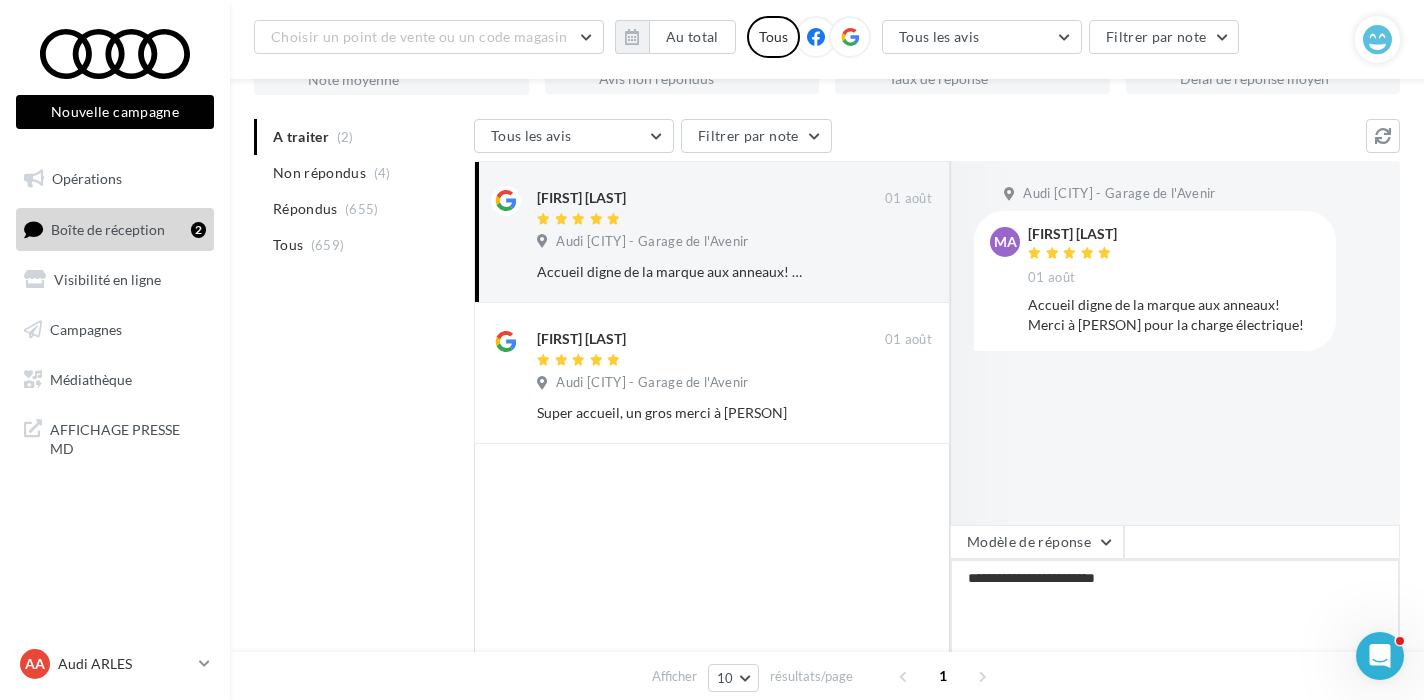 type on "**********" 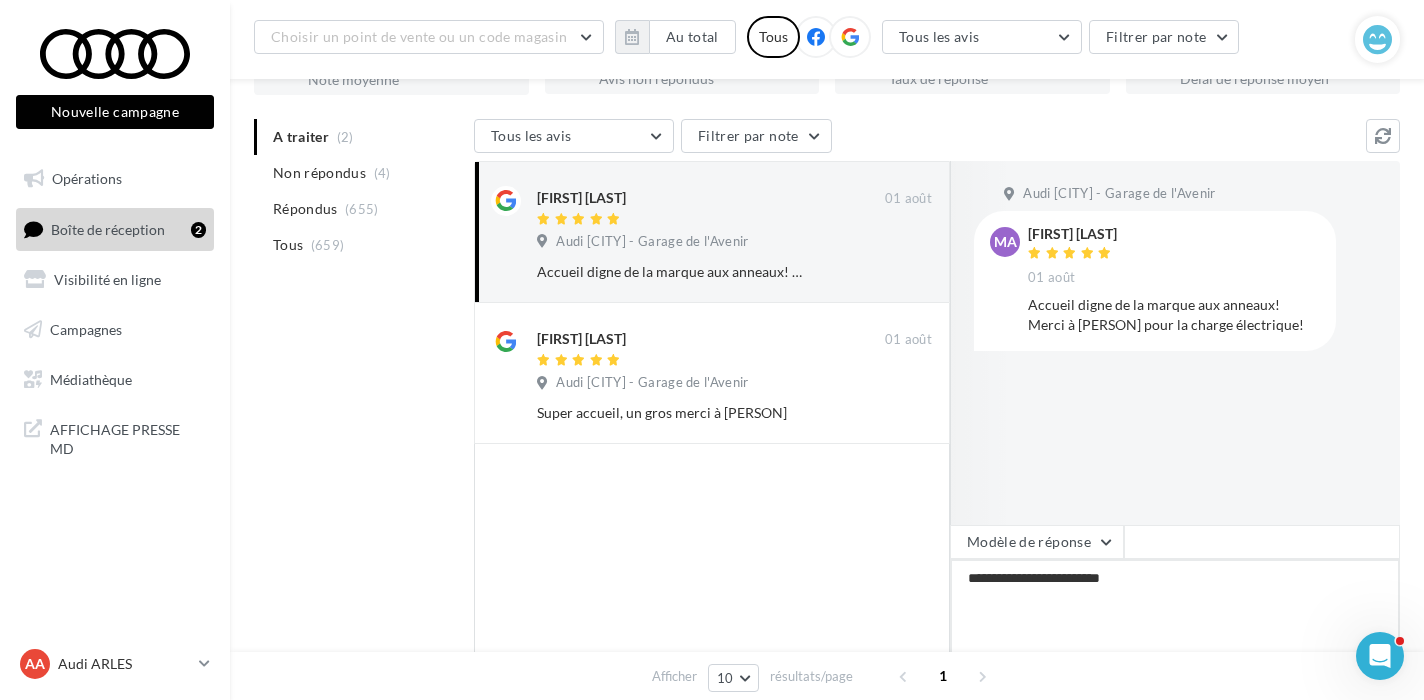 type on "**********" 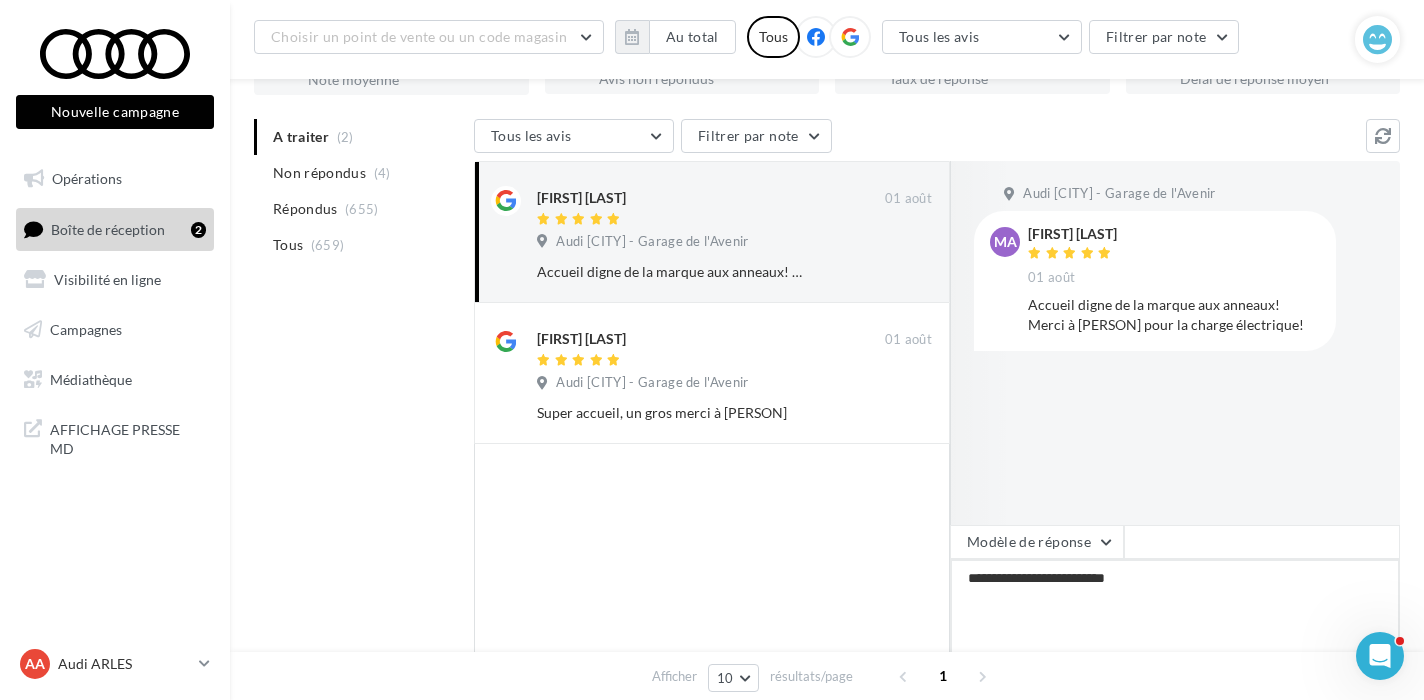 type on "**********" 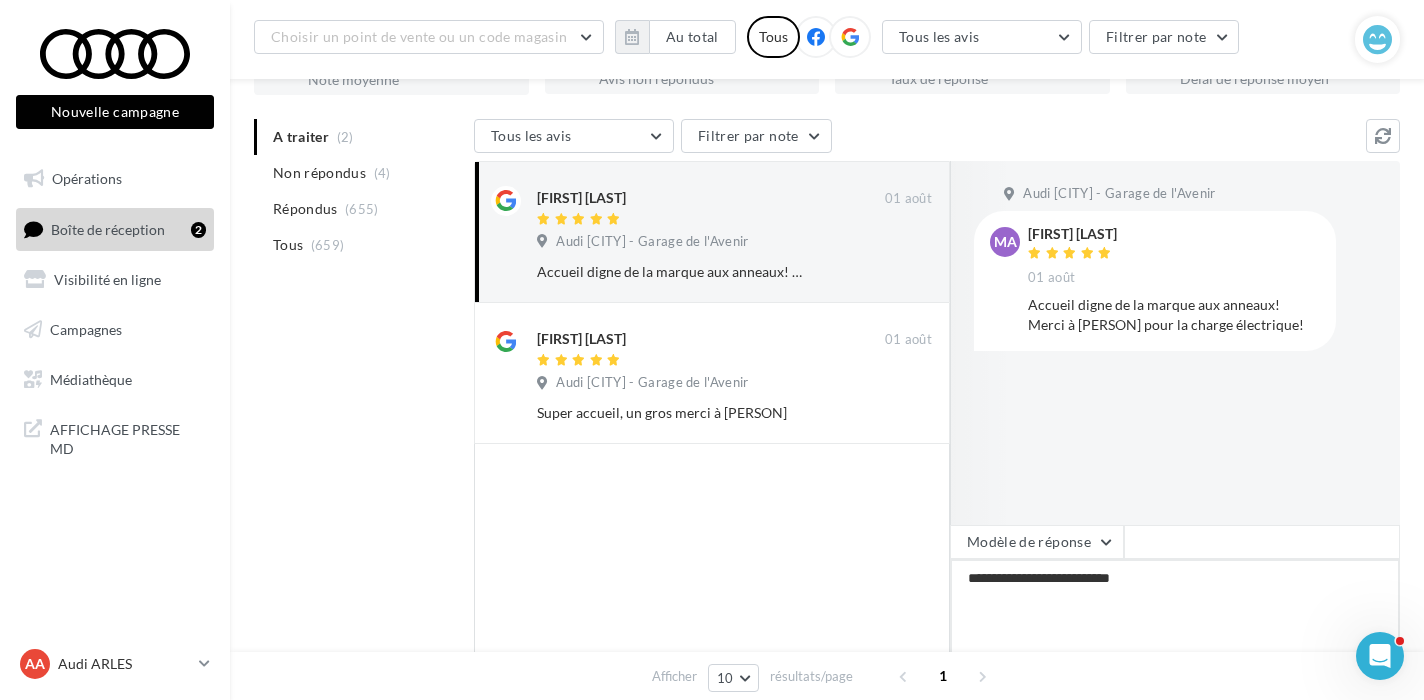 type on "**********" 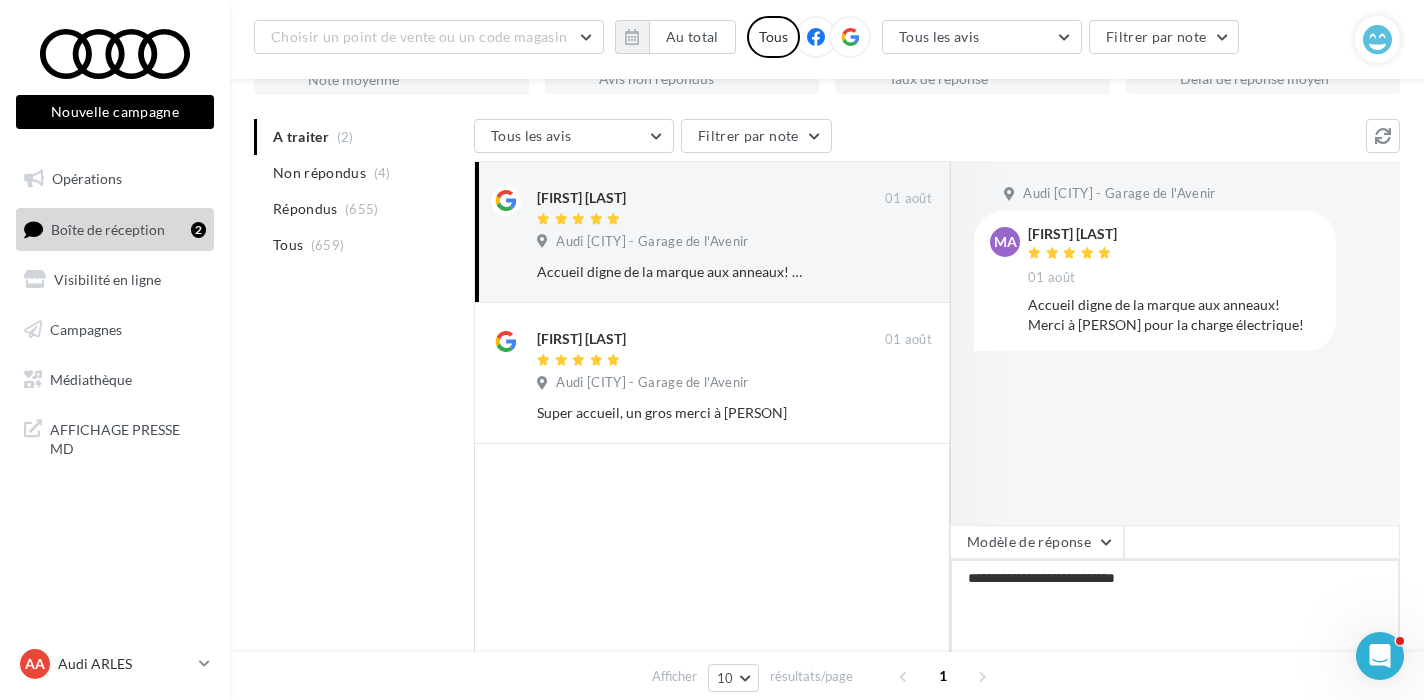type on "**********" 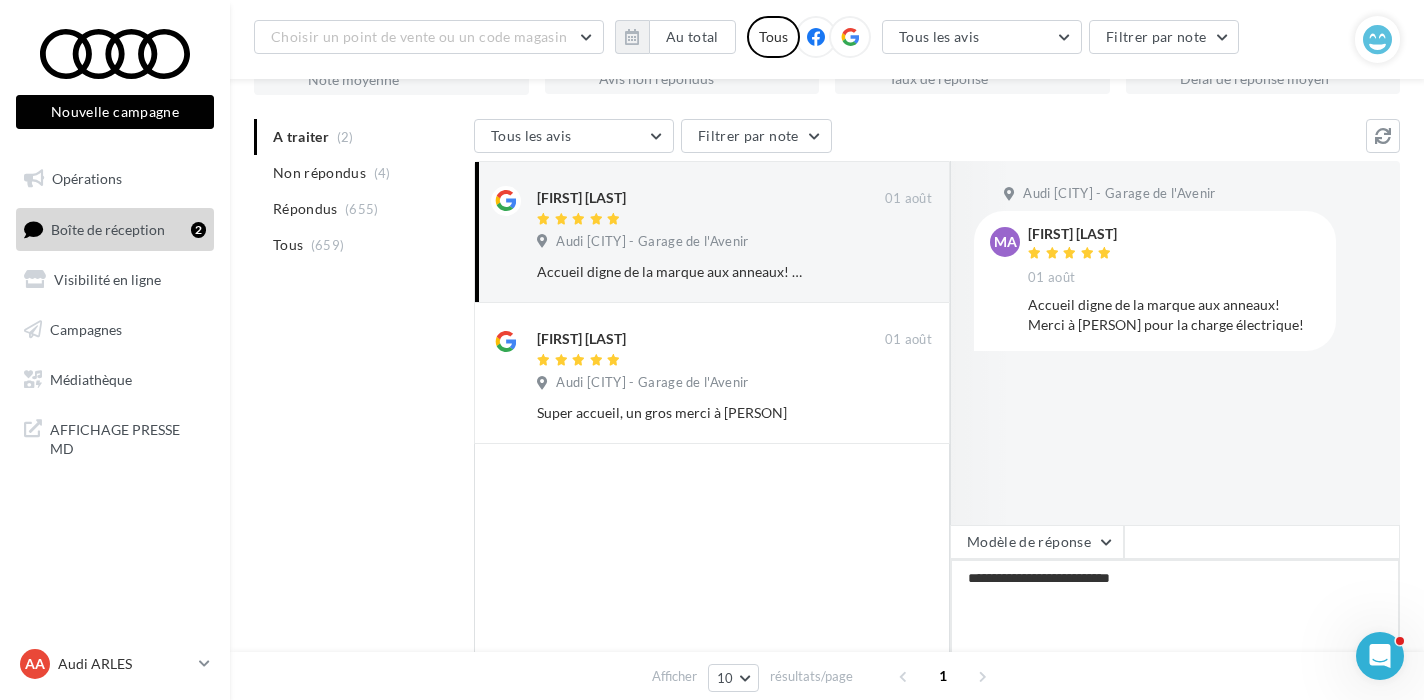 type on "**********" 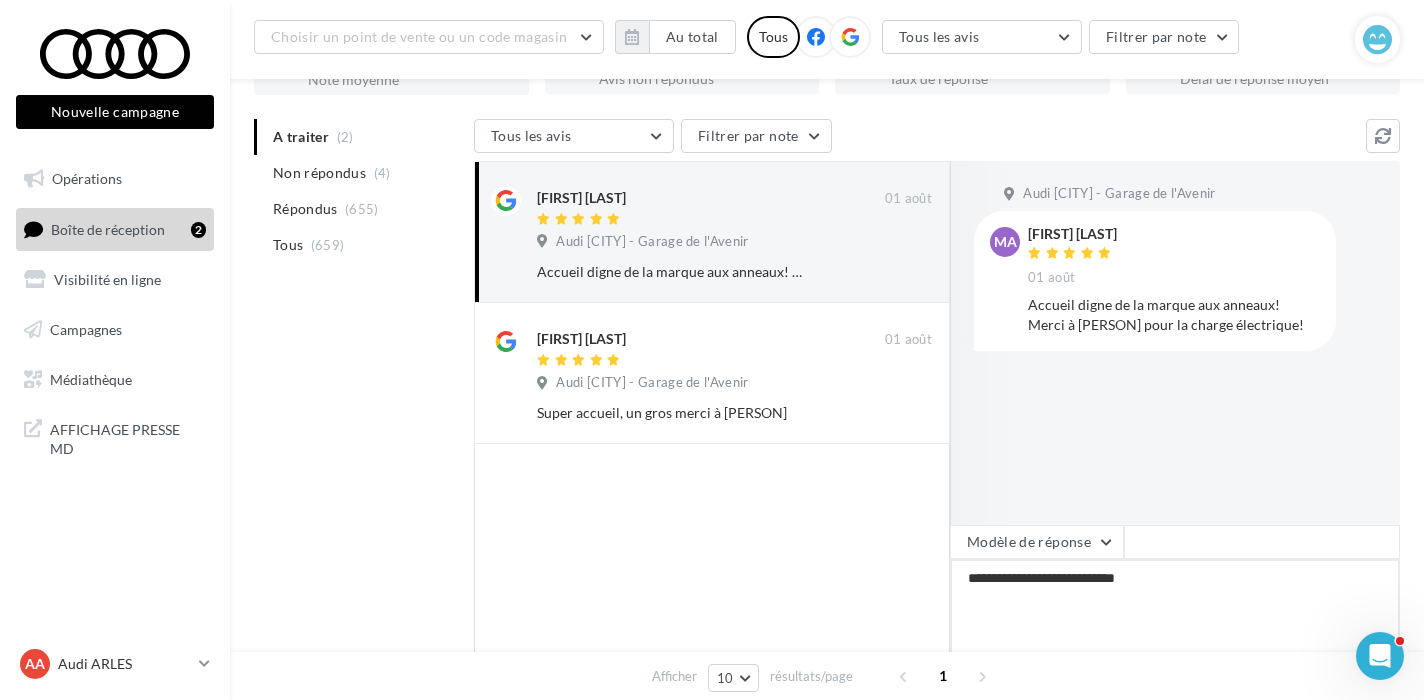 type 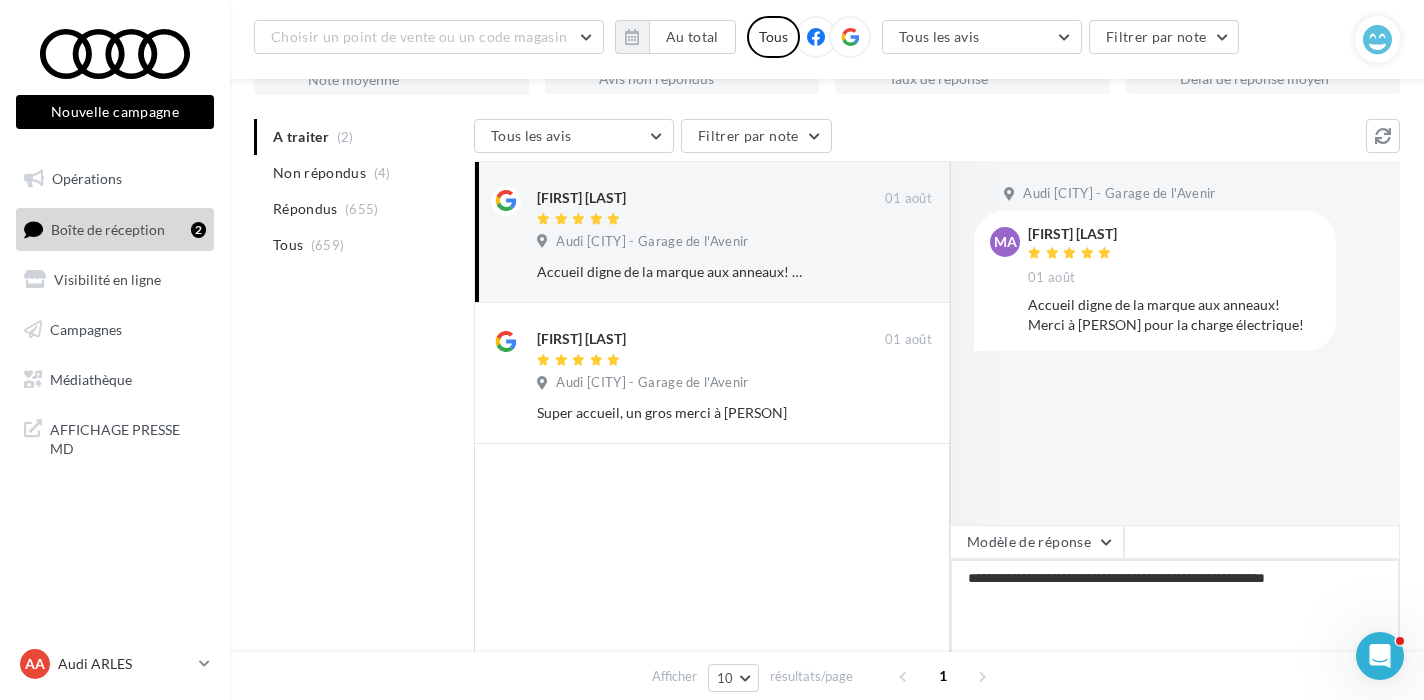 drag, startPoint x: 1110, startPoint y: 578, endPoint x: 1338, endPoint y: 579, distance: 228.0022 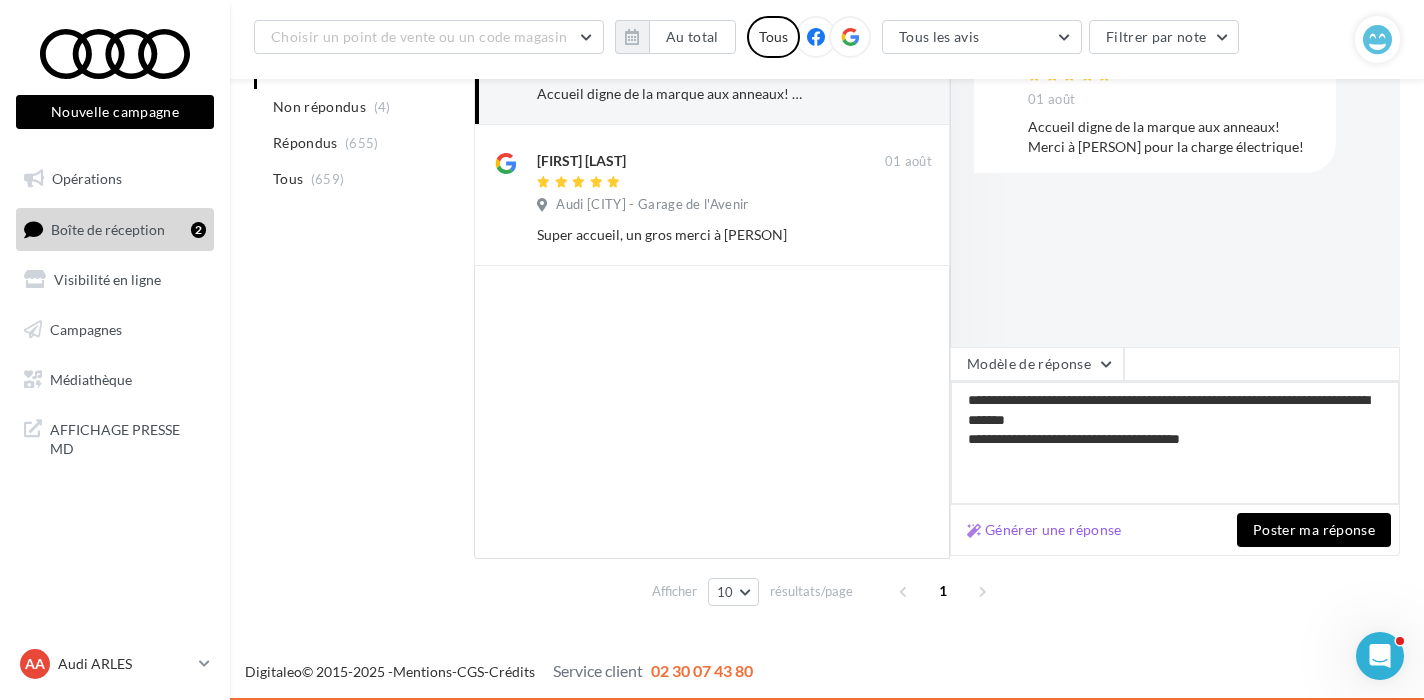 scroll, scrollTop: 348, scrollLeft: 0, axis: vertical 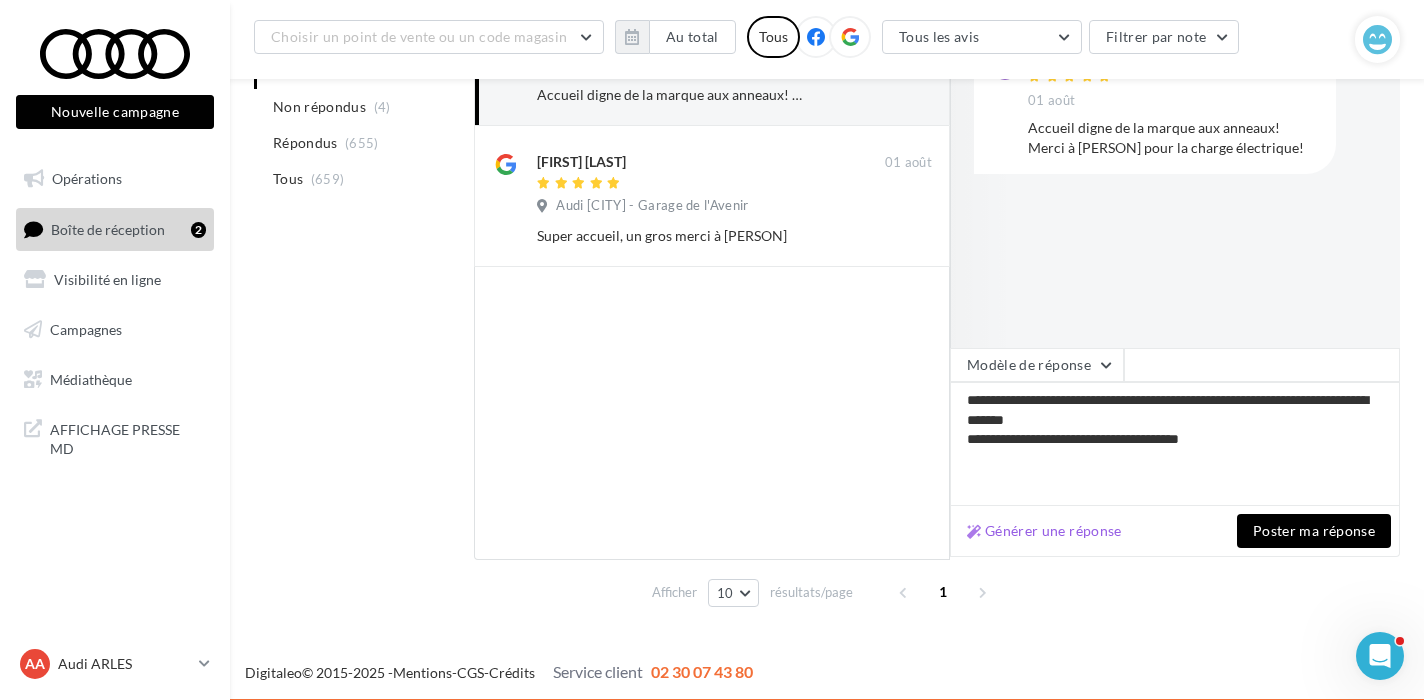 click on "Poster ma réponse" at bounding box center [1314, 531] 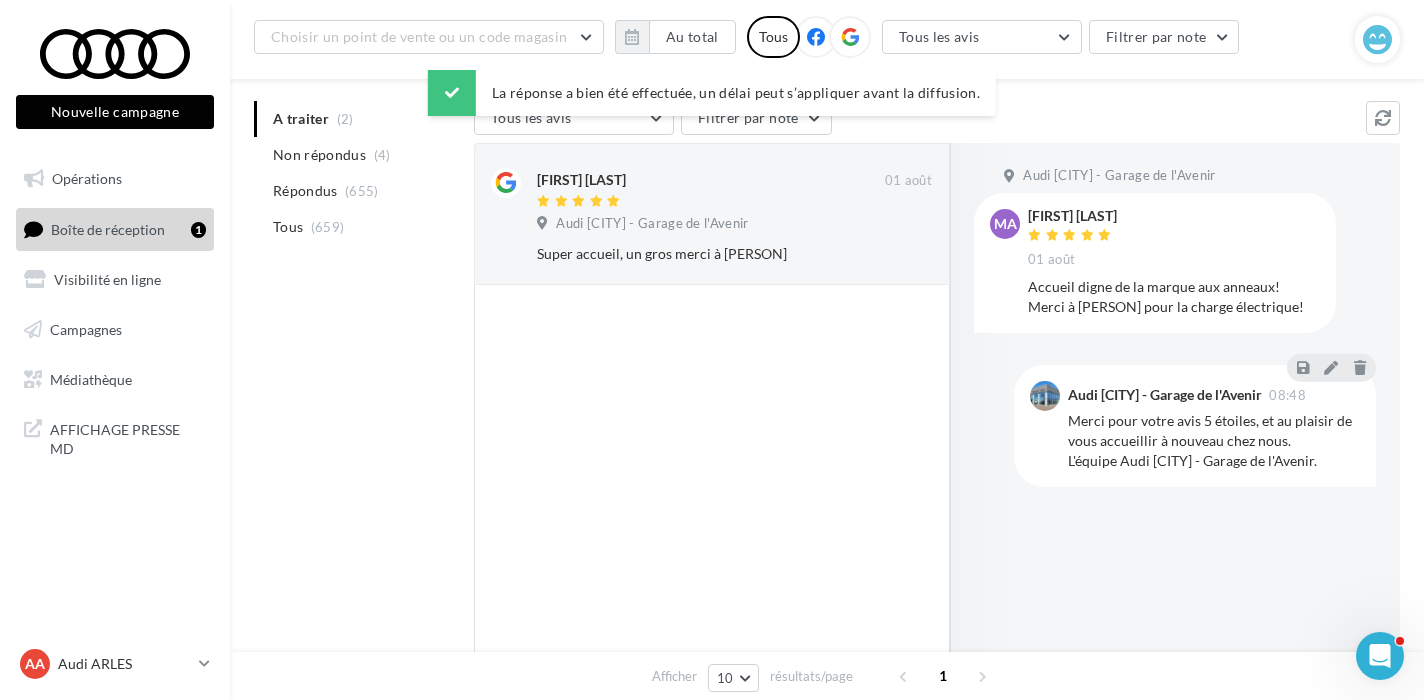 scroll, scrollTop: 170, scrollLeft: 0, axis: vertical 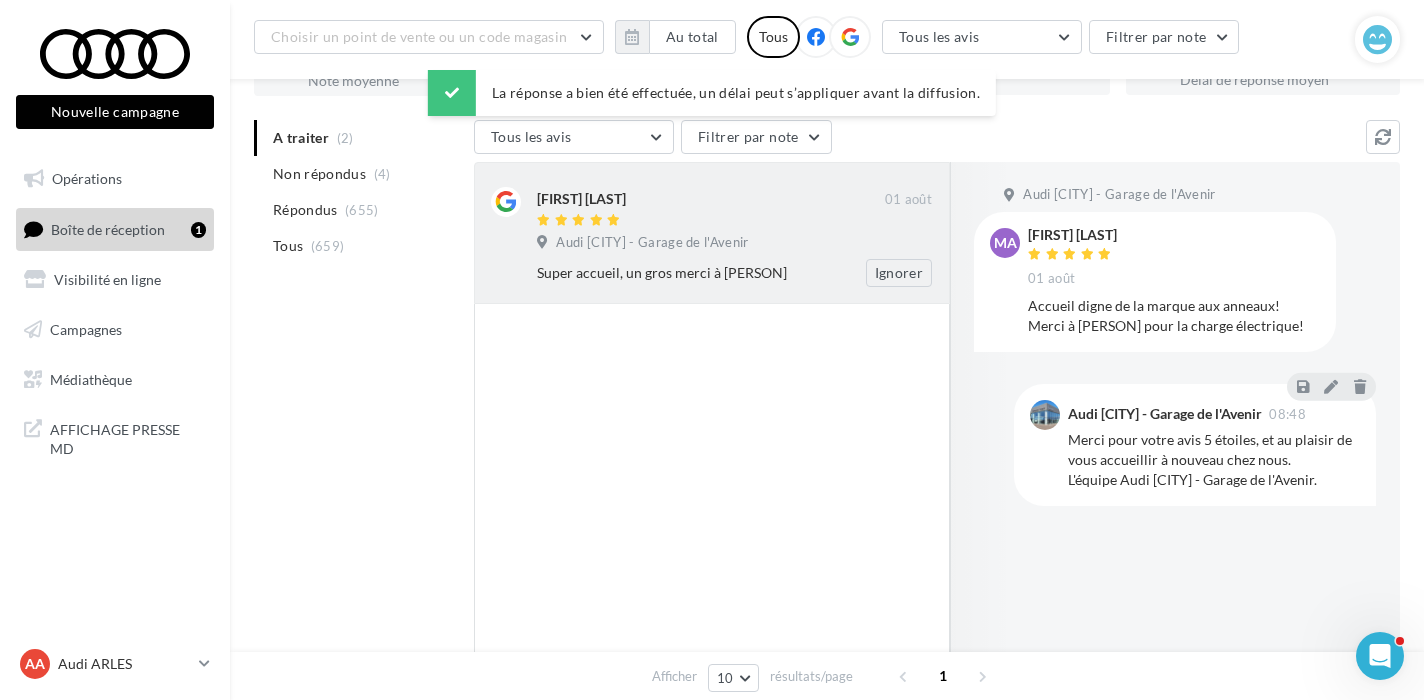 click on "Super accueil, un gros merci à [PERSON]
Ignorer" at bounding box center [742, 273] 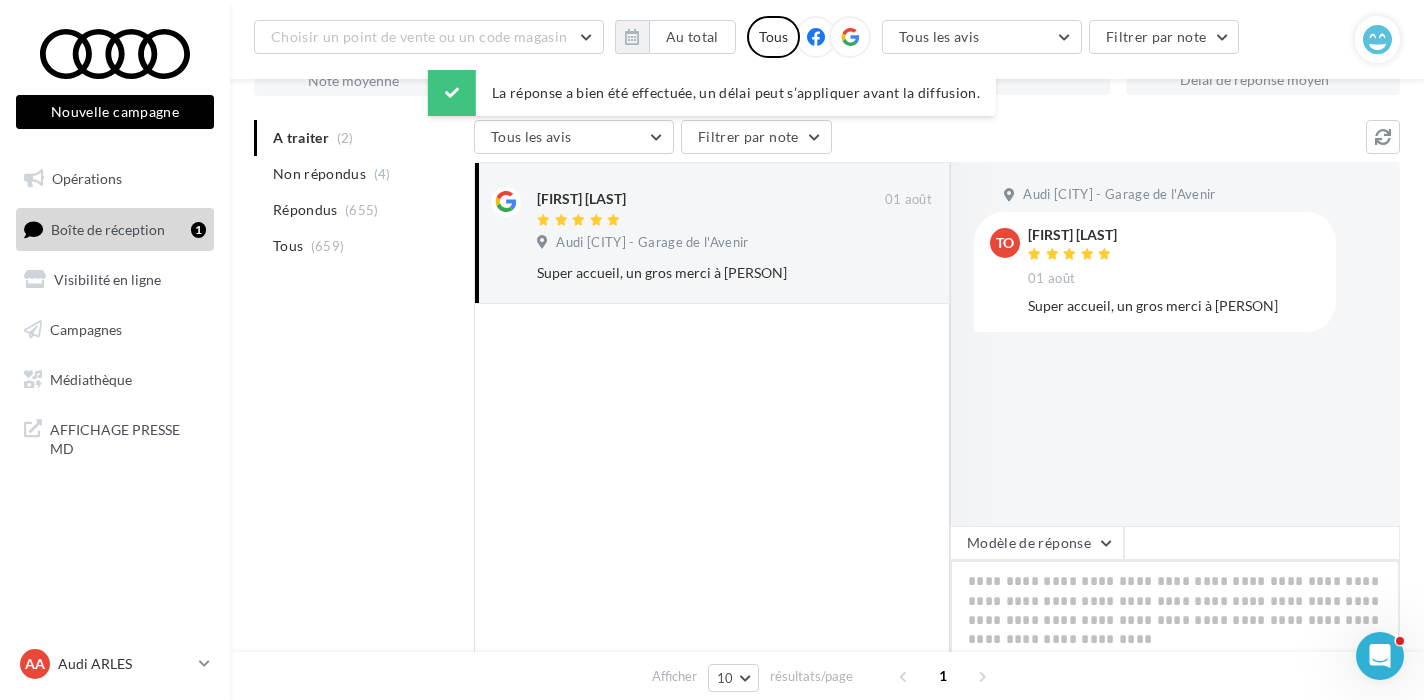 click at bounding box center [1175, 622] 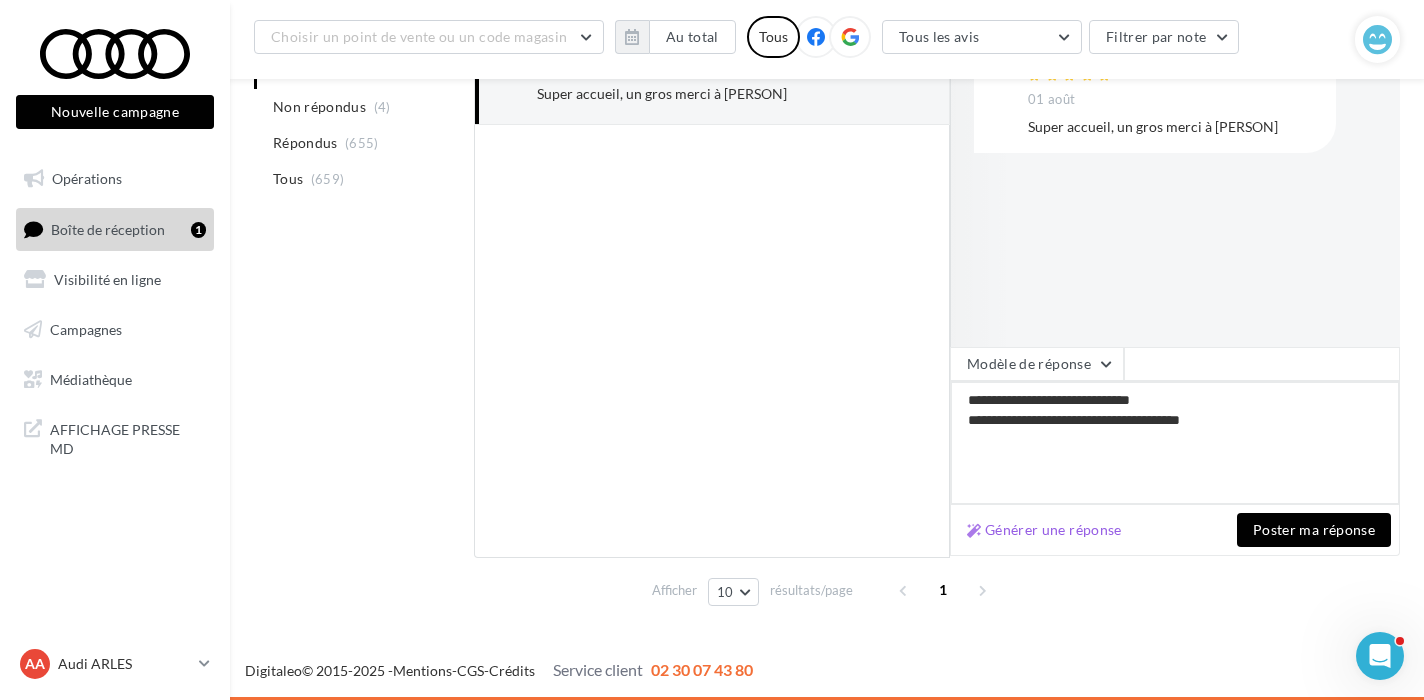 scroll, scrollTop: 348, scrollLeft: 0, axis: vertical 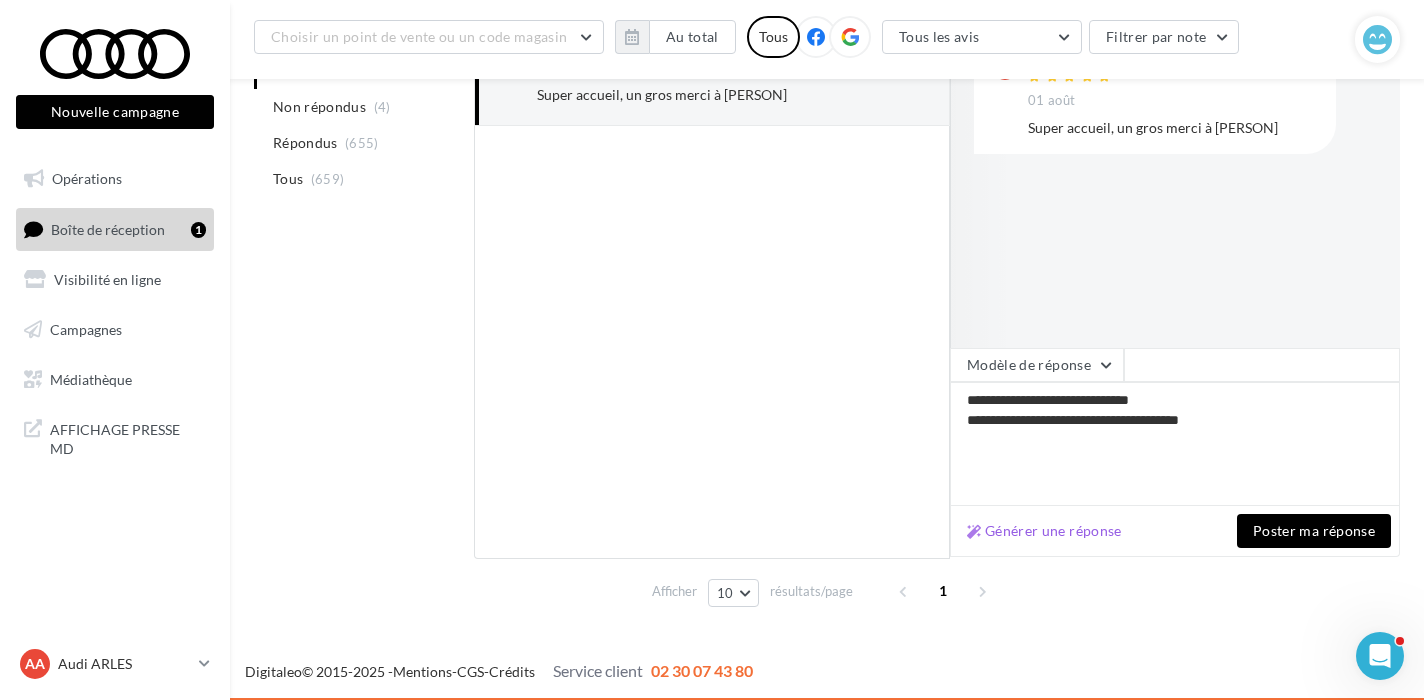 click on "Poster ma réponse" at bounding box center (1314, 531) 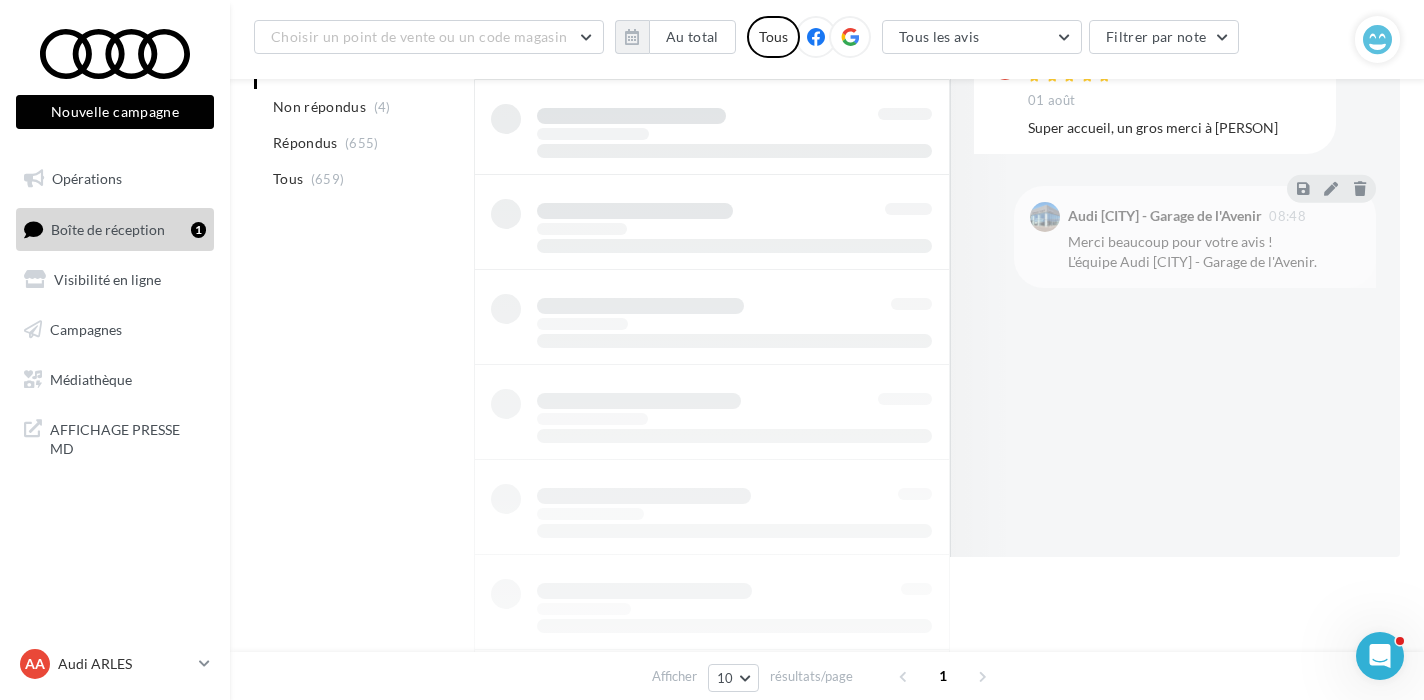 scroll, scrollTop: 150, scrollLeft: 0, axis: vertical 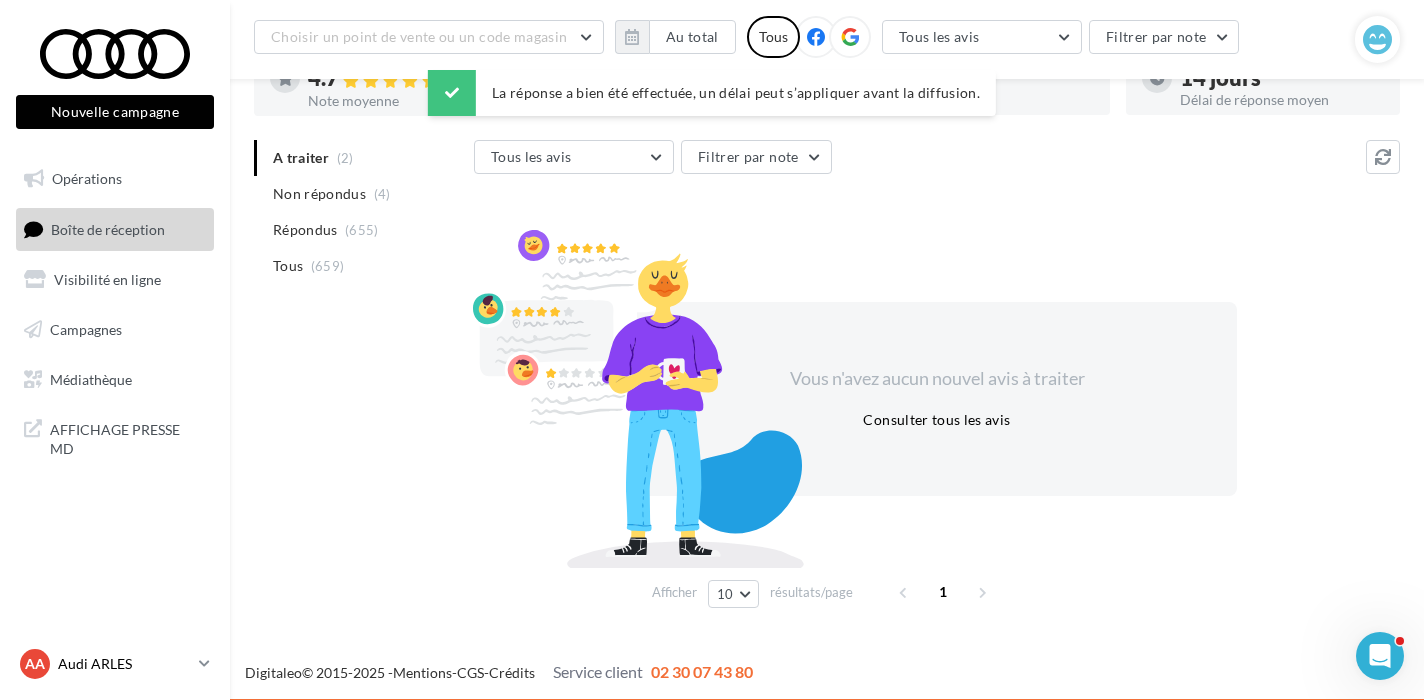 click on "AA     Audi [CITY]   audi-[city]-pra" at bounding box center [105, 664] 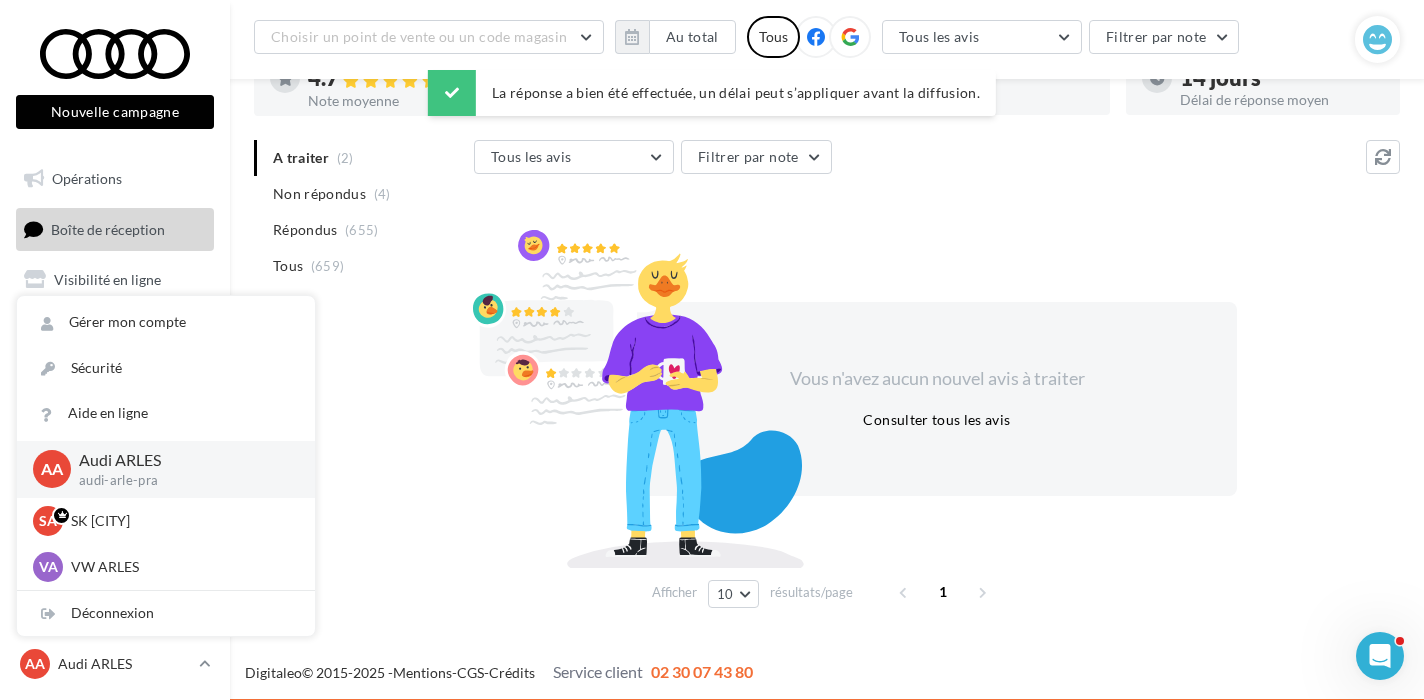 click on "A traiter
(2)
Non répondus
(4)
Répondus
(655)
Tous
(659)
Tous les avis         Tous les avis     Avis avec commentaire     Avis sans commentaire         Filtrer par note
Vous n'avez aucun nouvel avis à traiter
Consulter tous les avis
Afficher   10         5     10     25     50         résultats/page     1" at bounding box center [827, 378] 